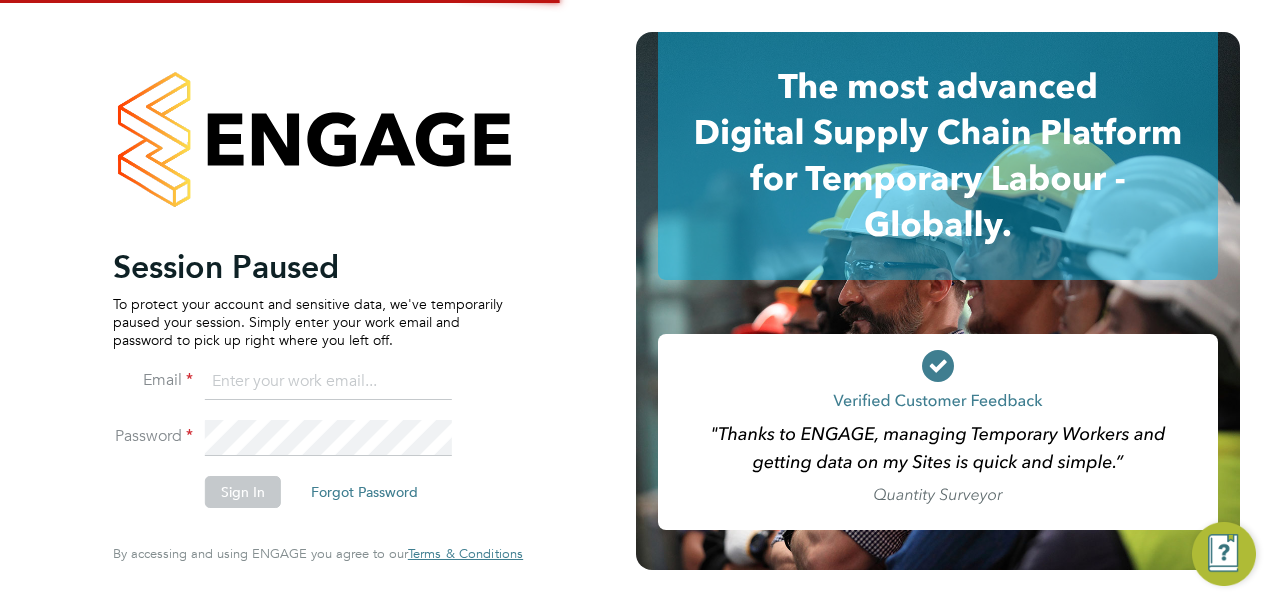 scroll, scrollTop: 0, scrollLeft: 0, axis: both 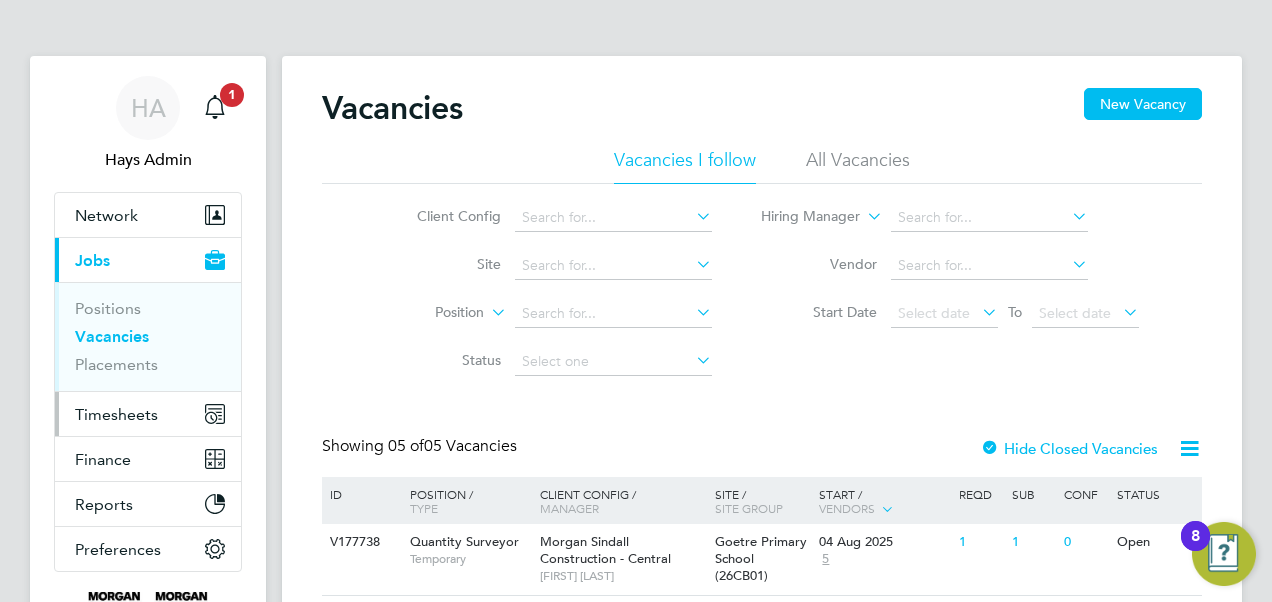 click on "Timesheets" at bounding box center [116, 414] 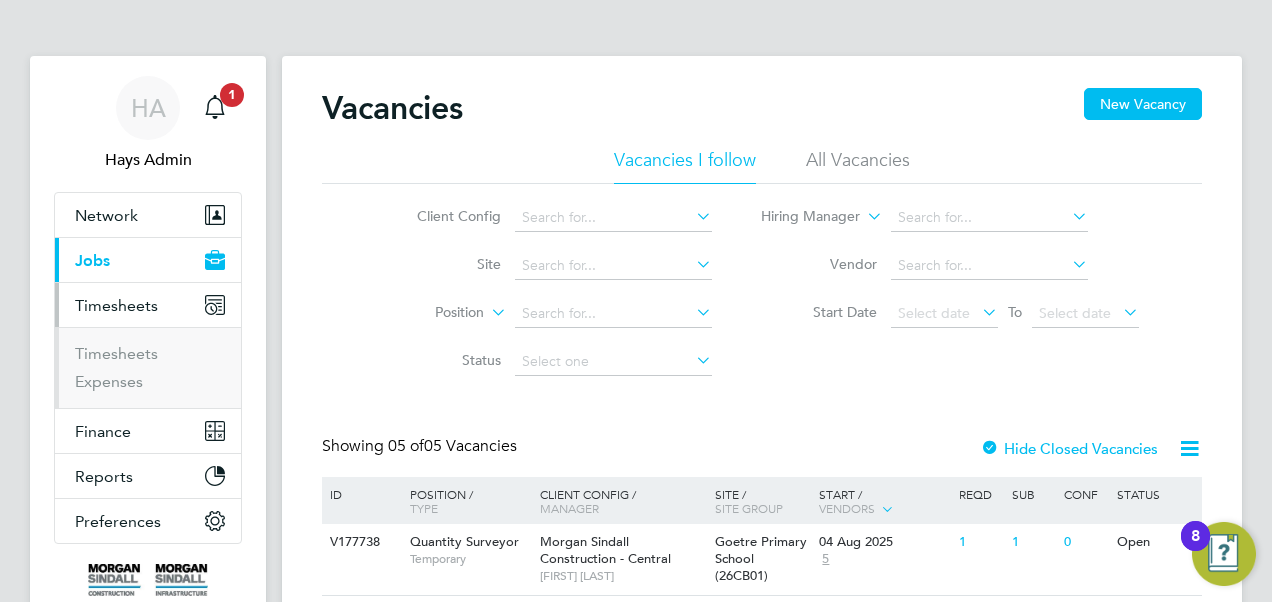 click on "Timesheets" at bounding box center [150, 358] 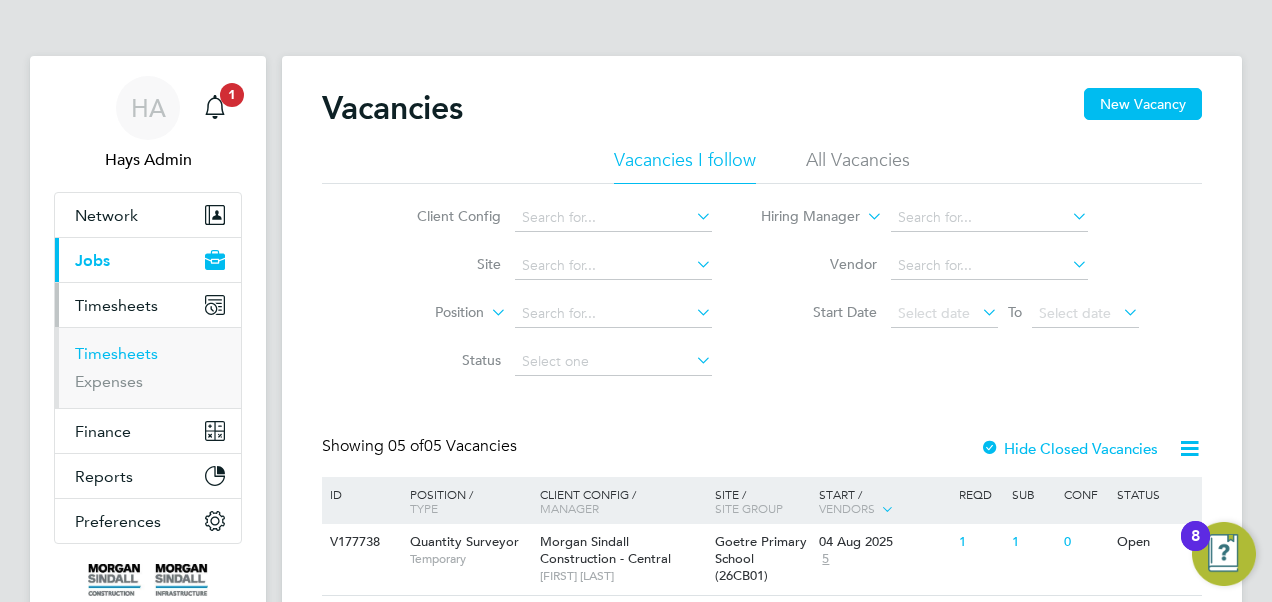 click on "Timesheets" at bounding box center (116, 353) 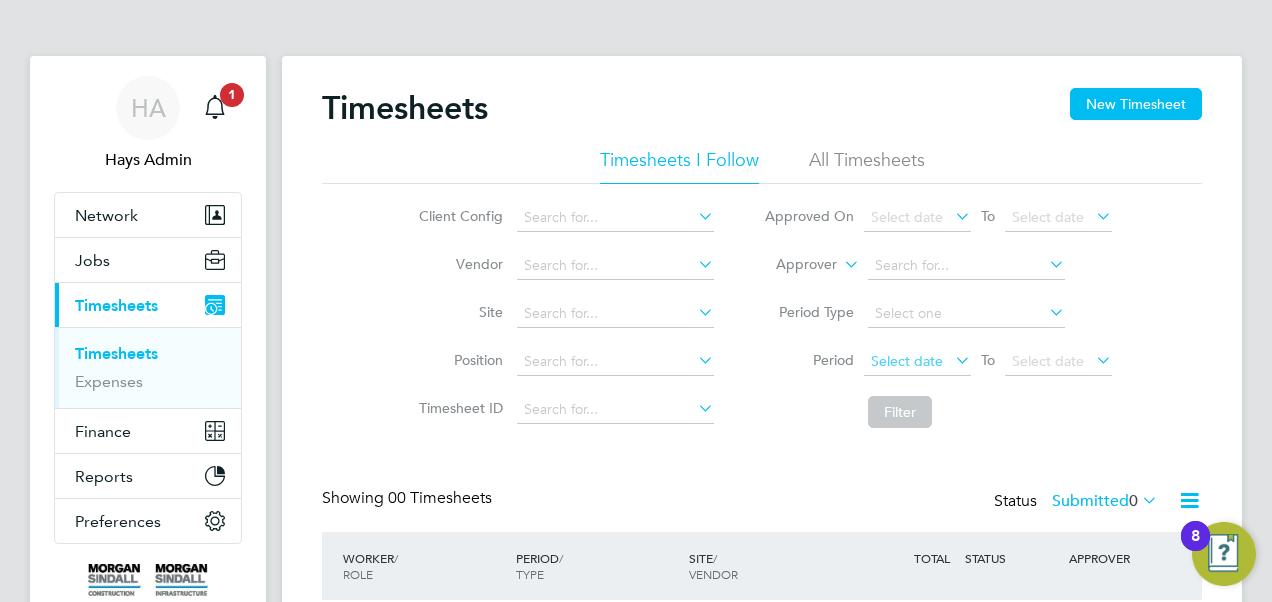 click on "Select date" 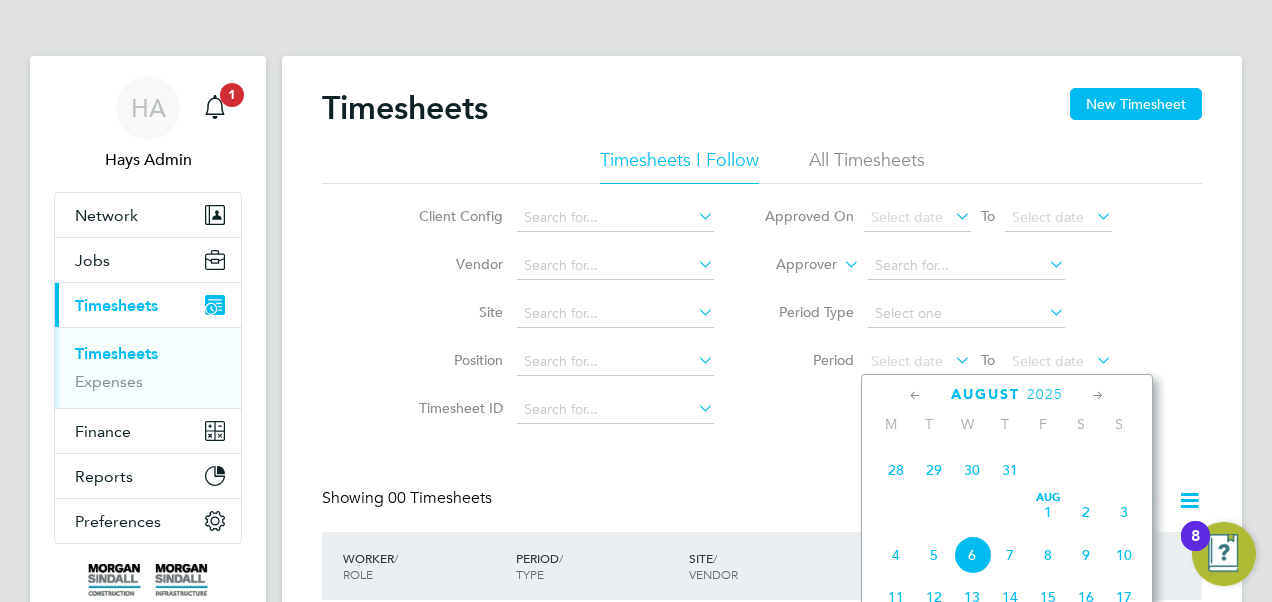 click 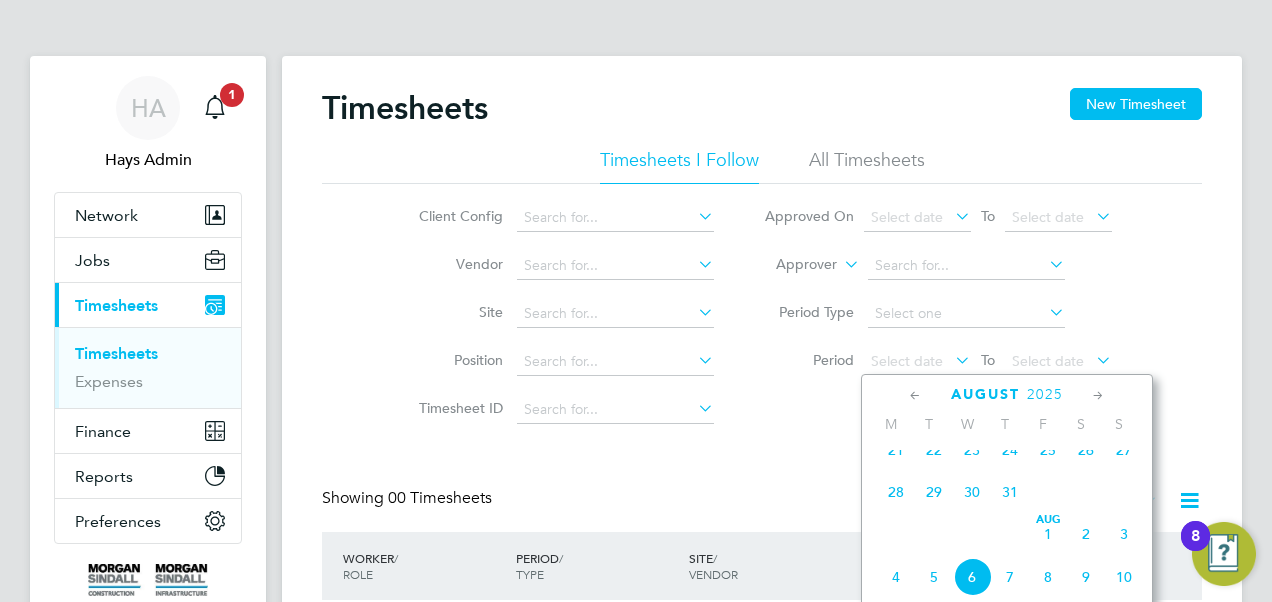 click on "26" 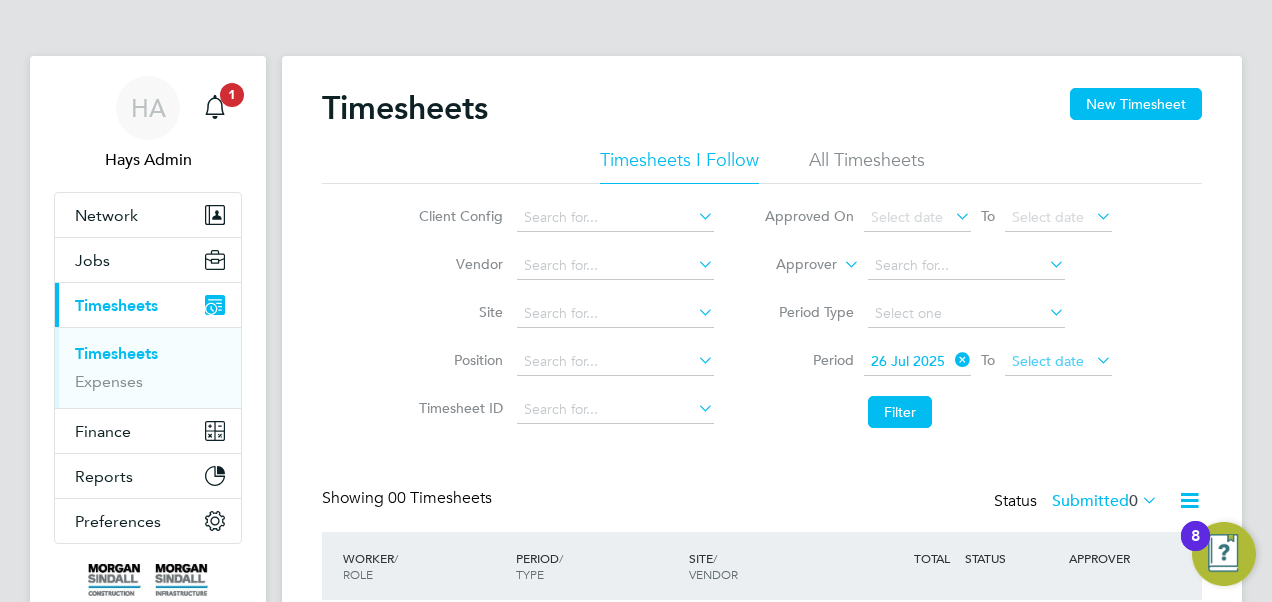 click on "Select date" 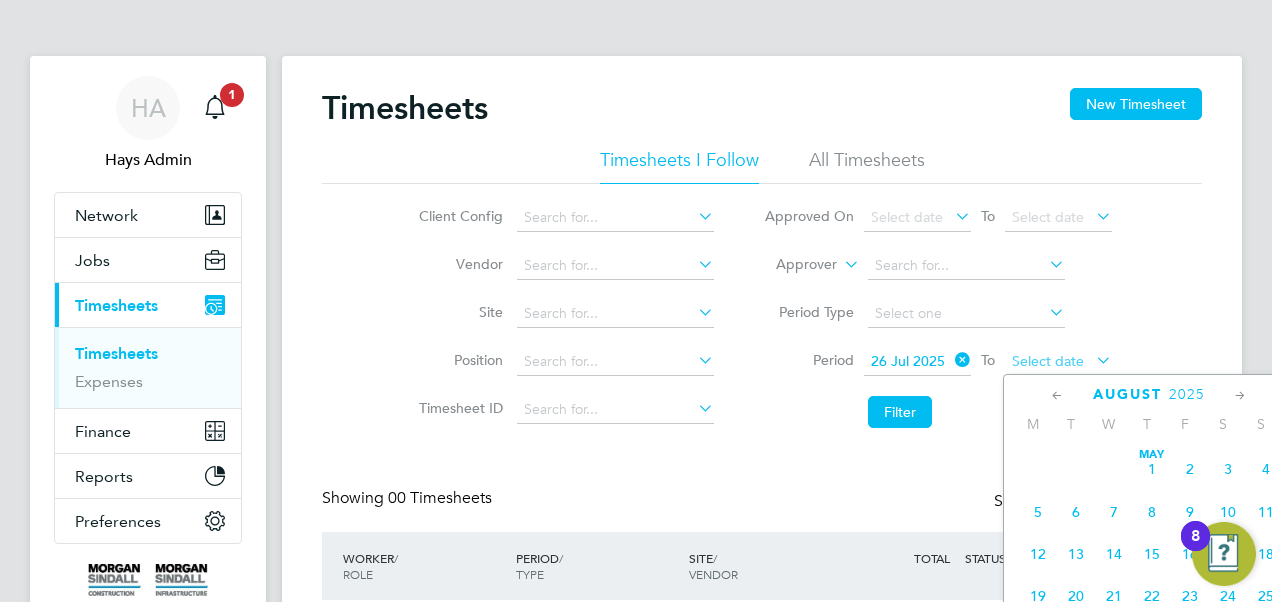 scroll, scrollTop: 644, scrollLeft: 0, axis: vertical 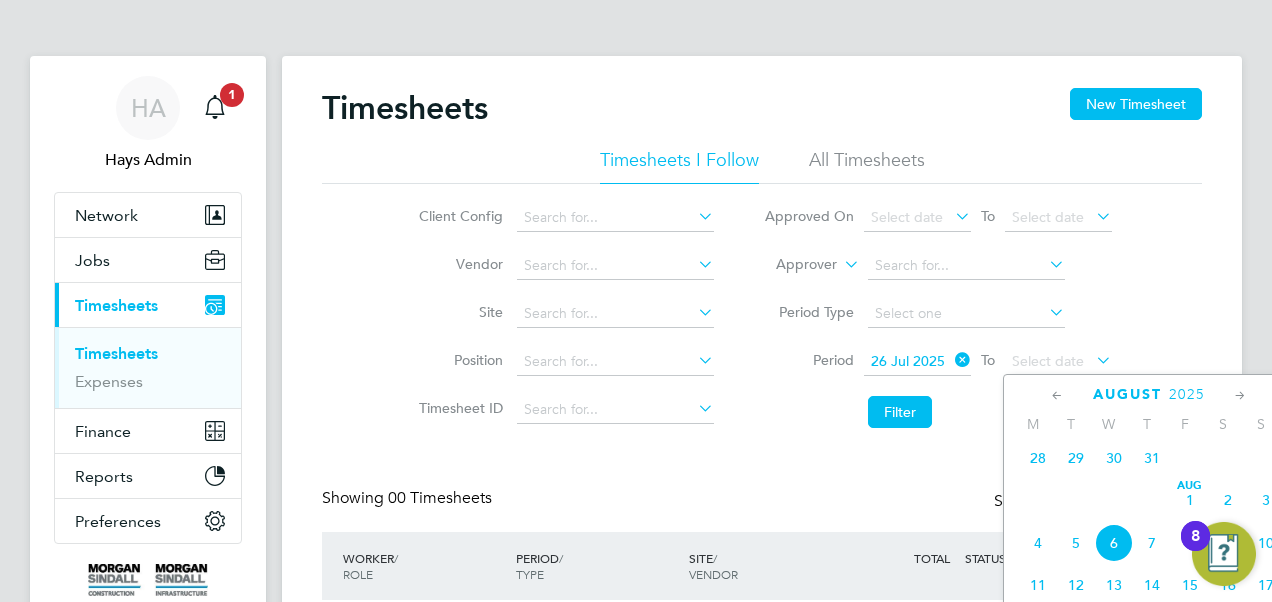 click on "Aug" 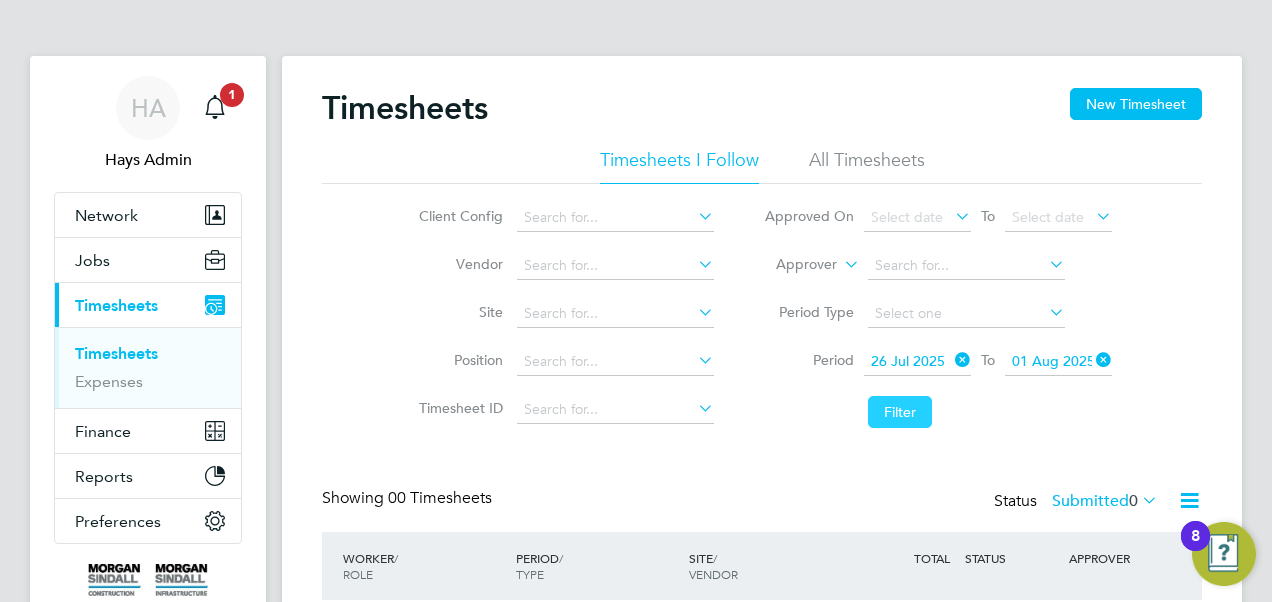 click on "Filter" 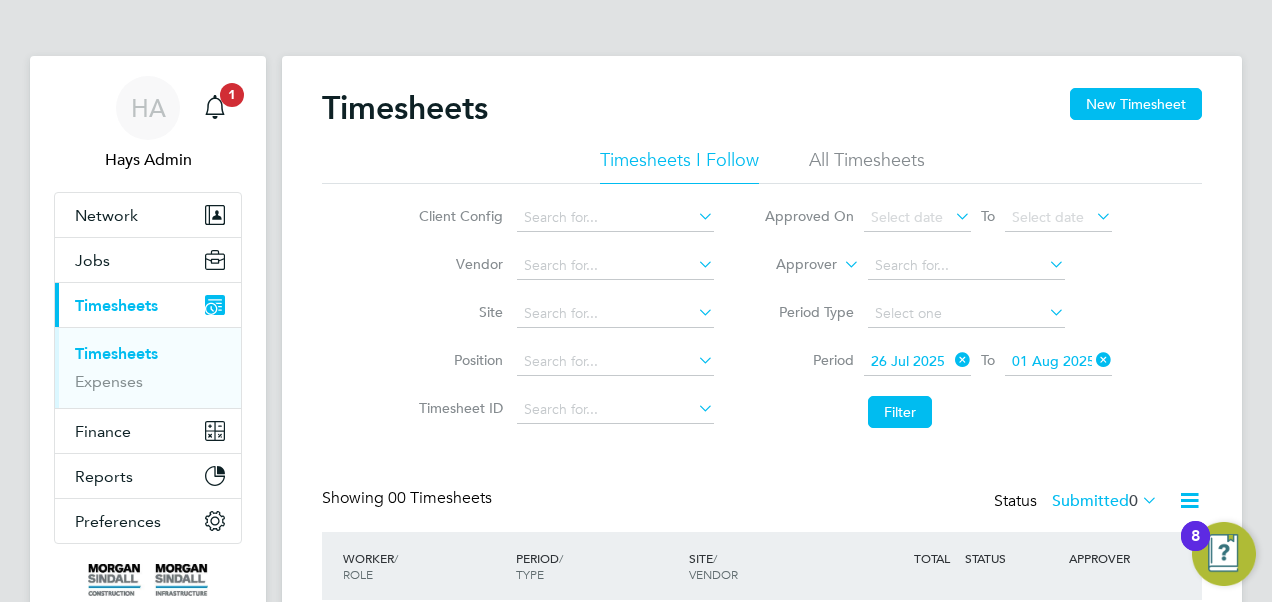 click on "All Timesheets" 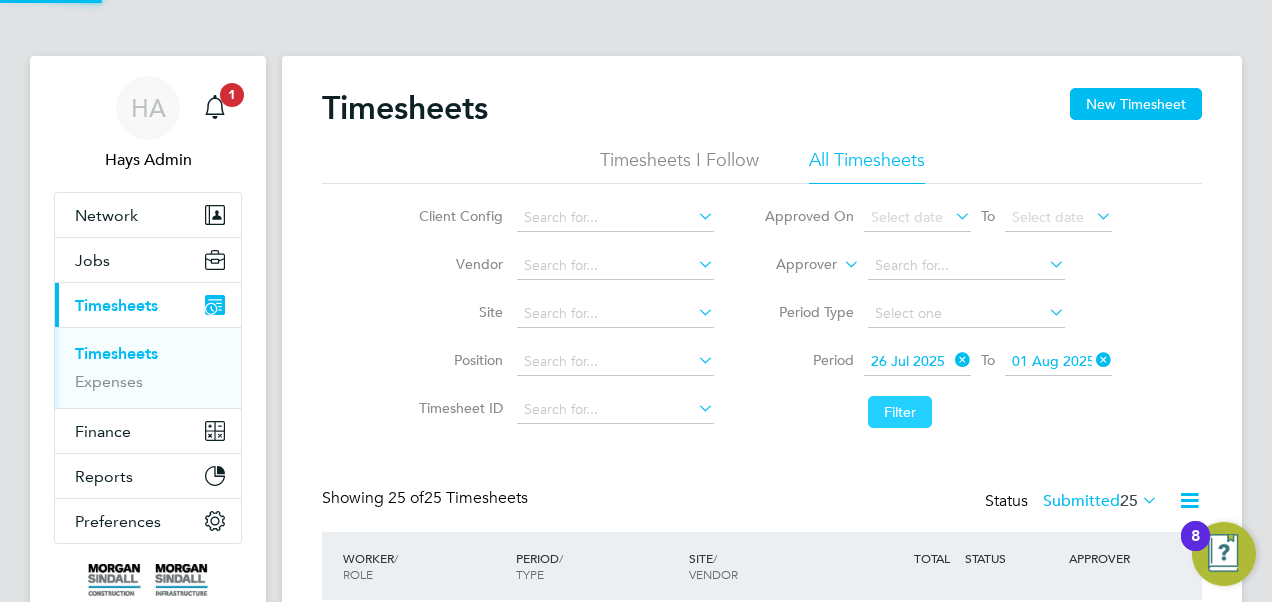 scroll, scrollTop: 10, scrollLeft: 10, axis: both 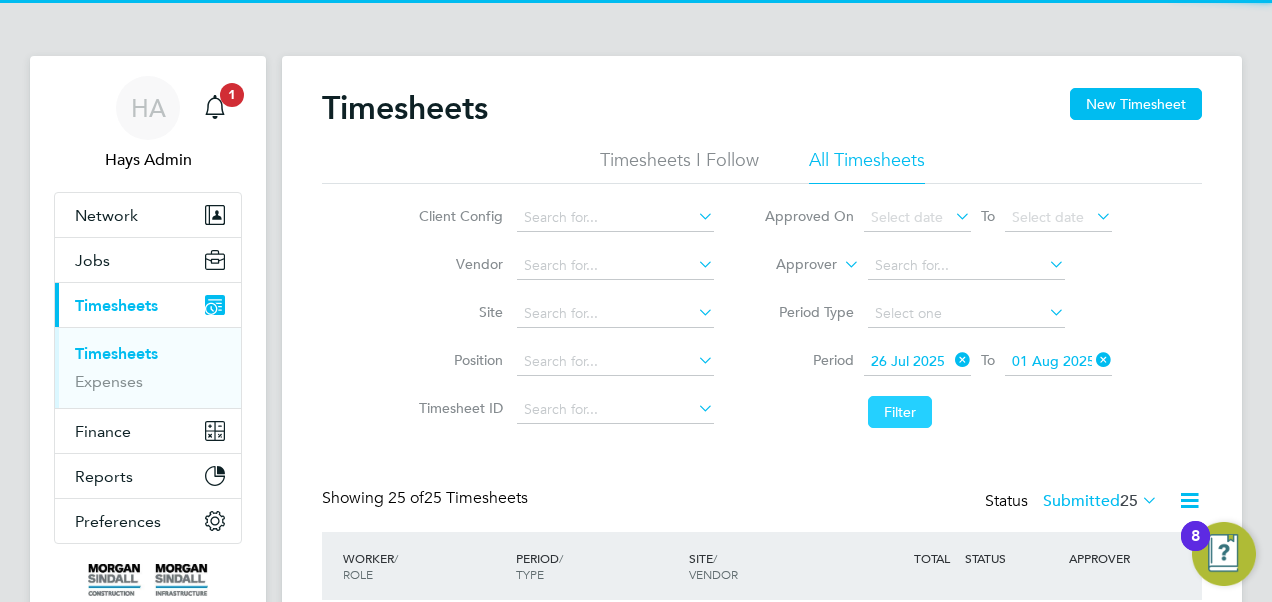 click on "Filter" 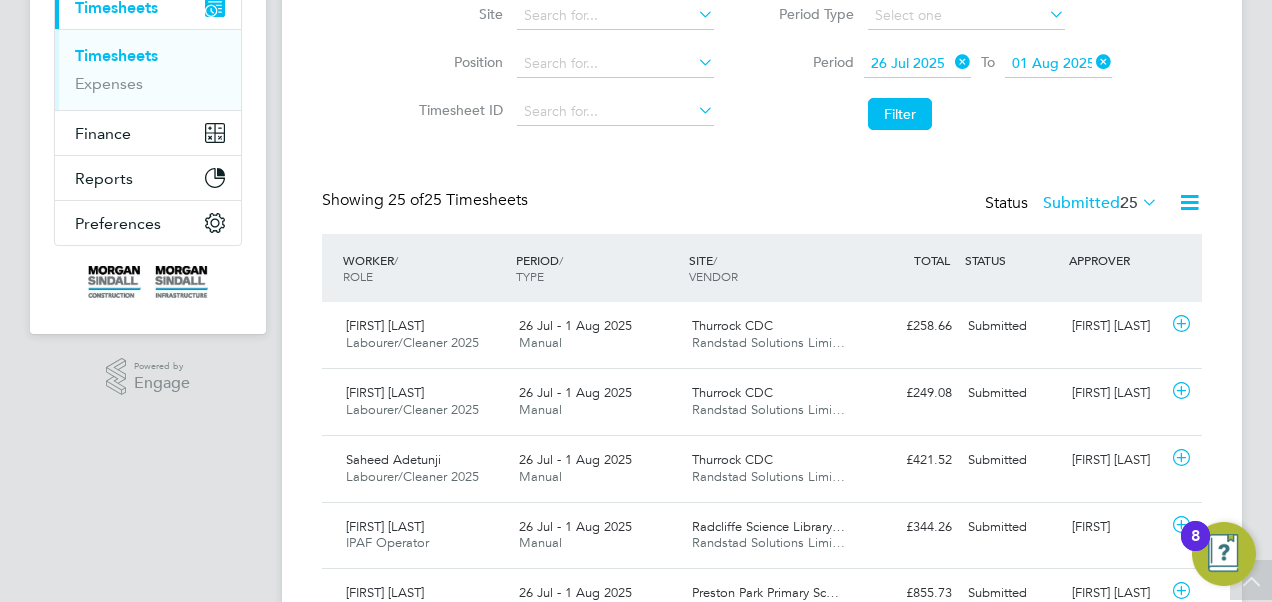 click 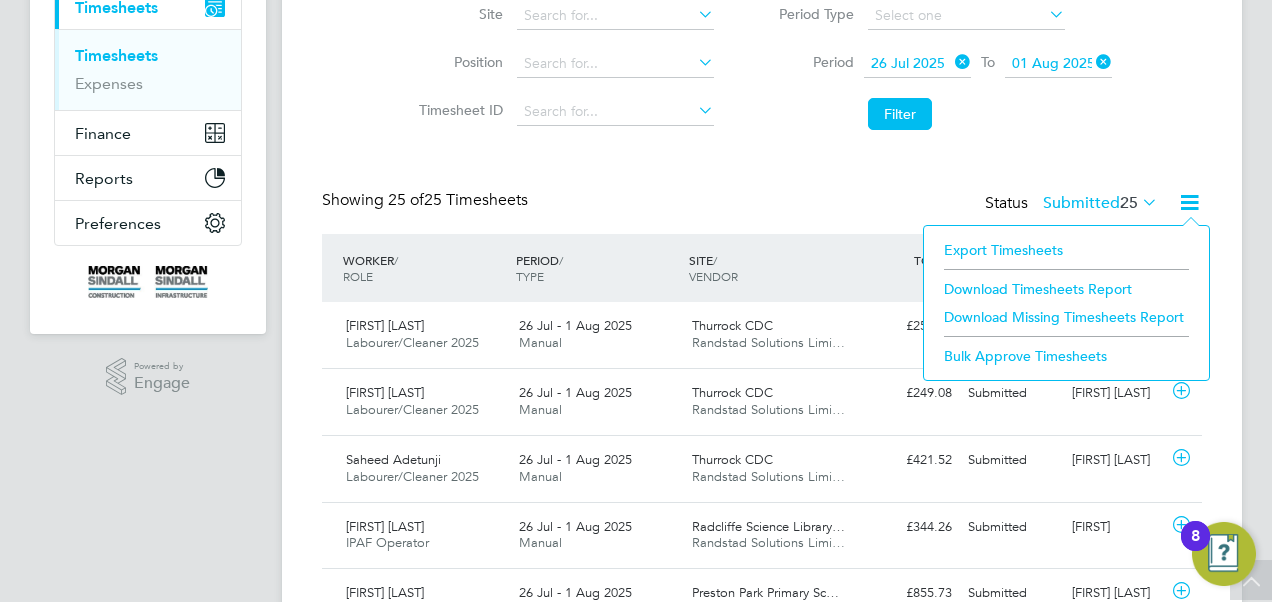 click on "Download Timesheets Report" 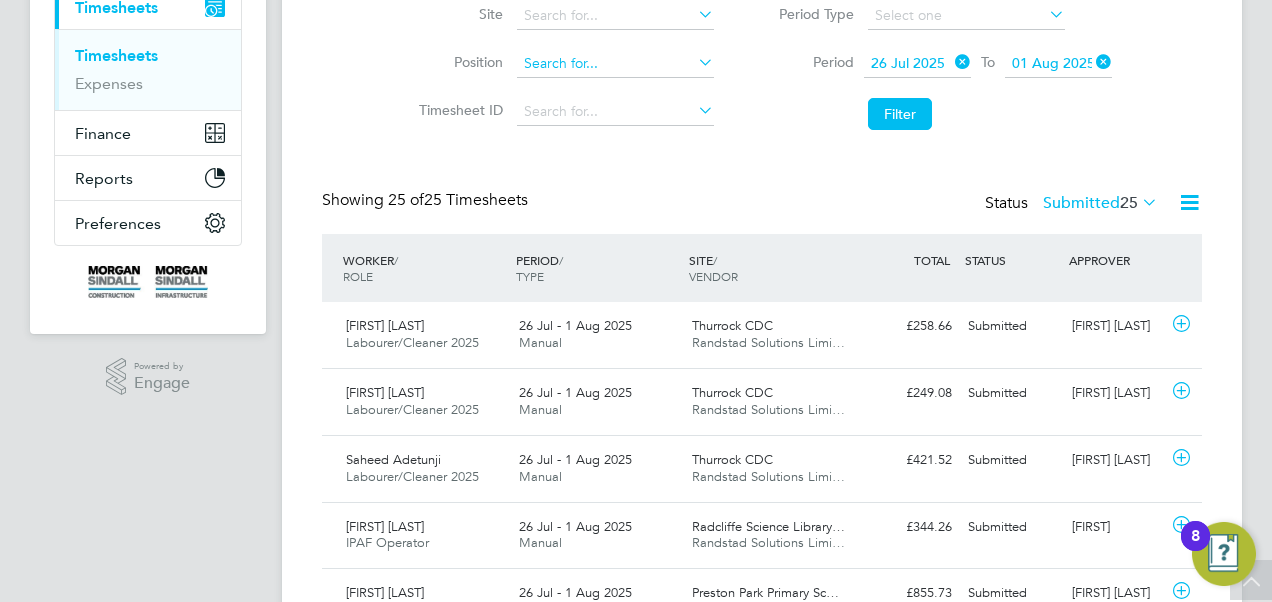 click 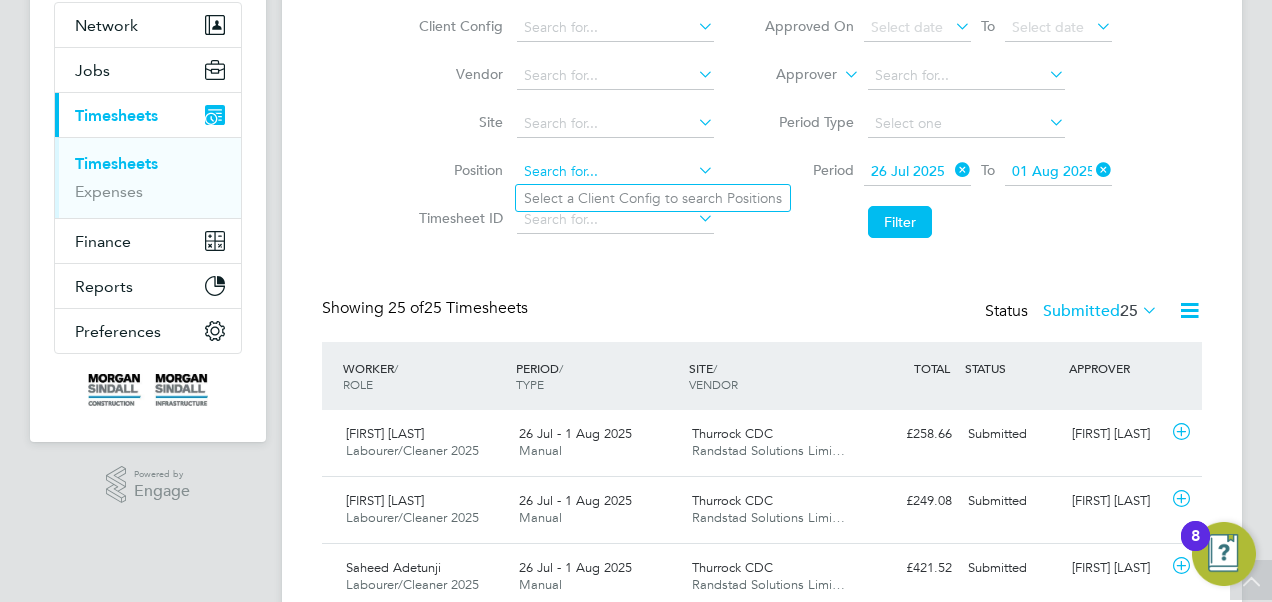 scroll, scrollTop: 189, scrollLeft: 0, axis: vertical 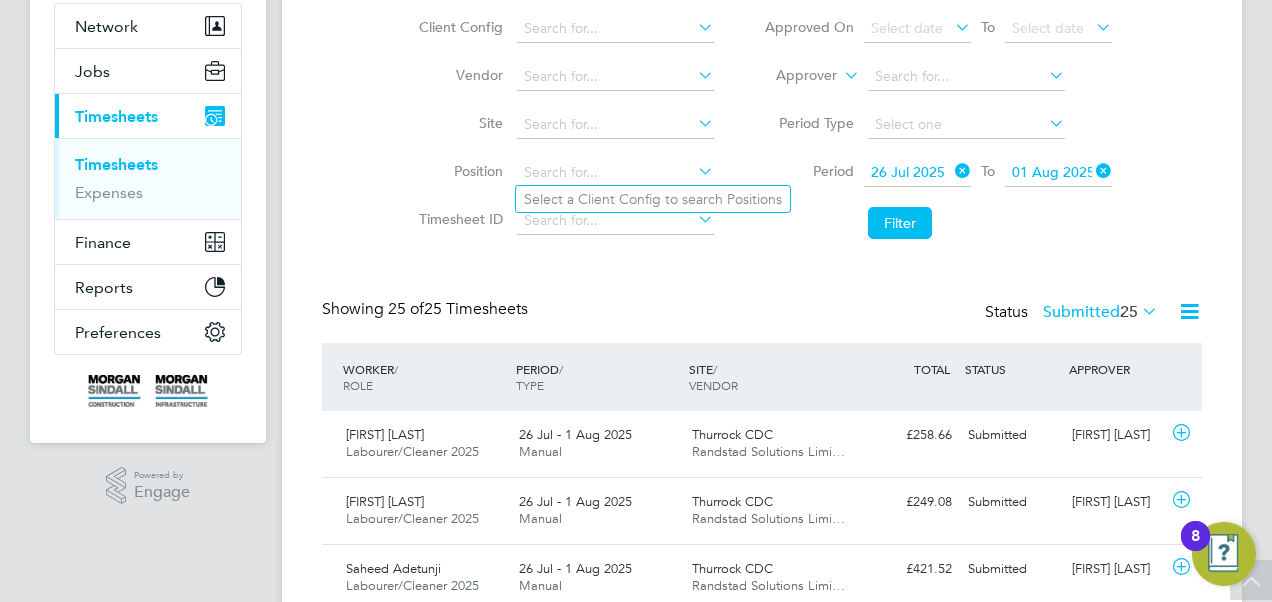 click 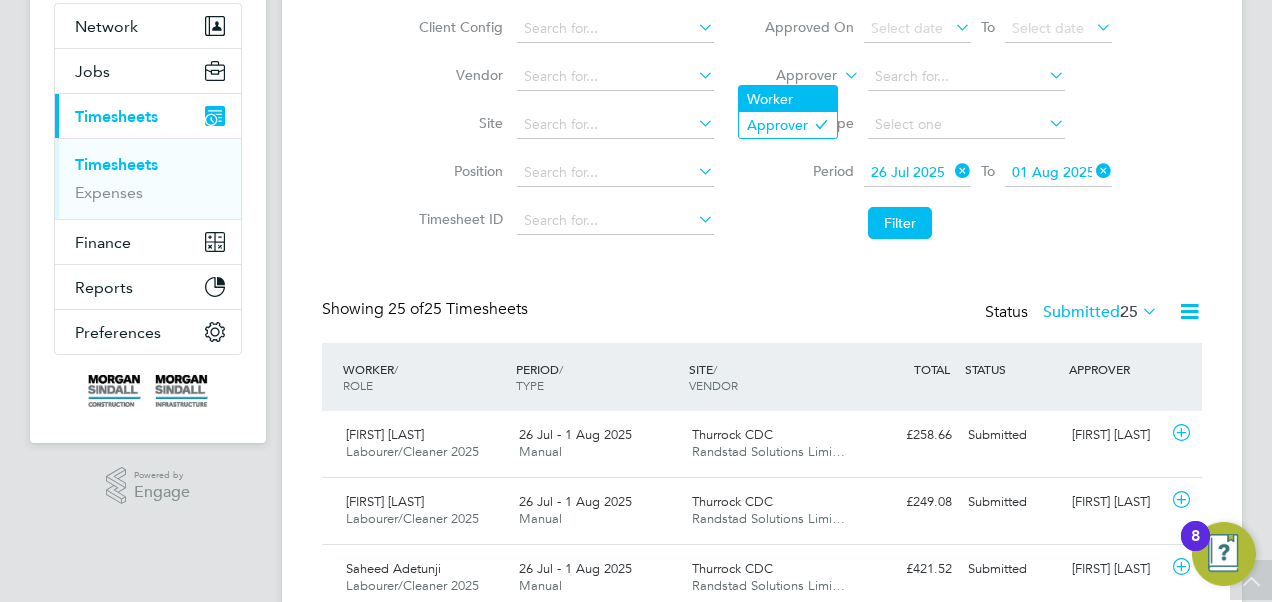 click on "Worker" 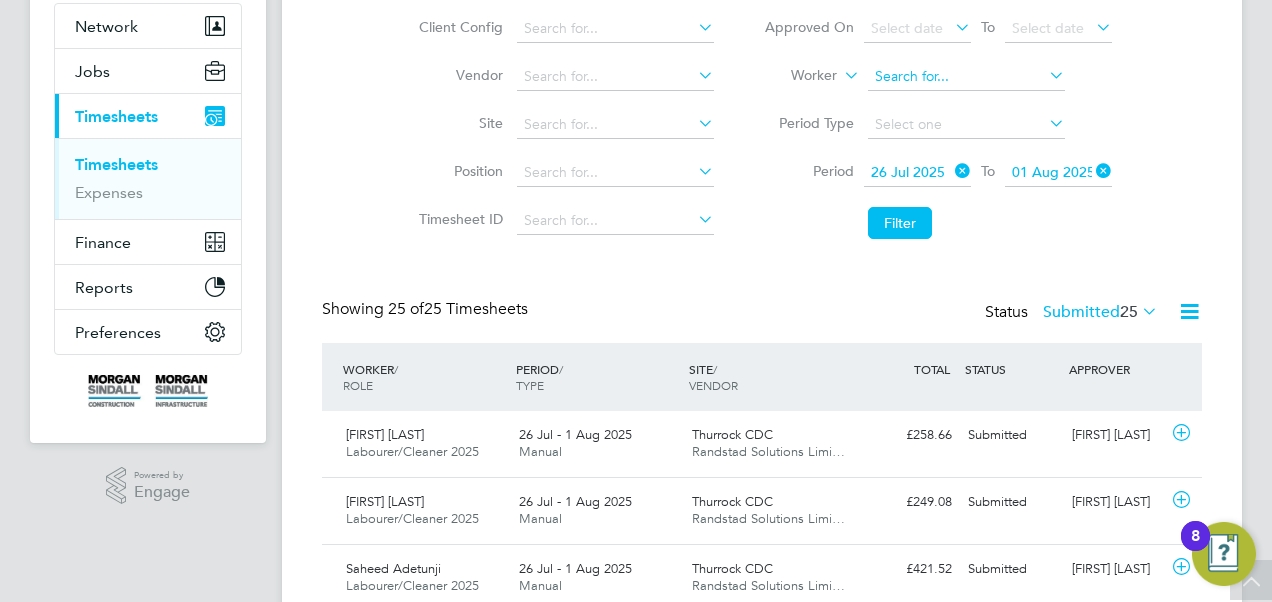 click 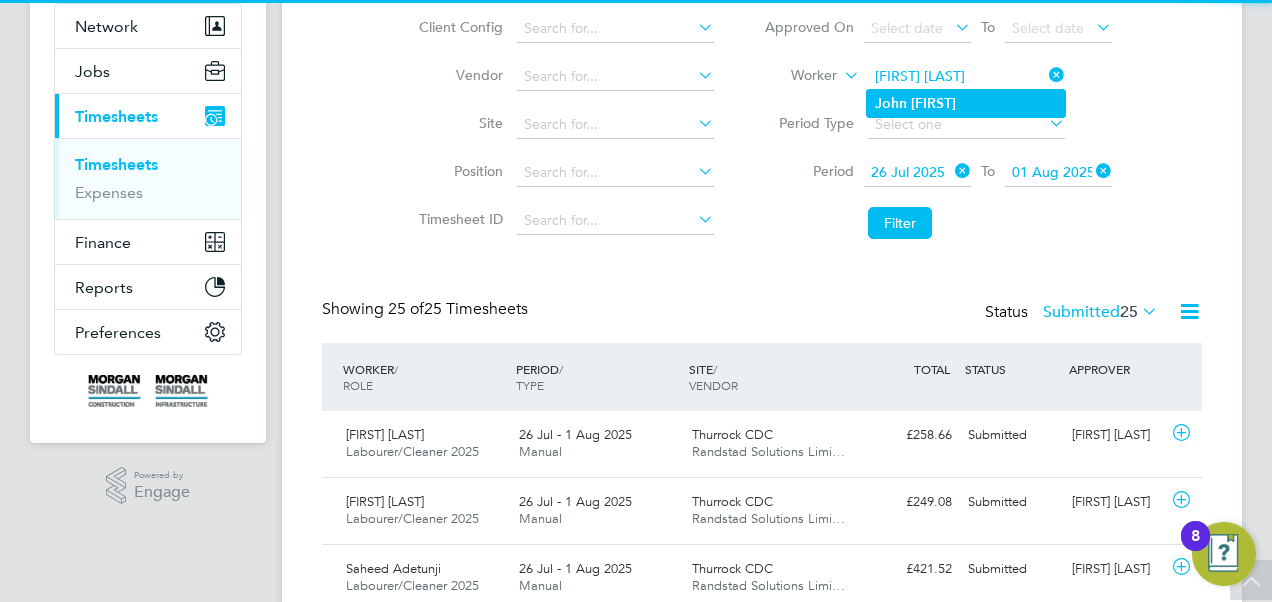 click on "John" 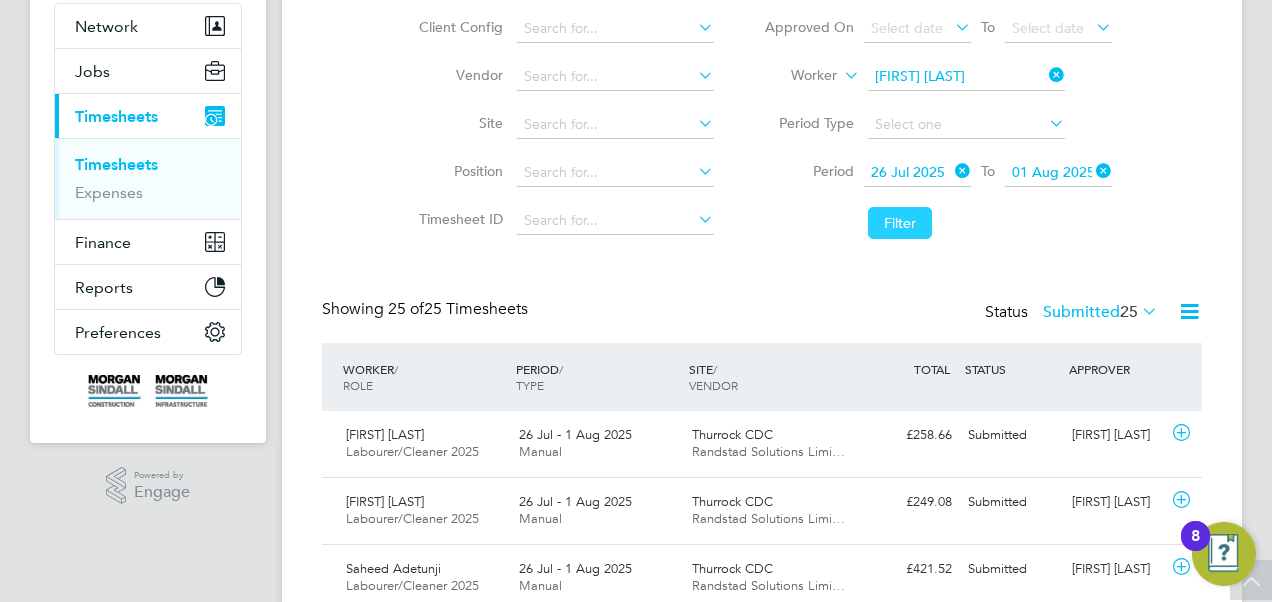 click on "Filter" 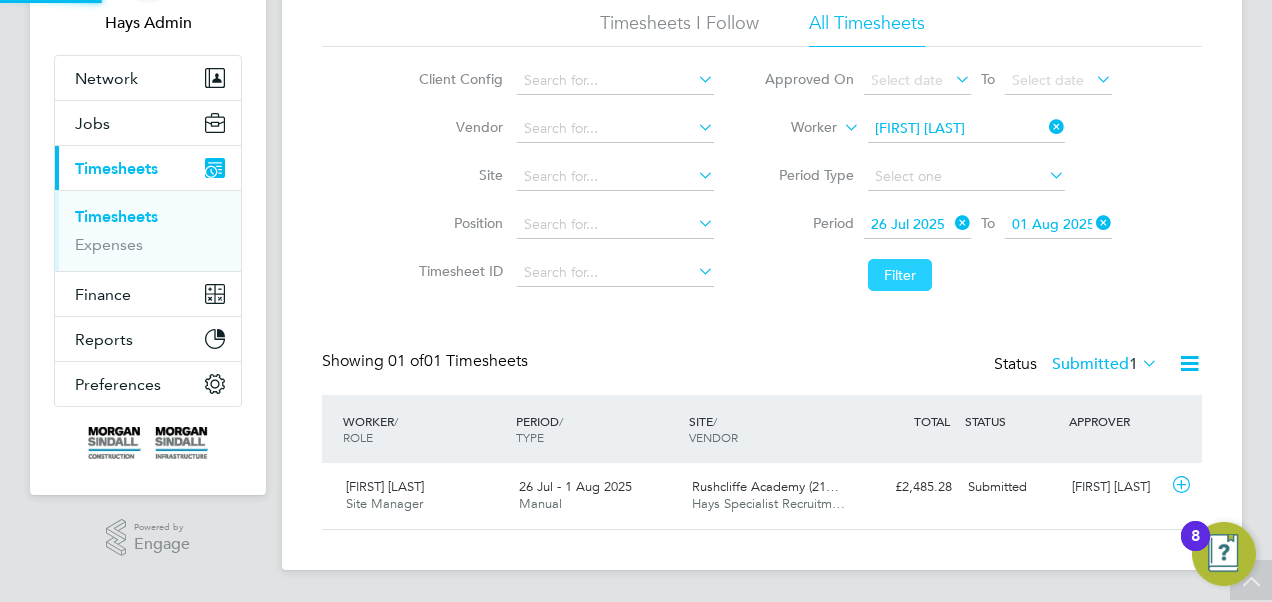 scroll, scrollTop: 136, scrollLeft: 0, axis: vertical 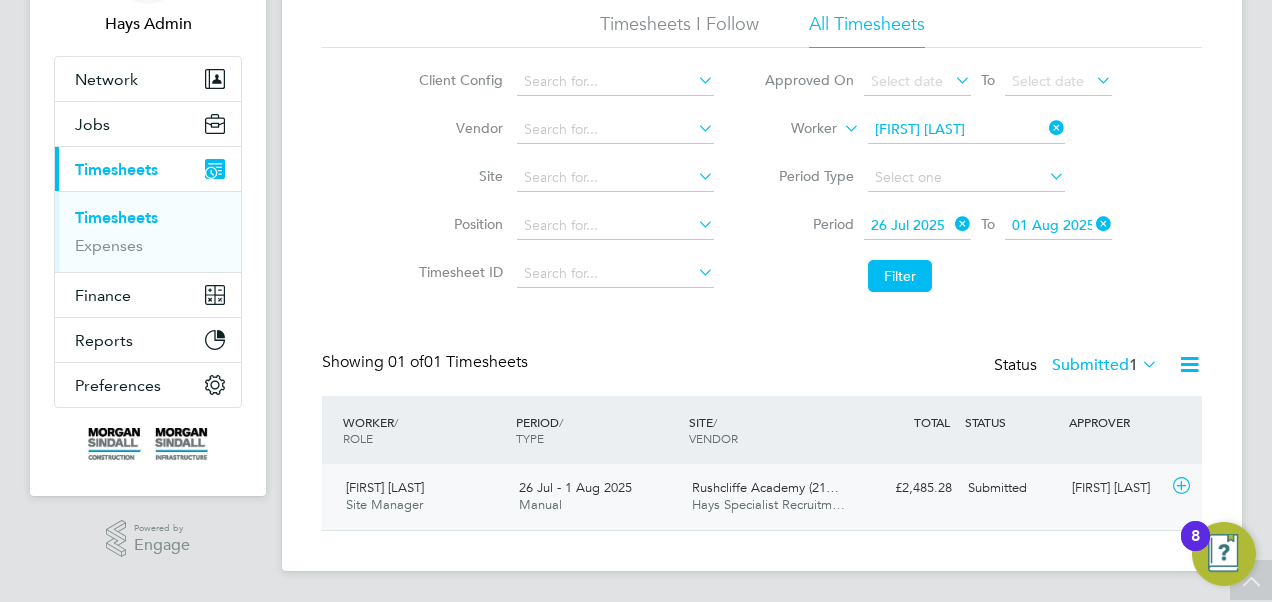 click on "Rushcliffe Academy (21… Hays Specialist Recruitm…" 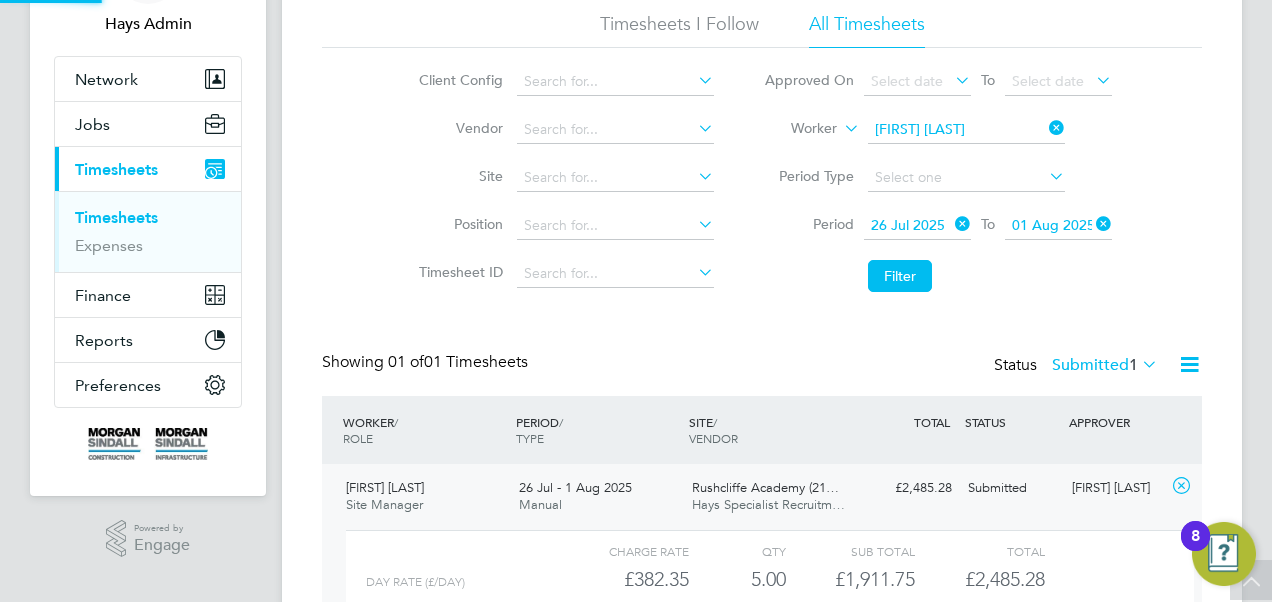 scroll, scrollTop: 10, scrollLeft: 10, axis: both 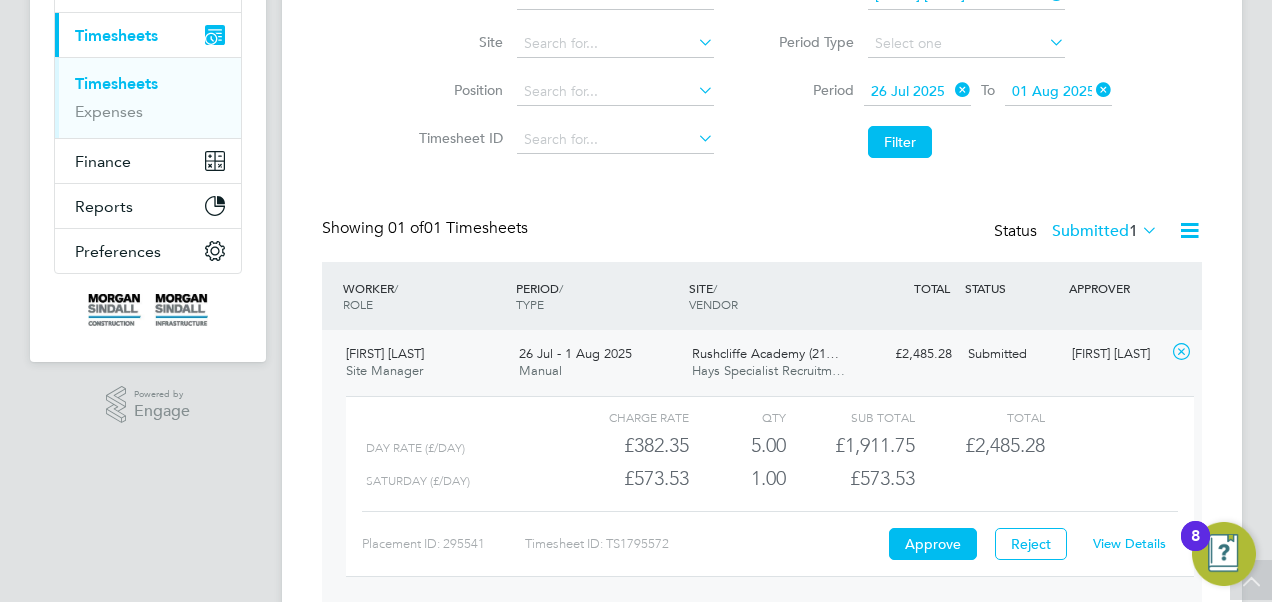 click on "View Details" 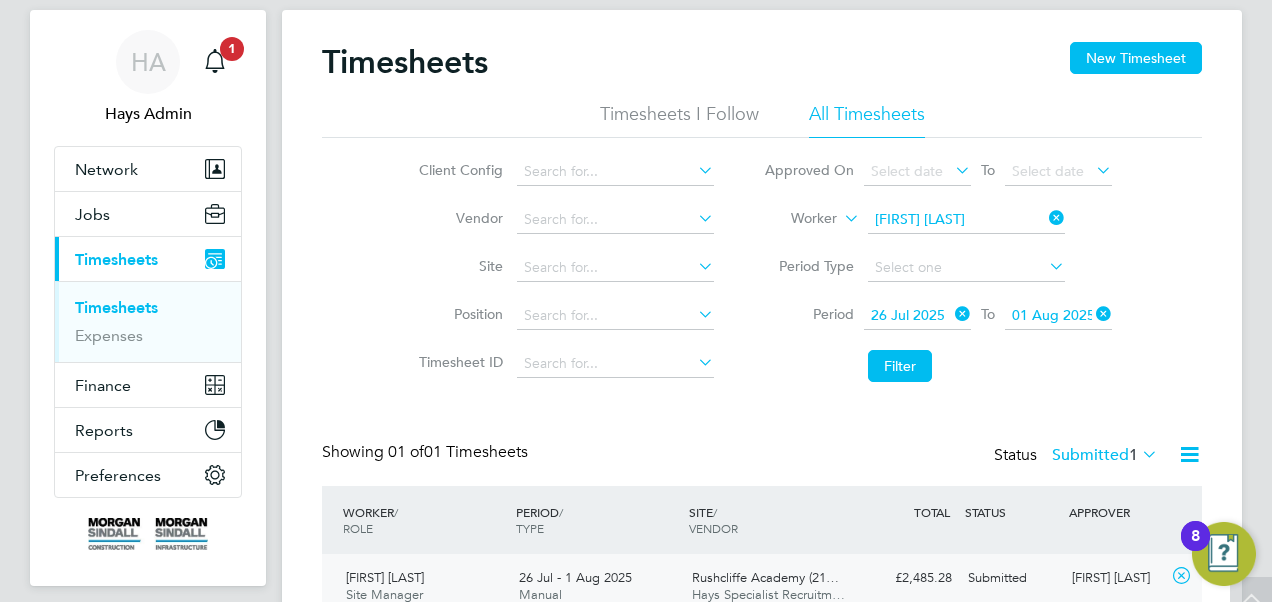 scroll, scrollTop: 38, scrollLeft: 0, axis: vertical 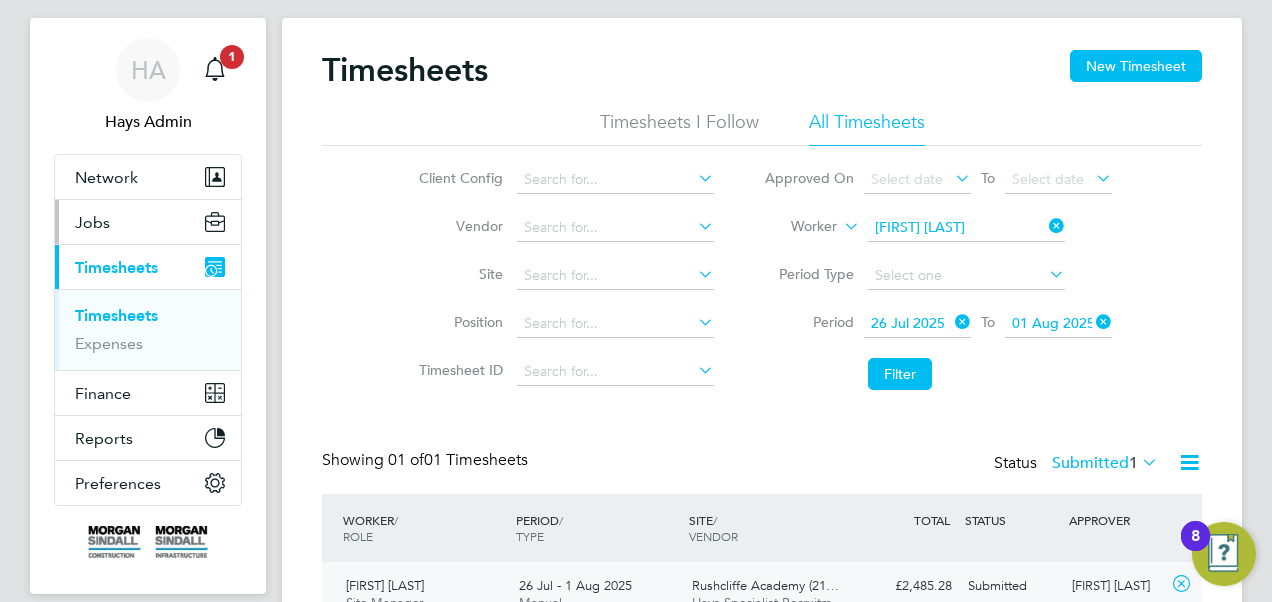 click on "Jobs" at bounding box center [92, 222] 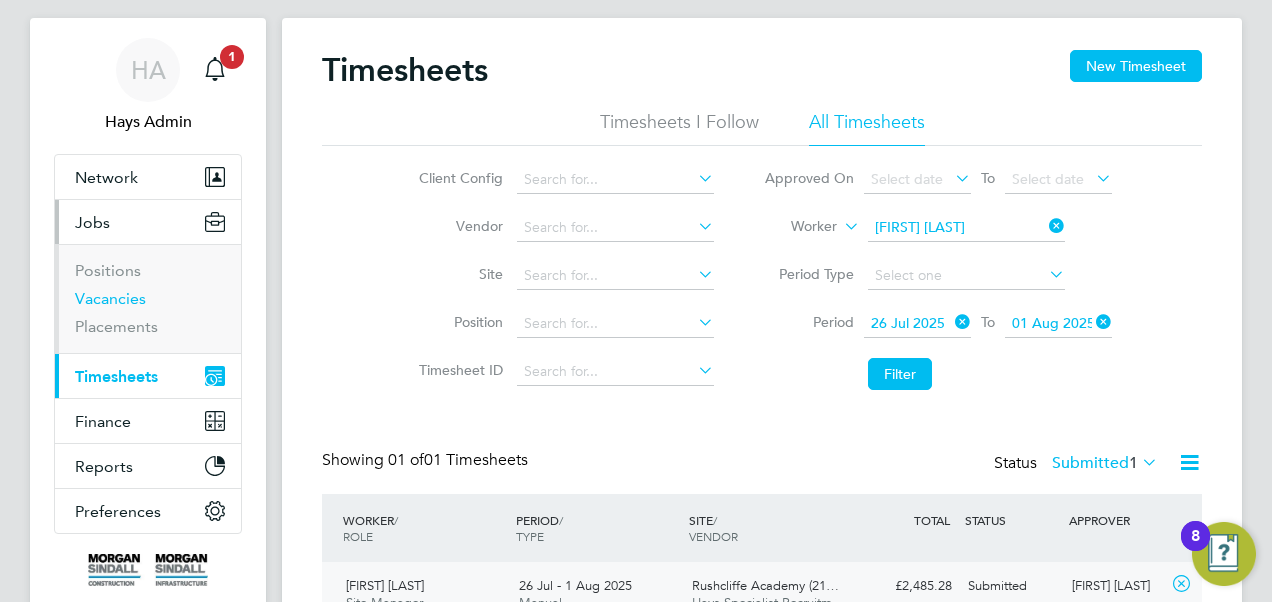 click on "Vacancies" at bounding box center (110, 298) 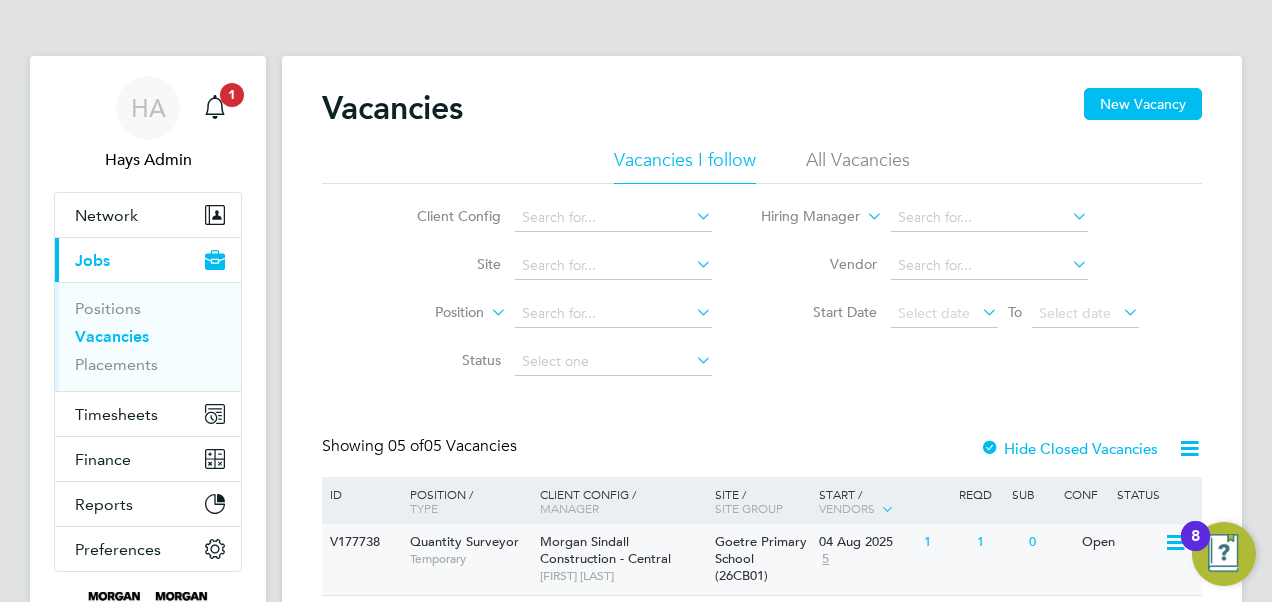 click on "Temporary" 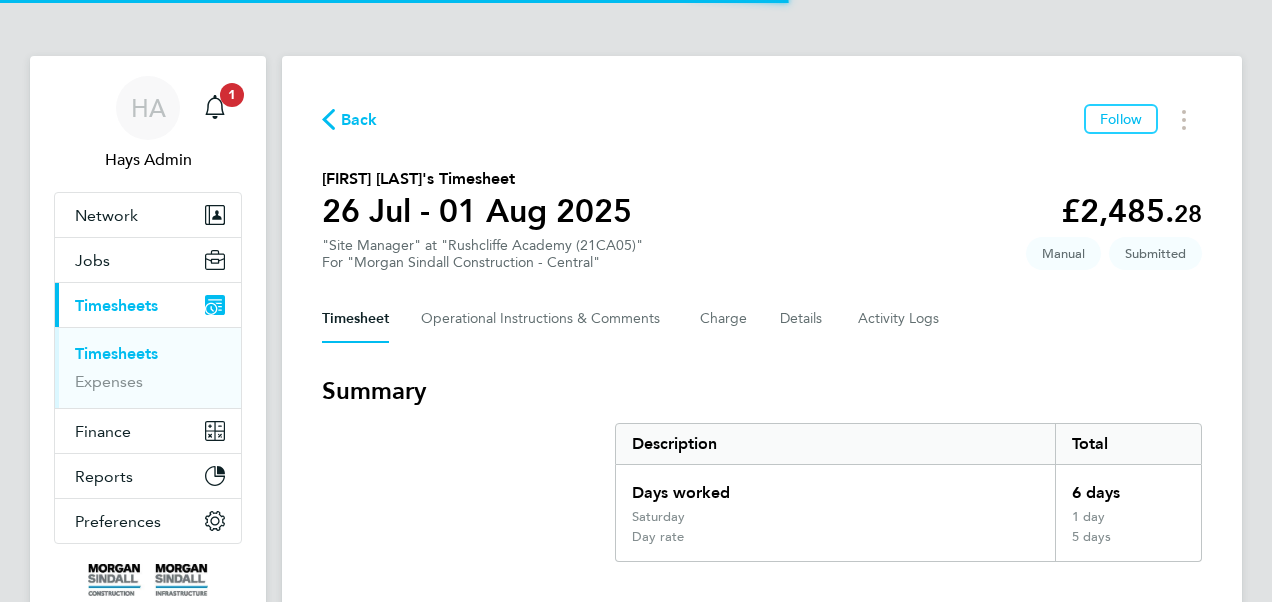 scroll, scrollTop: 0, scrollLeft: 0, axis: both 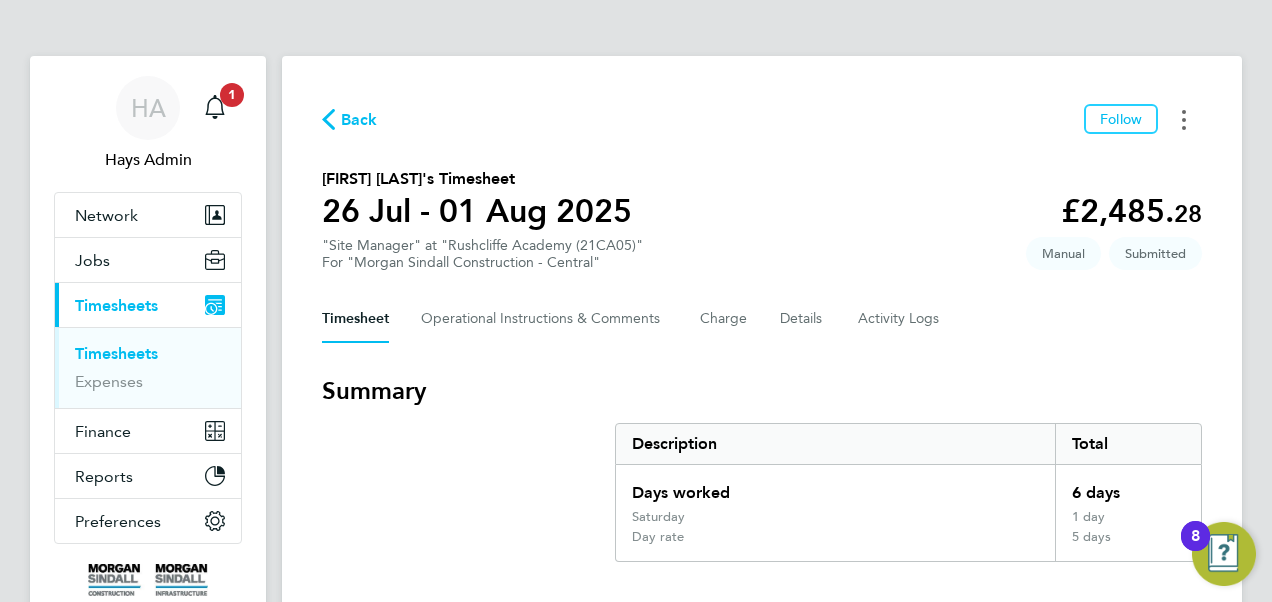 click 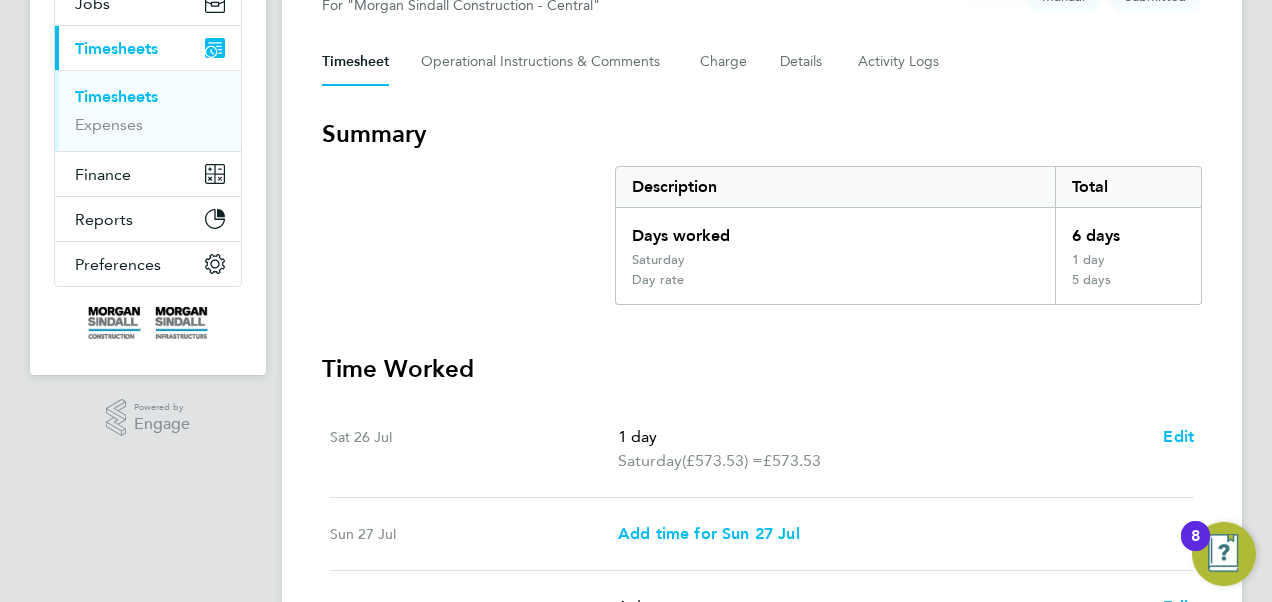 scroll, scrollTop: 256, scrollLeft: 0, axis: vertical 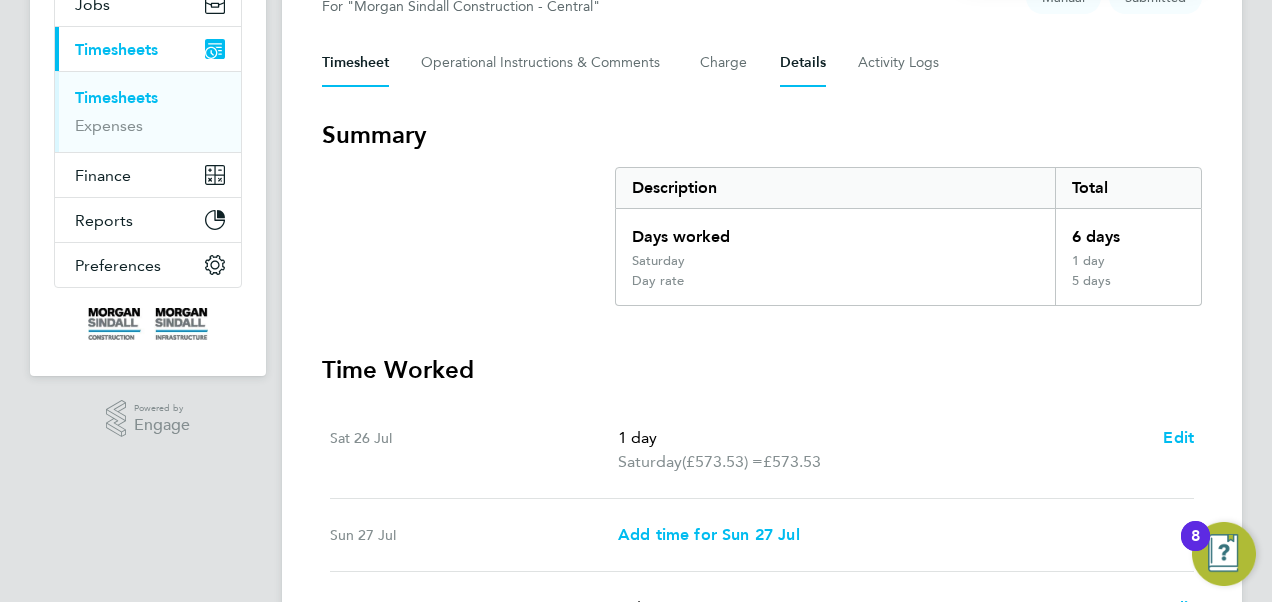 click on "Details" at bounding box center [803, 63] 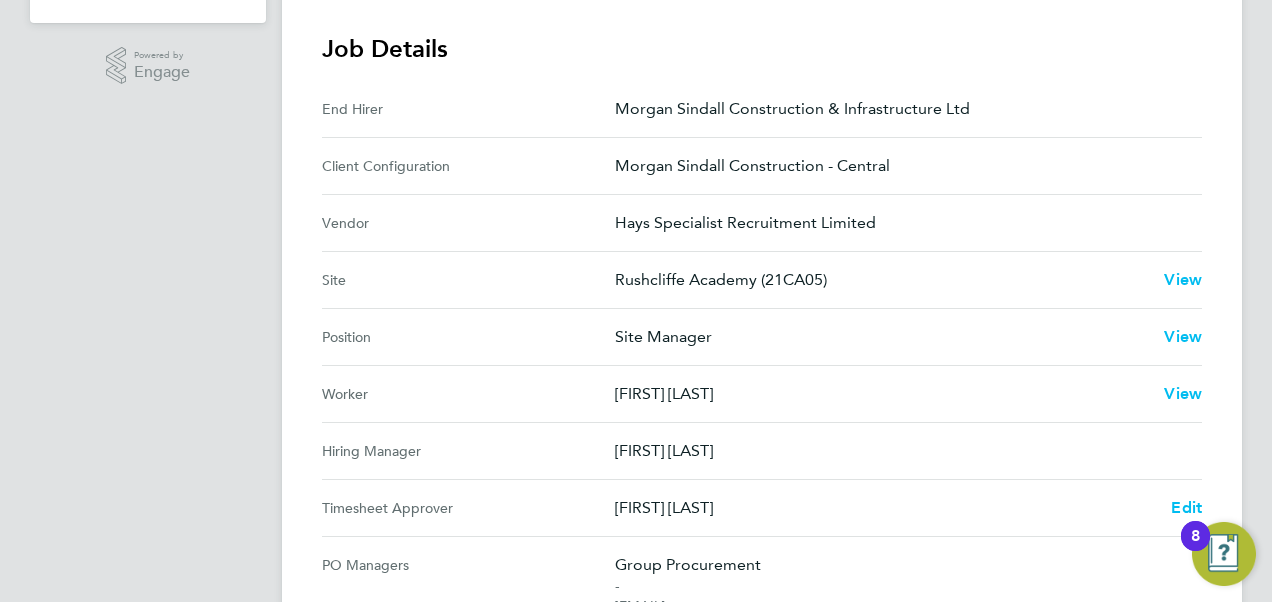 scroll, scrollTop: 736, scrollLeft: 0, axis: vertical 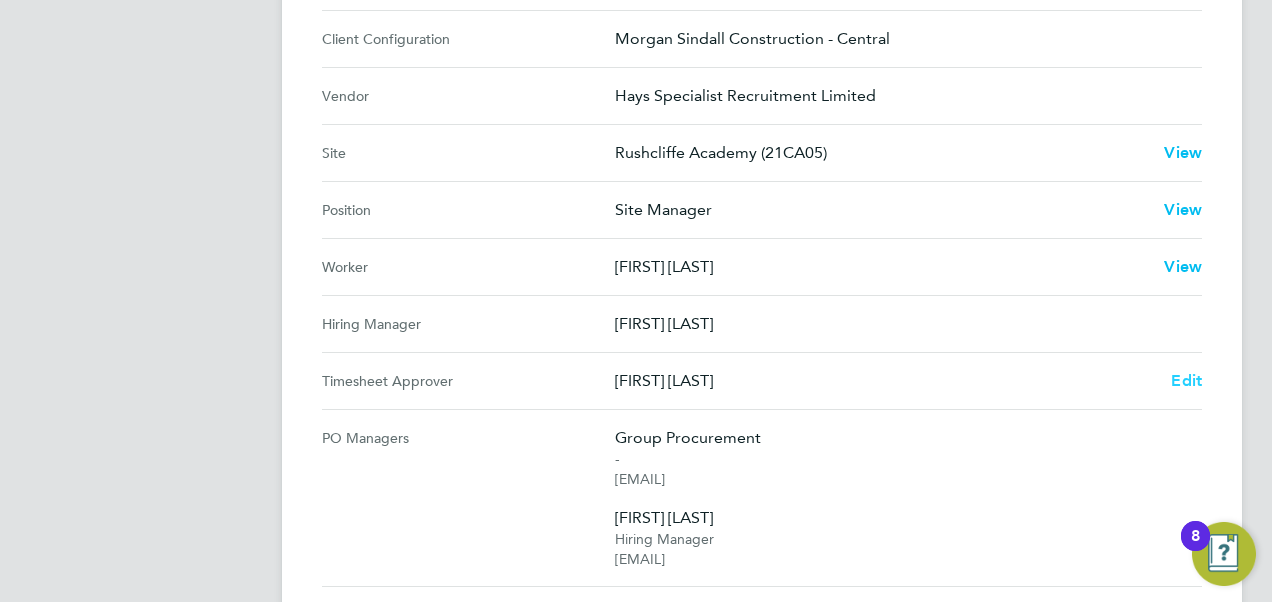 click on "Edit" at bounding box center (1186, 380) 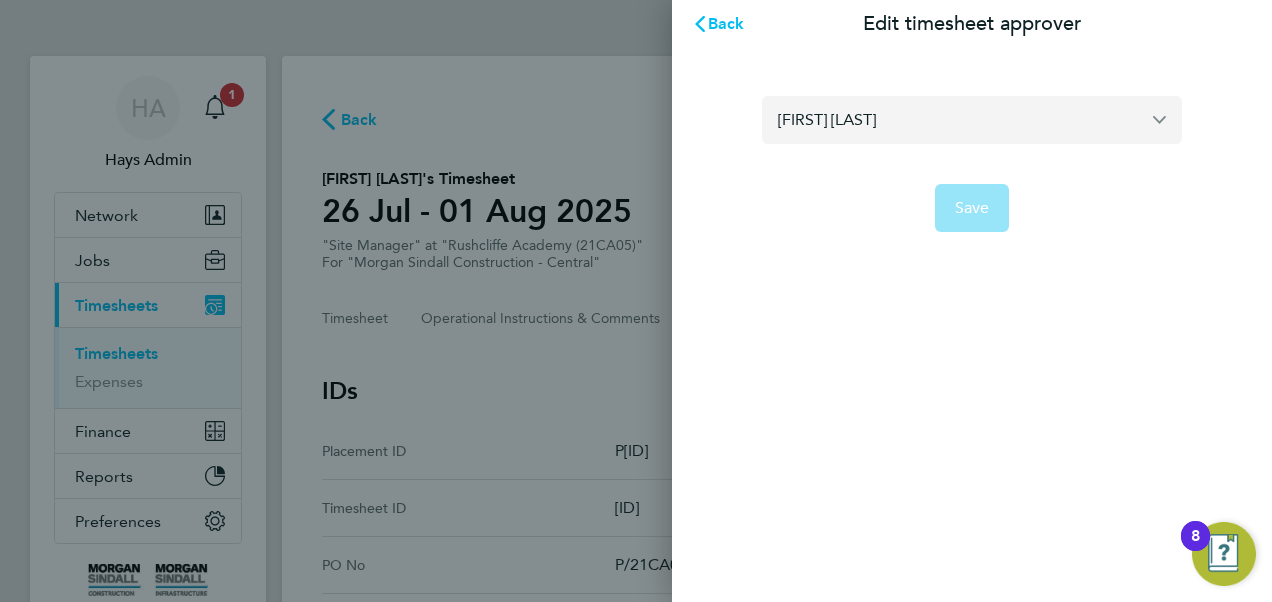 click on "Andrew Anderson" at bounding box center [972, 119] 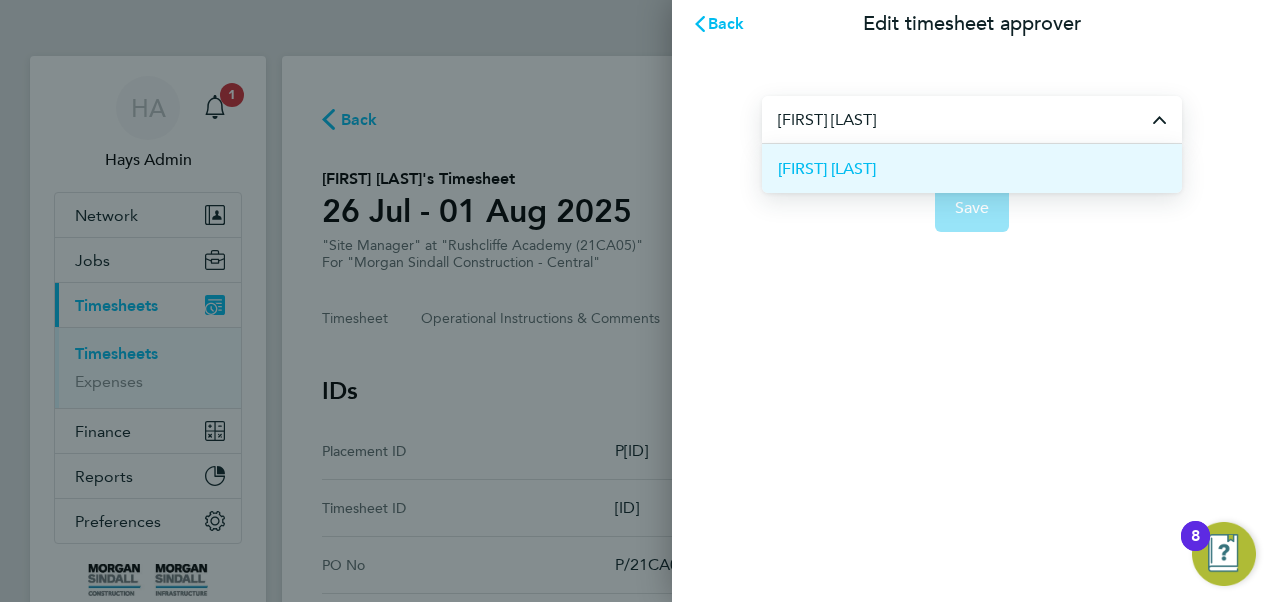 click on "Jason Lyne" at bounding box center (827, 169) 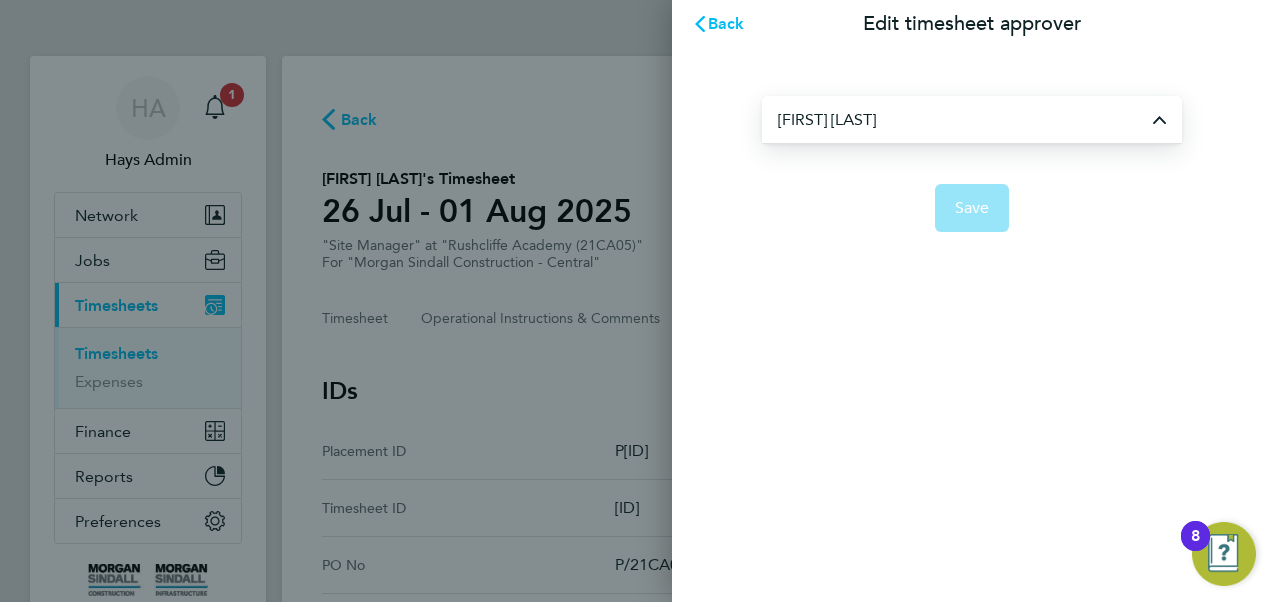 type on "Jason Lyne" 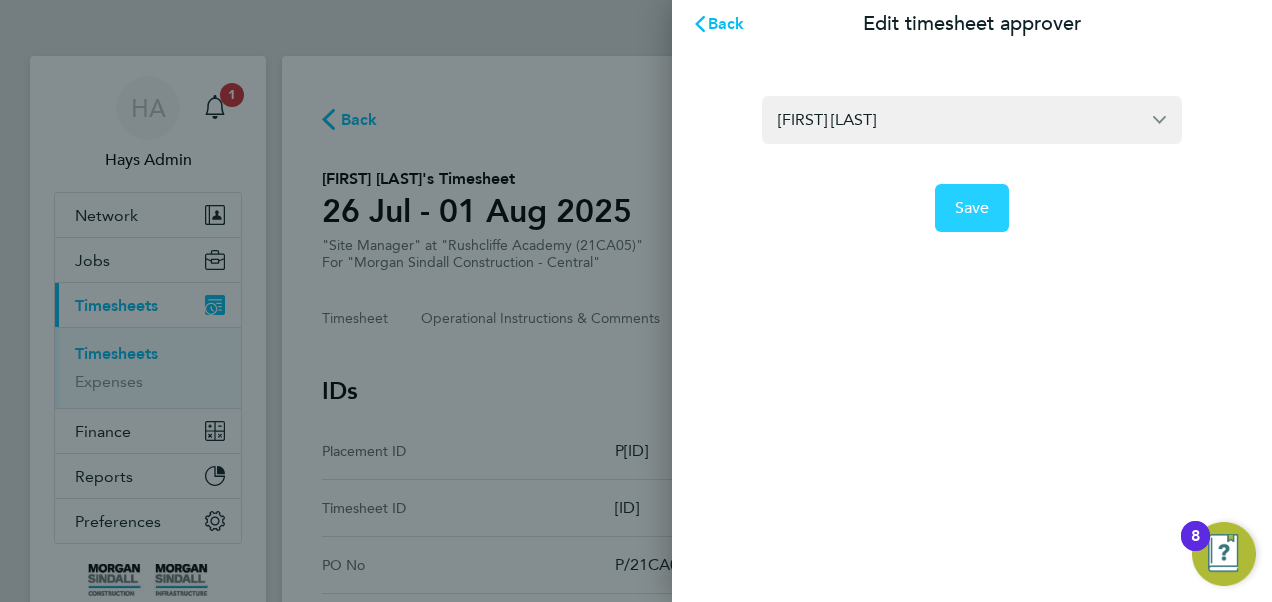 click on "Save" 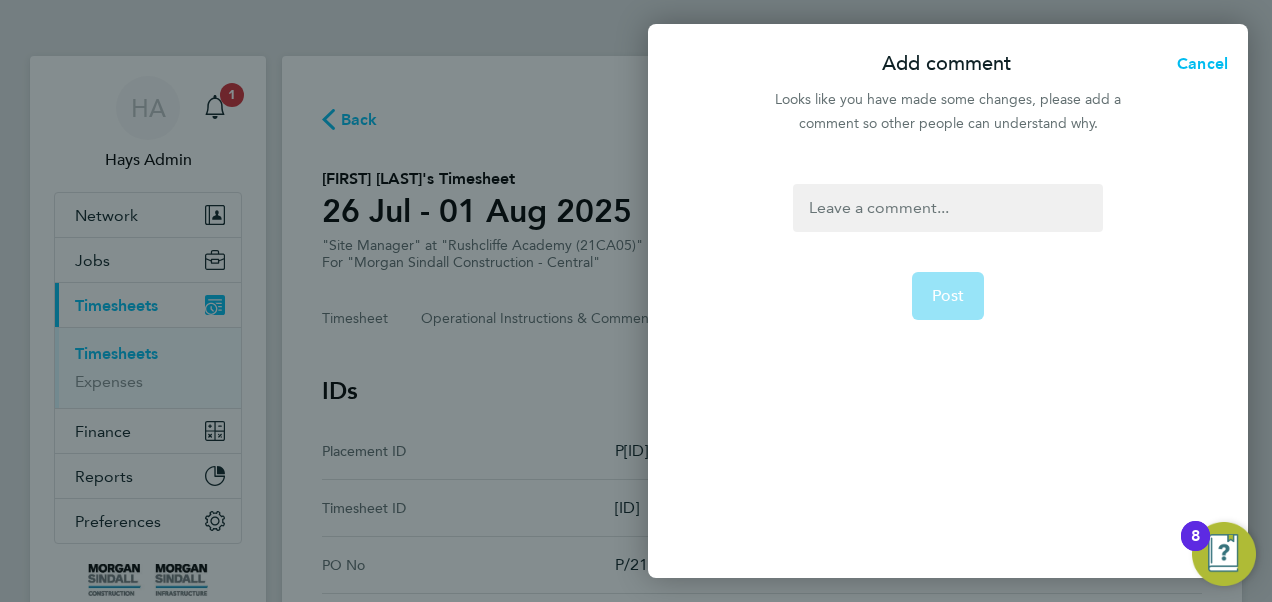 click at bounding box center [947, 208] 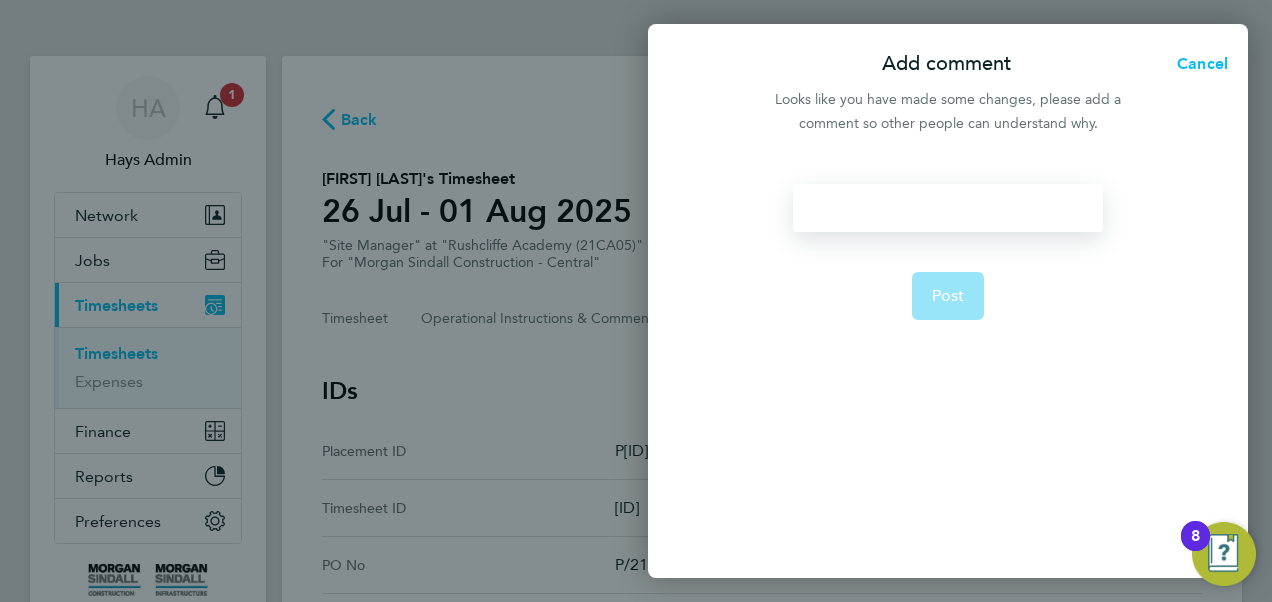 click at bounding box center [947, 208] 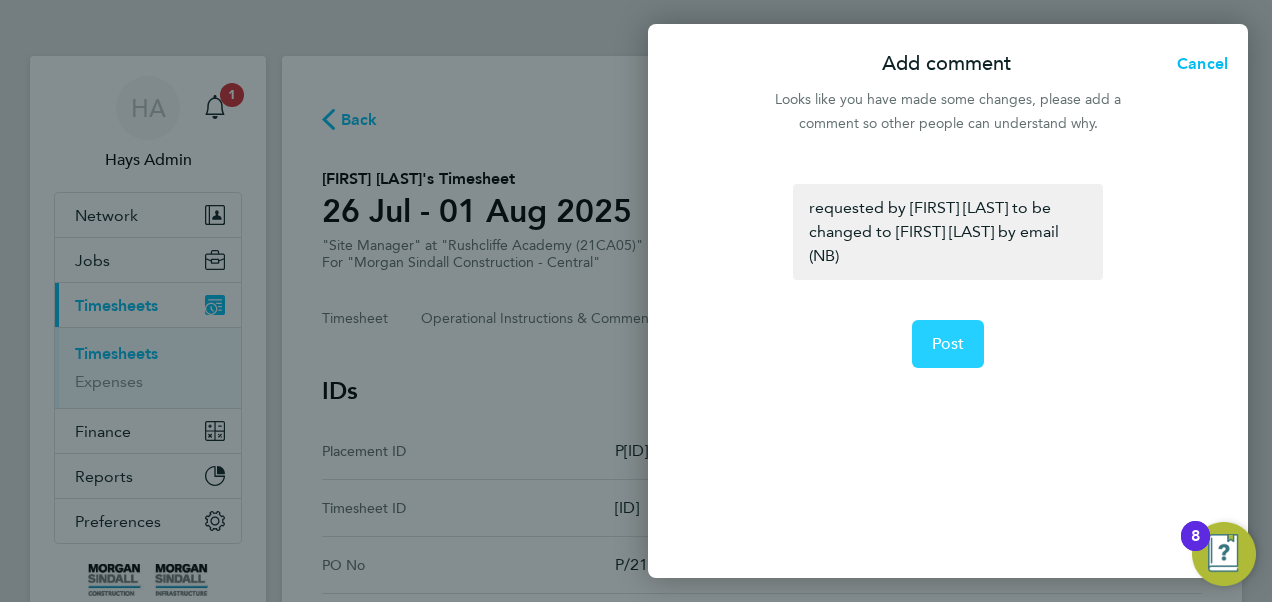 click on "Post" 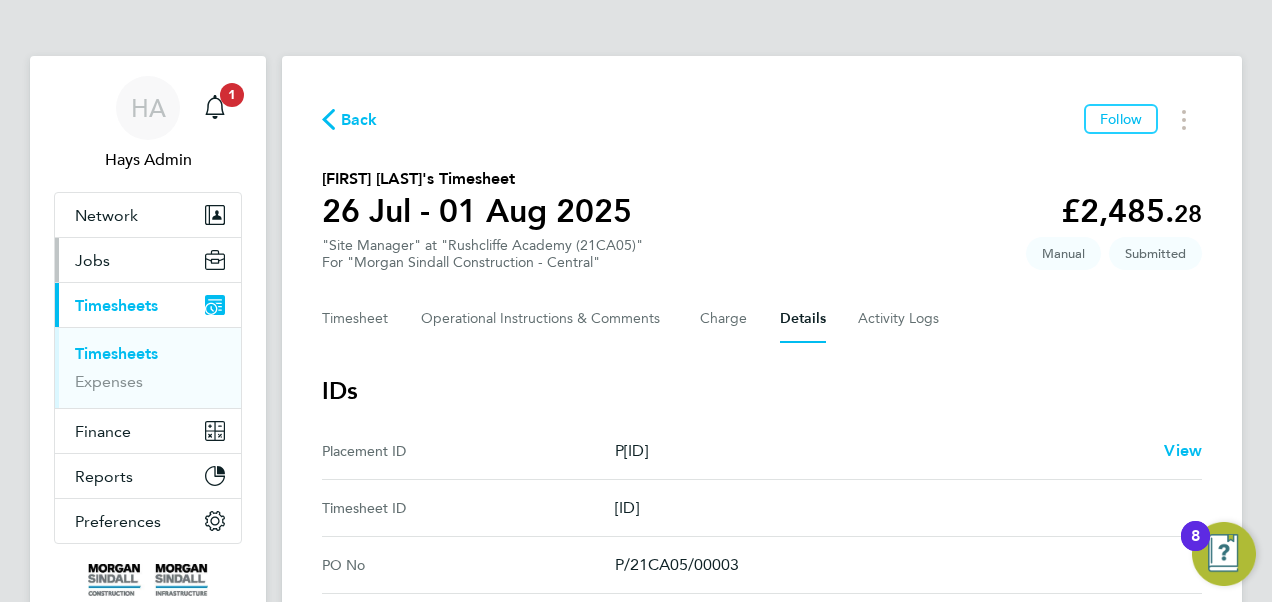 click on "Jobs" at bounding box center (92, 260) 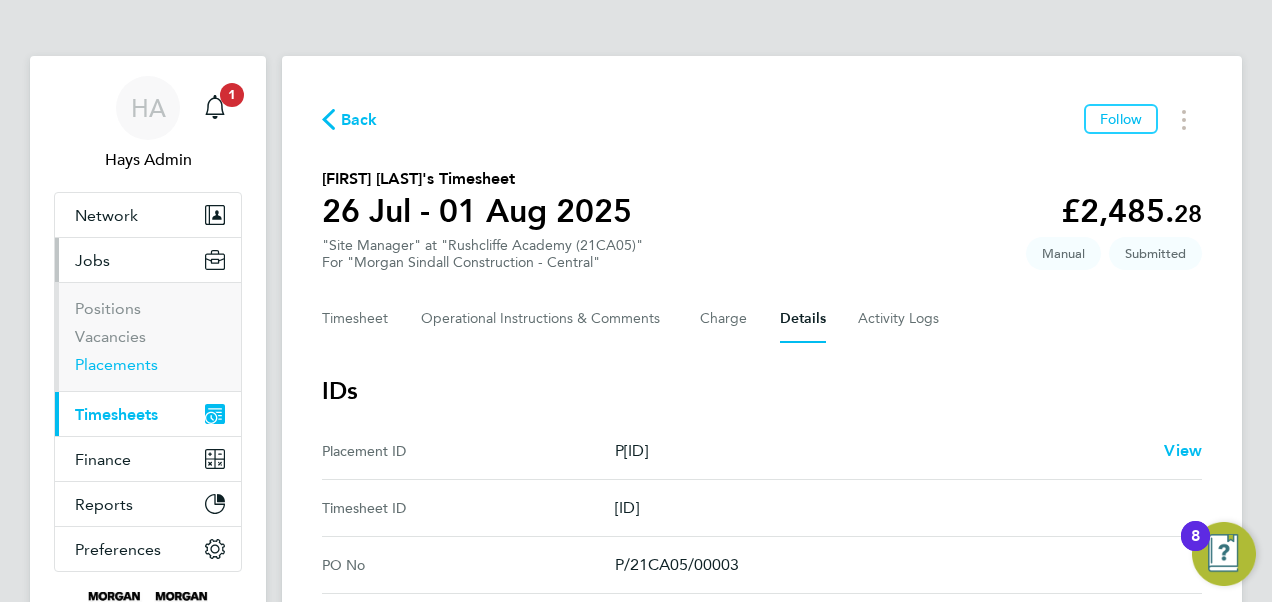 click on "Placements" at bounding box center [116, 364] 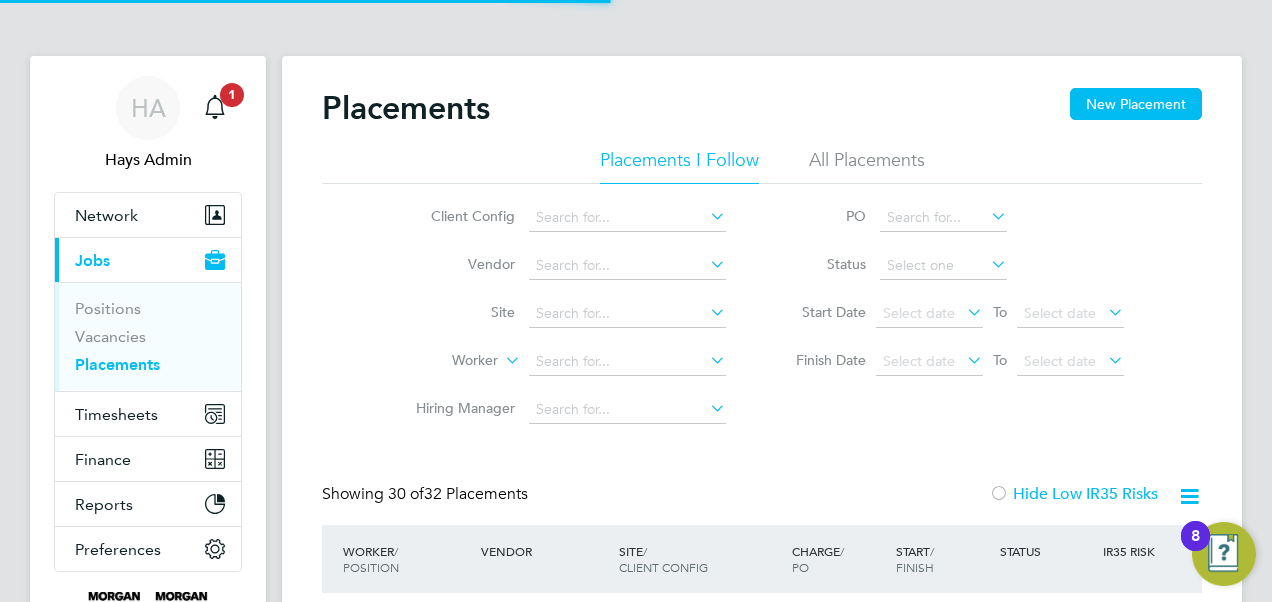 scroll, scrollTop: 10, scrollLeft: 10, axis: both 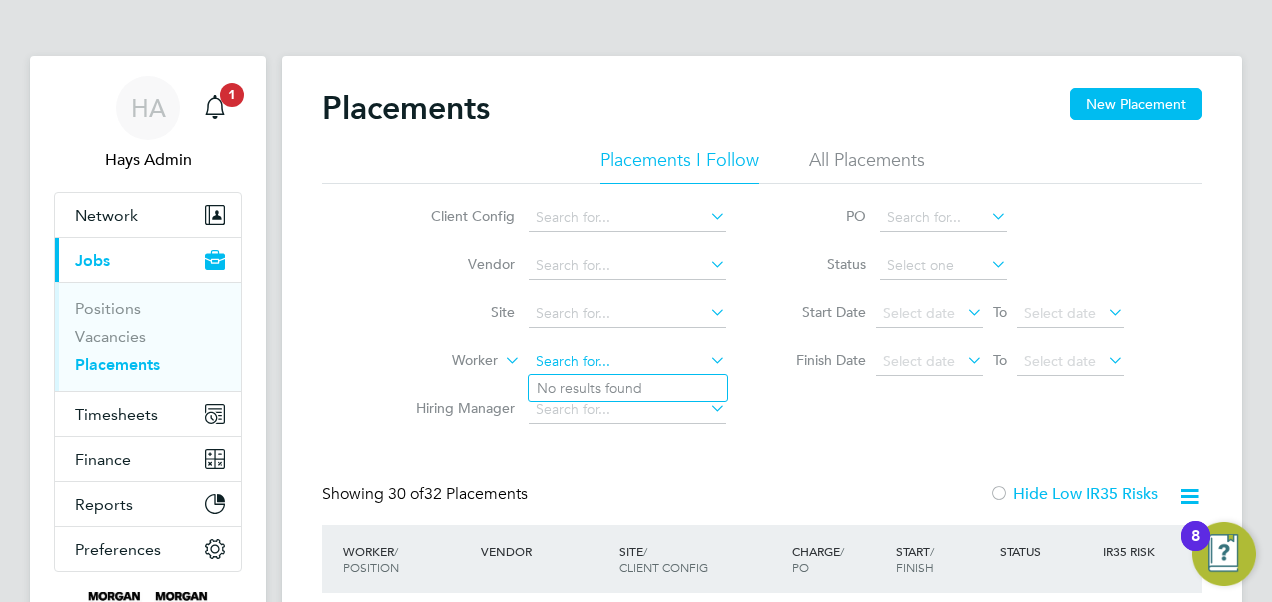 click 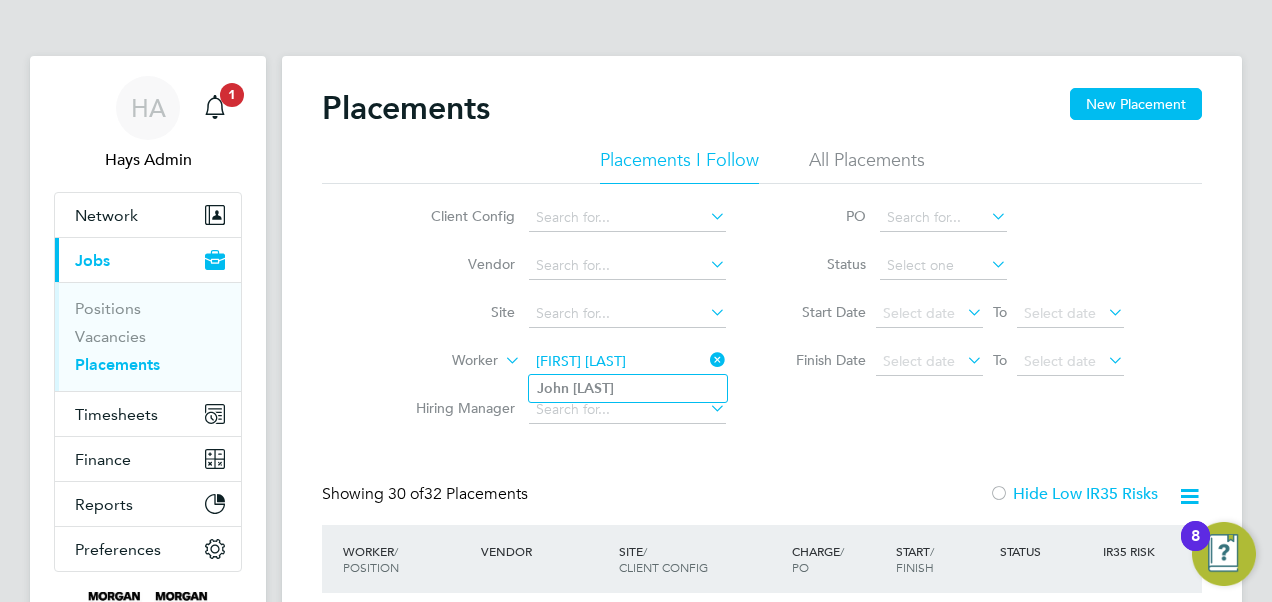 type on "John Todd" 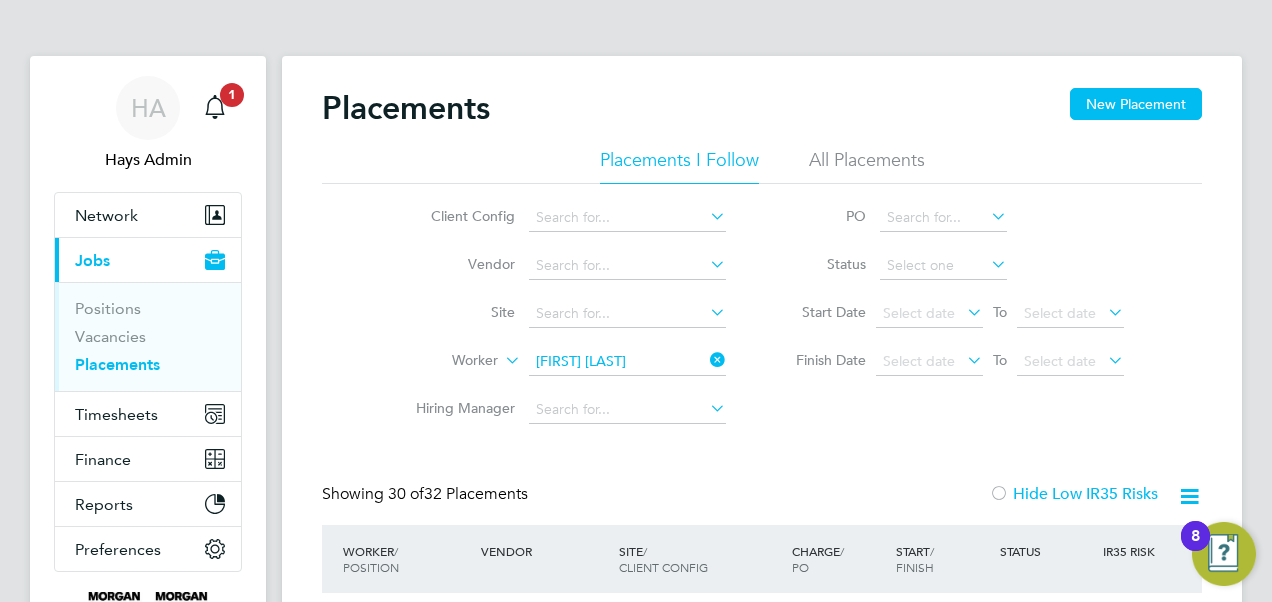 click on "John" 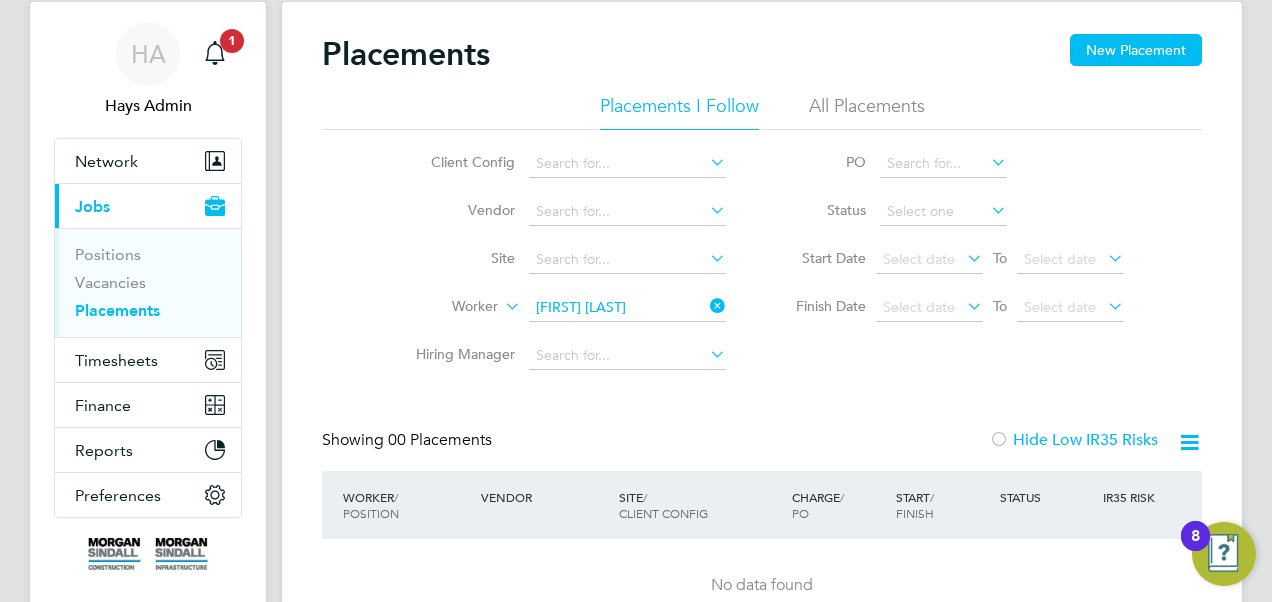 click on "All Placements" 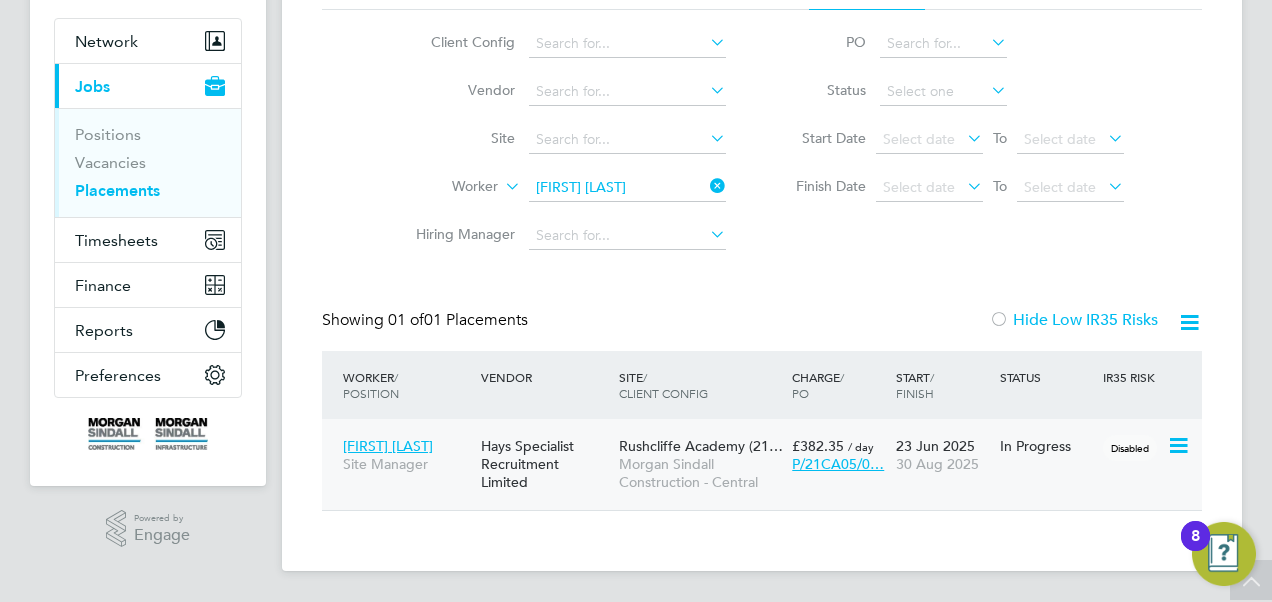 click on "Morgan Sindall Construction - Central" 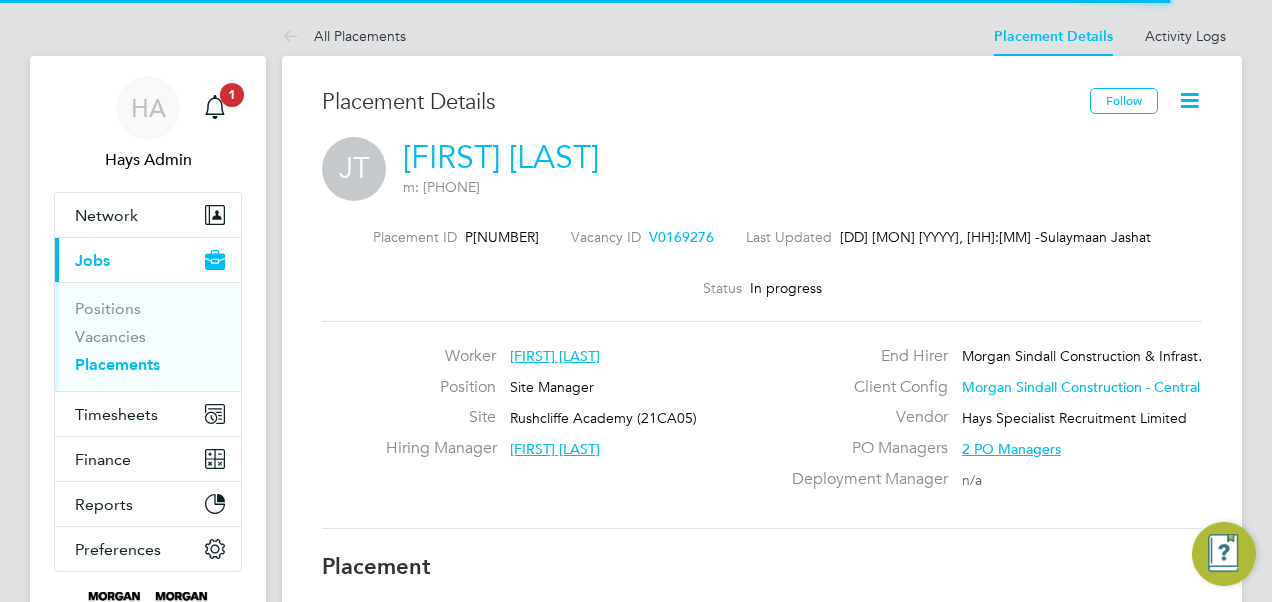scroll, scrollTop: 0, scrollLeft: 0, axis: both 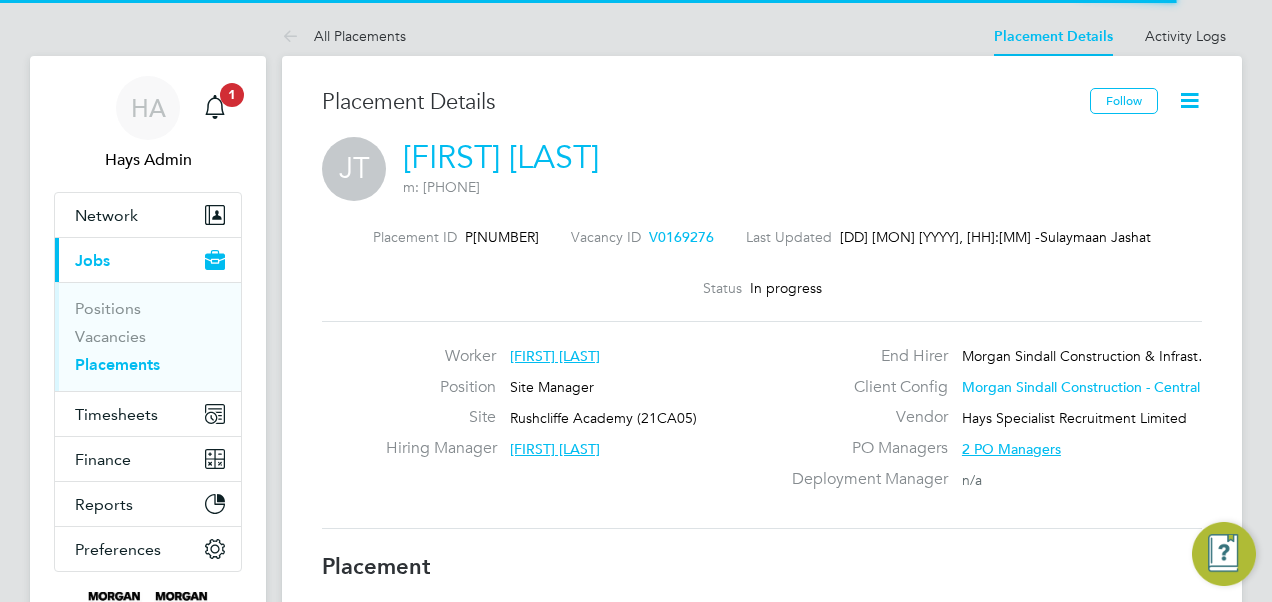 click 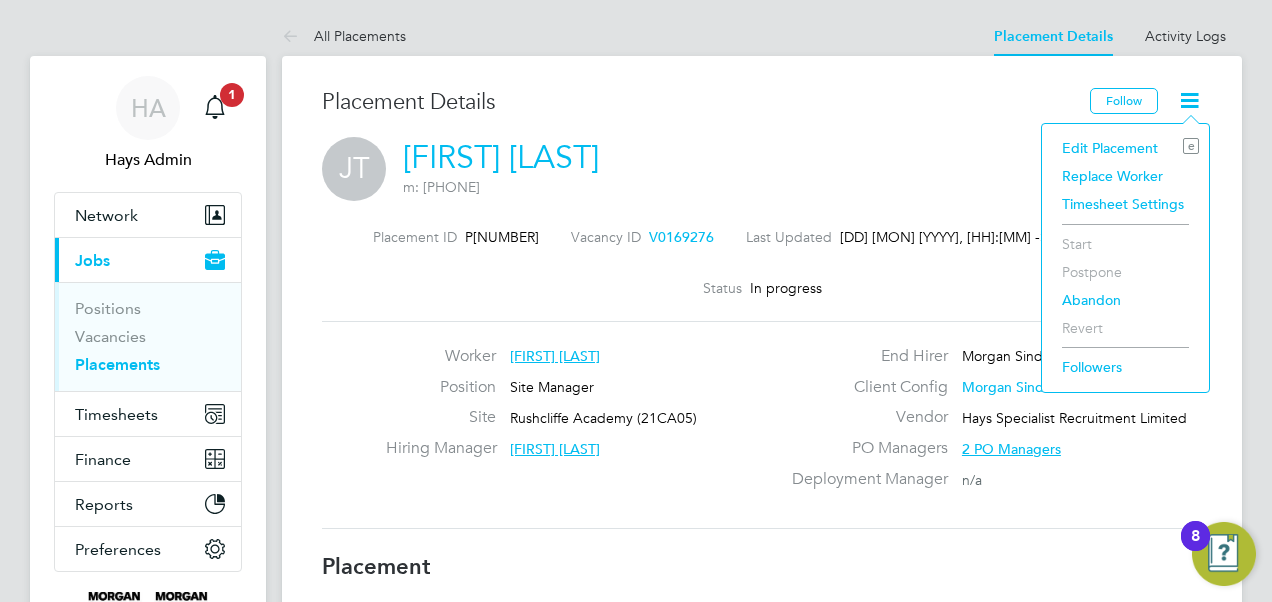 click on "Edit Placement e" 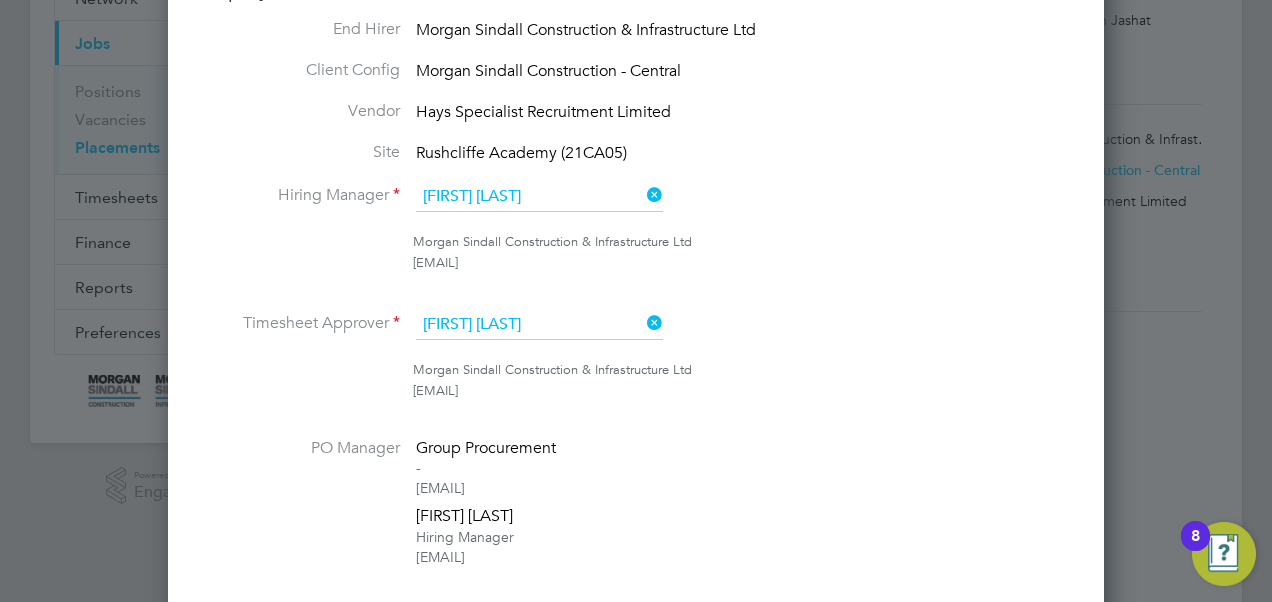 click at bounding box center [643, 323] 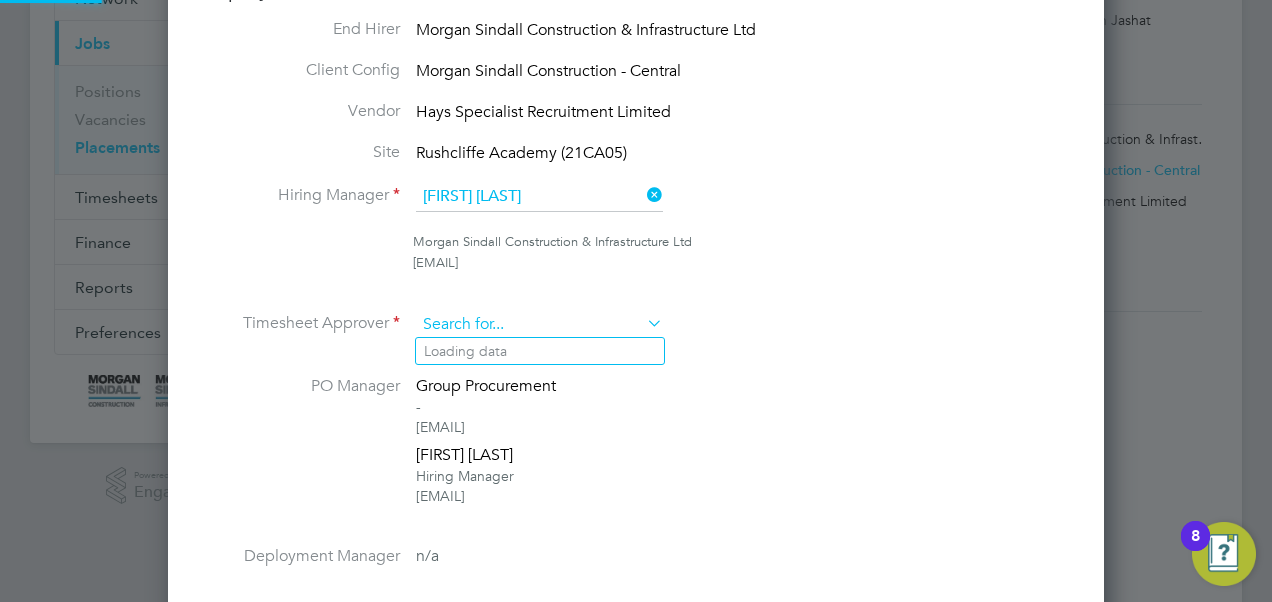 click at bounding box center [539, 325] 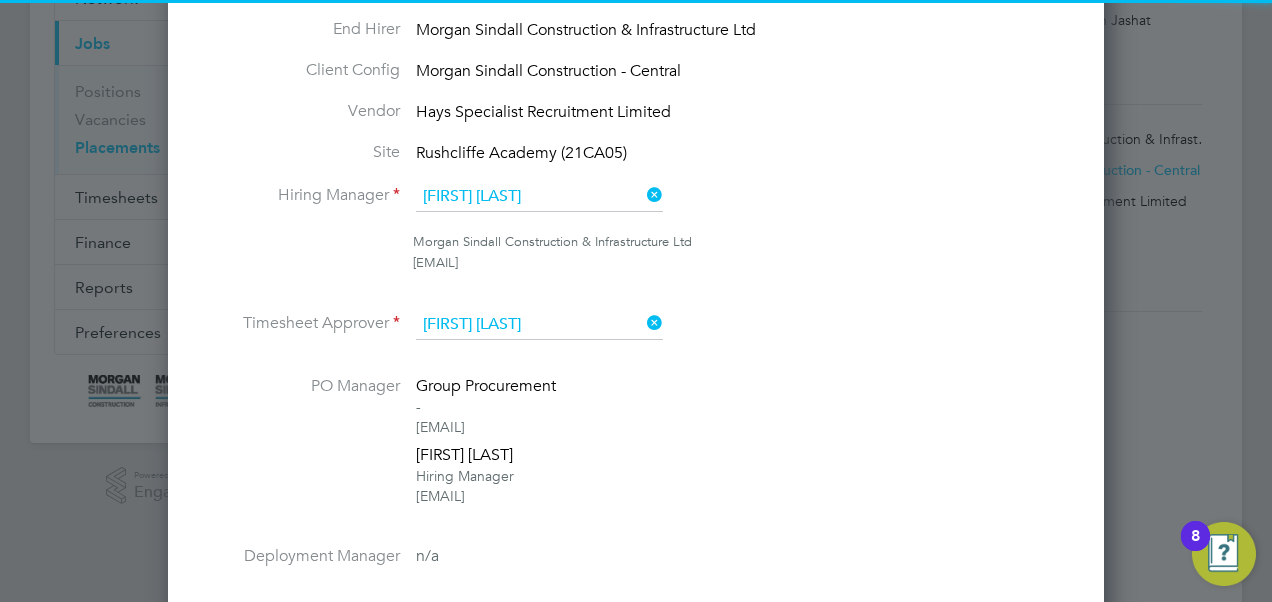 click on "Ly" 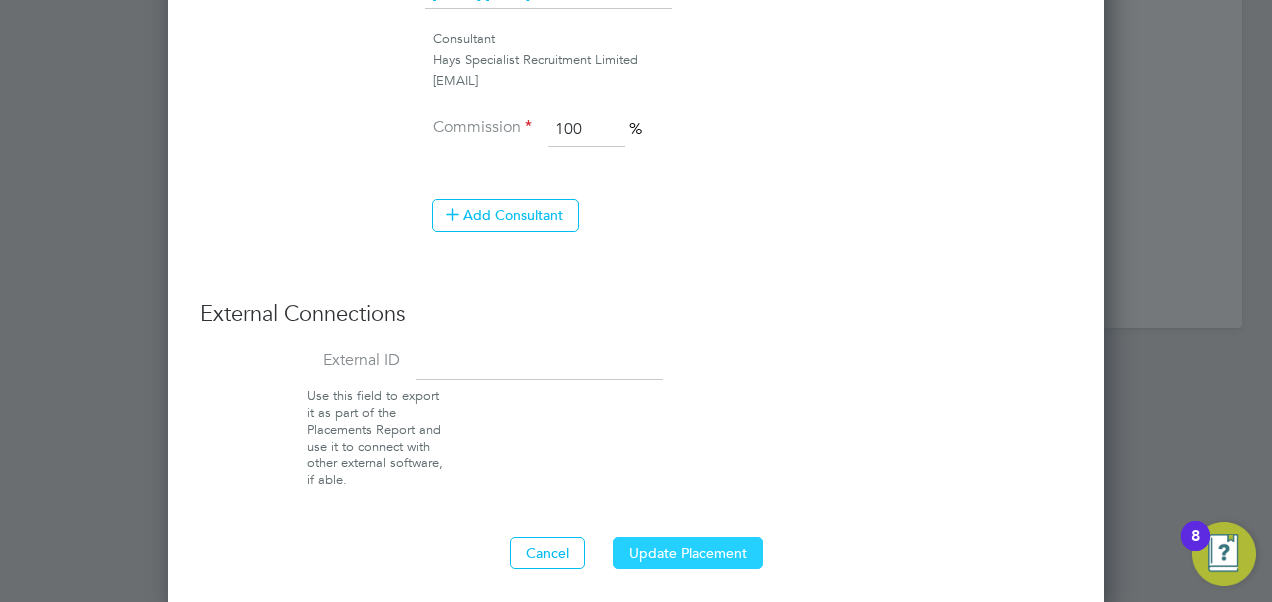 click on "Update Placement" at bounding box center (688, 553) 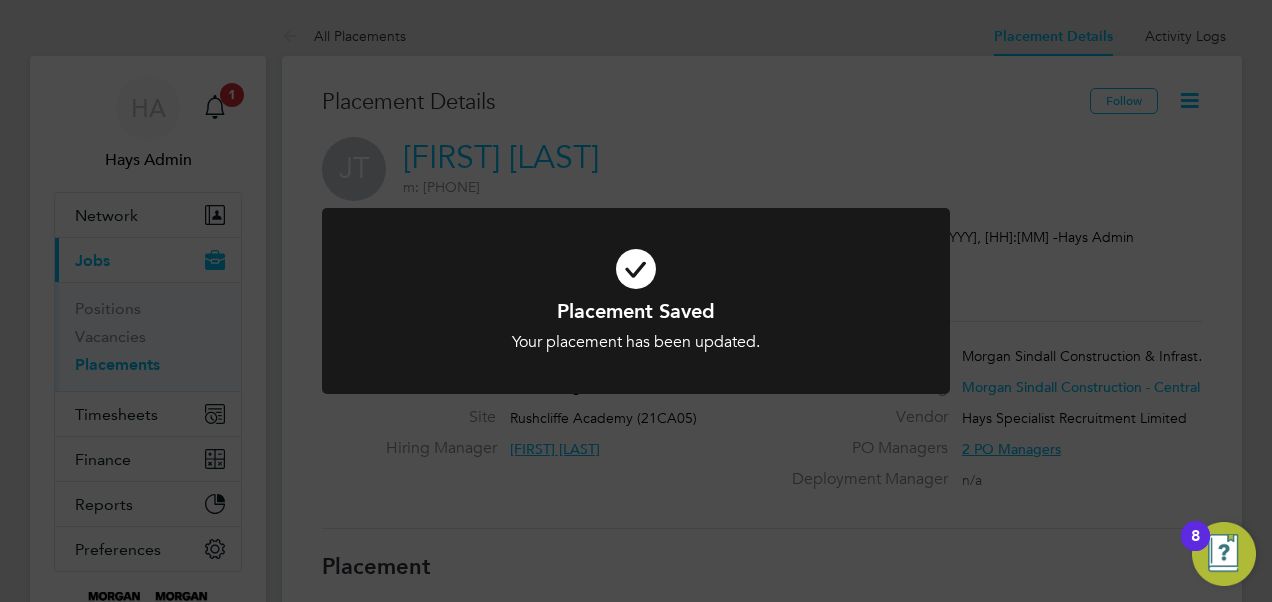 click on "Placement Saved Your placement has been updated. Cancel Okay" 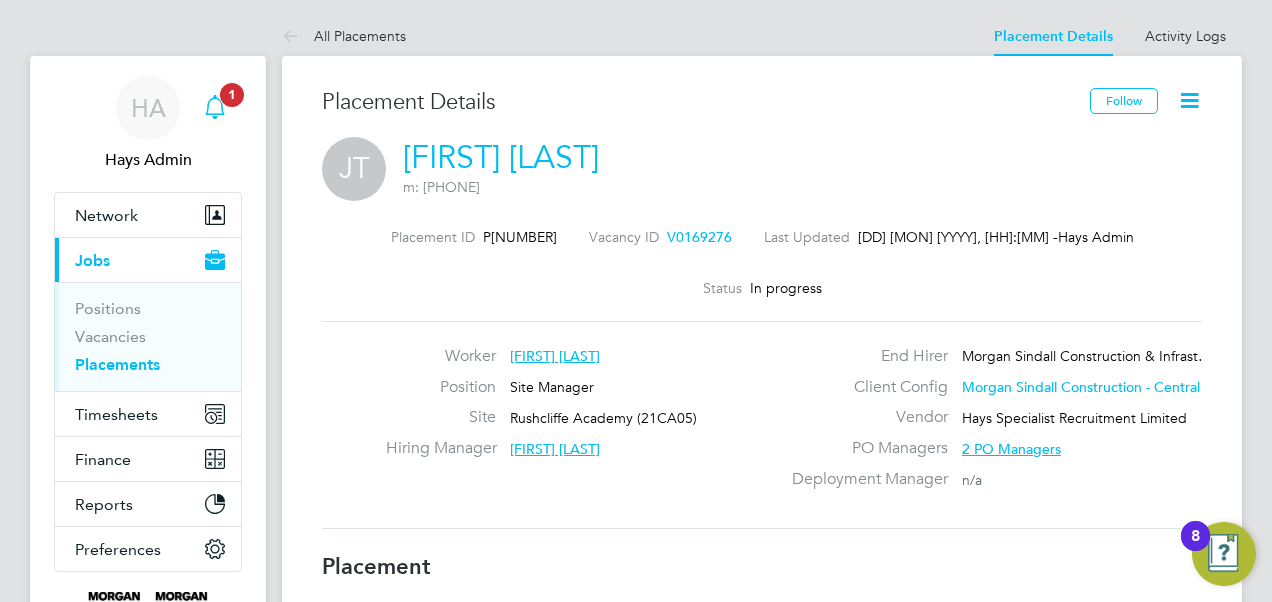 click on "1" at bounding box center (232, 95) 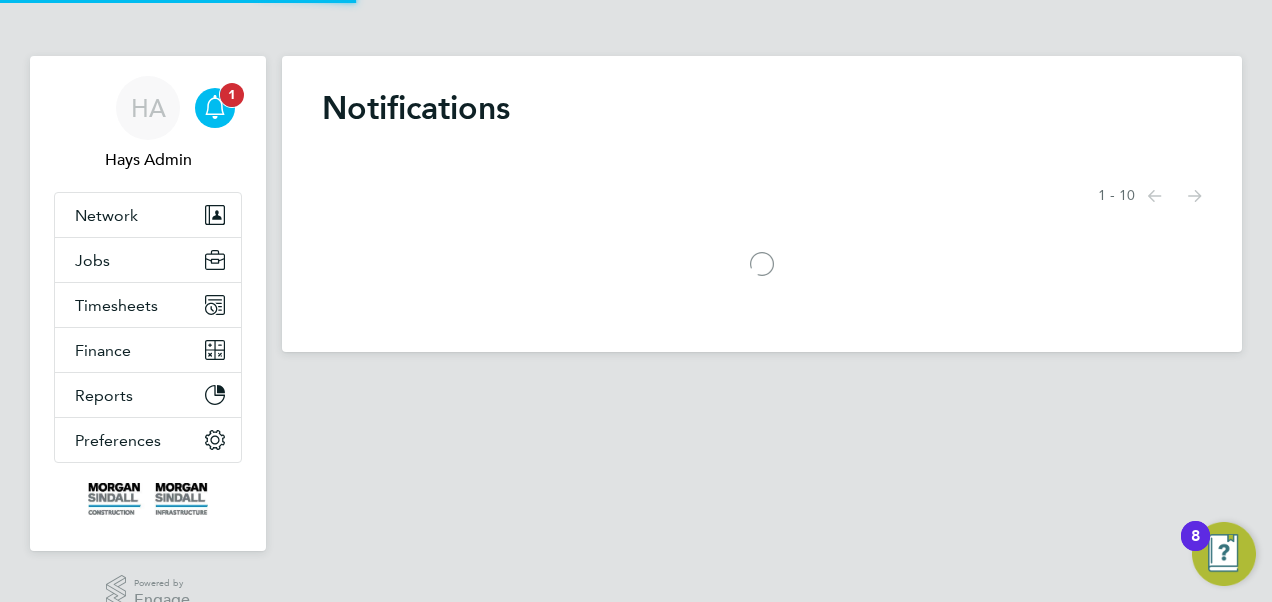 click on "1" at bounding box center [232, 95] 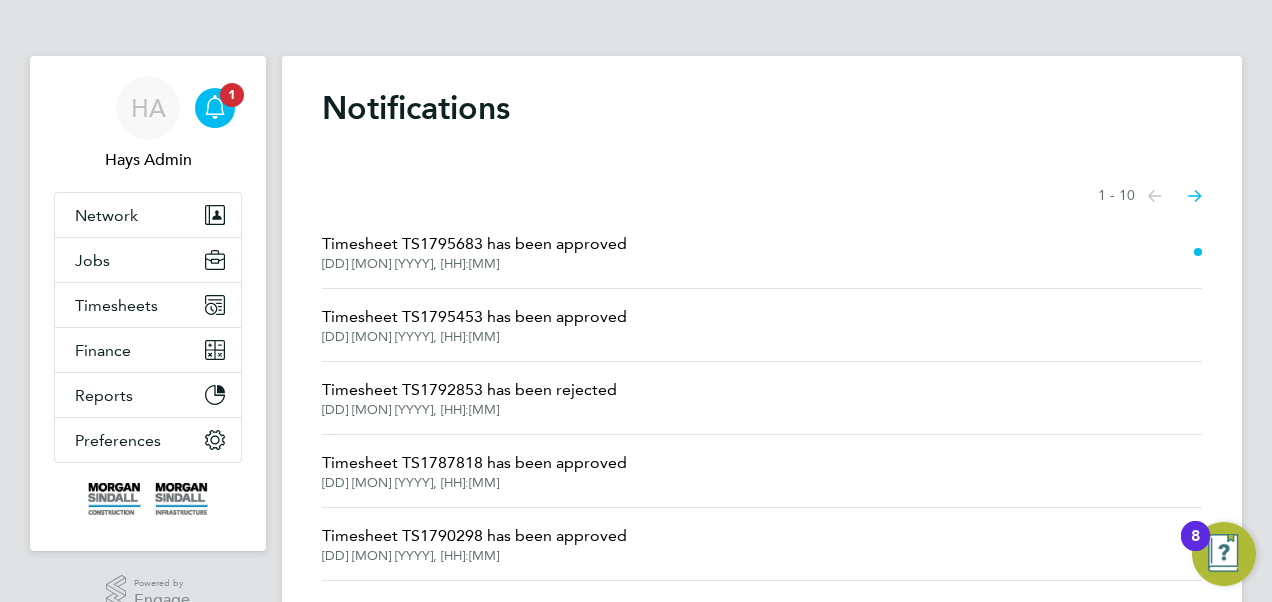 click on "Timesheet TS1795683 has been approved   05 Aug 2025, 16:47" 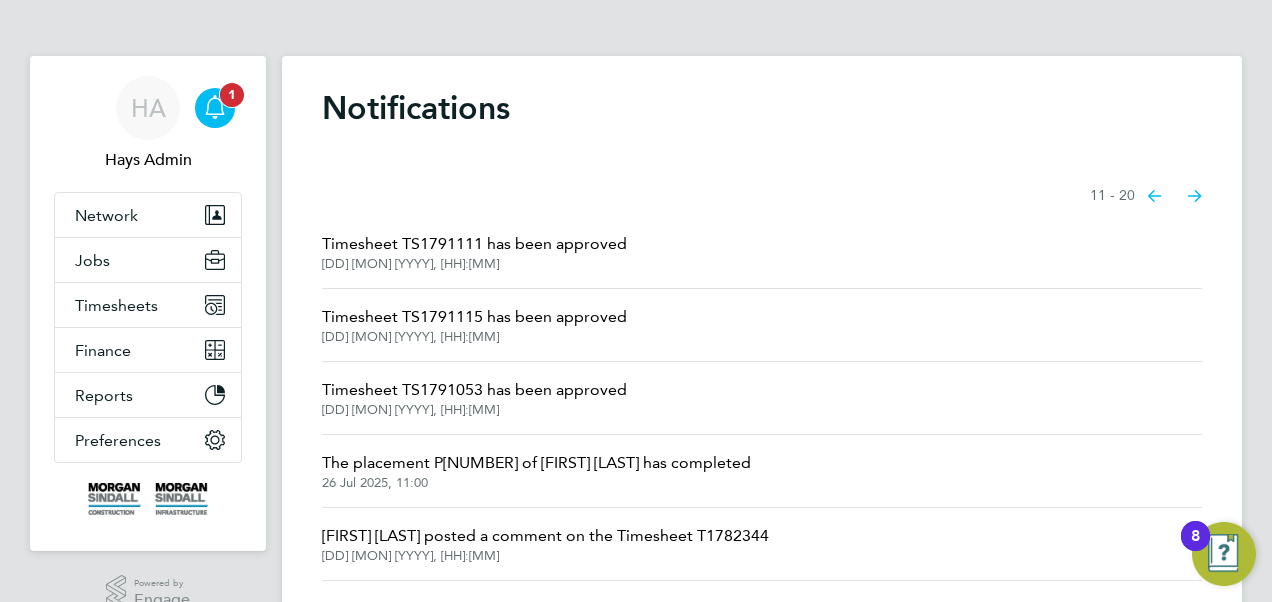 click 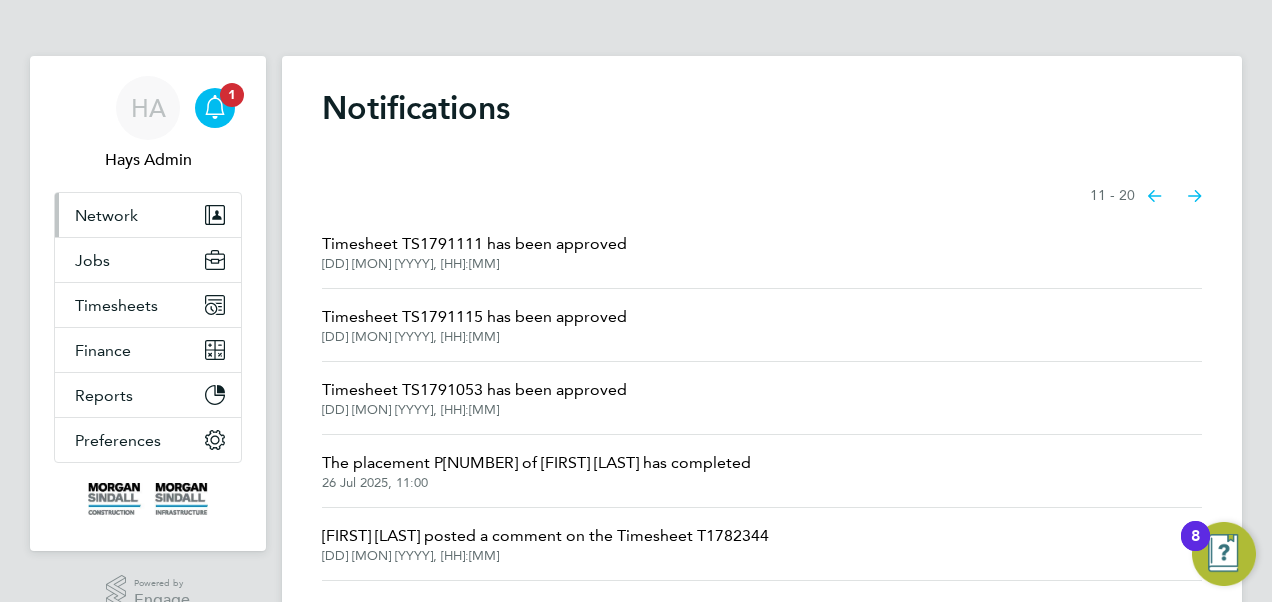 click on "Network" at bounding box center (148, 215) 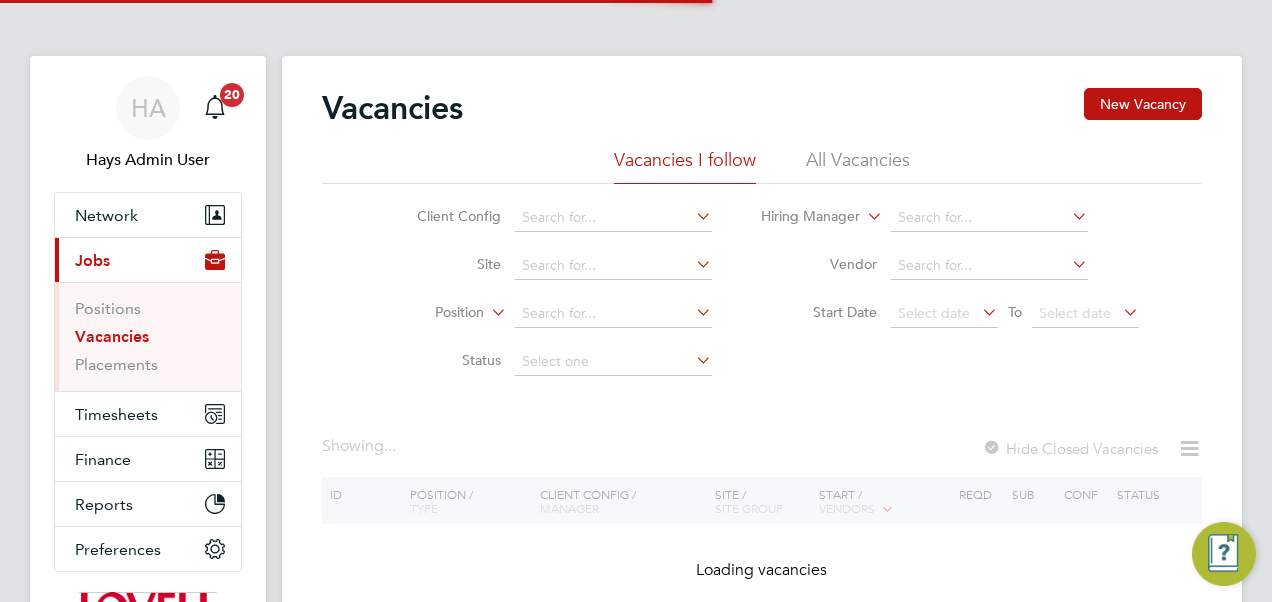scroll, scrollTop: 0, scrollLeft: 0, axis: both 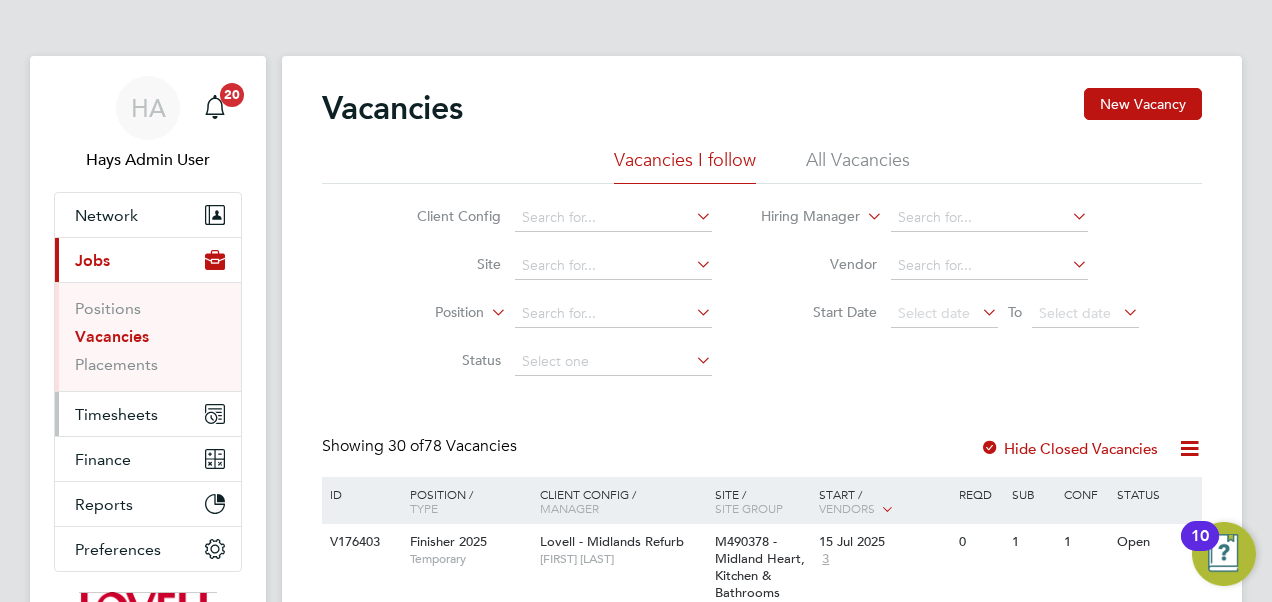 click on "Timesheets" at bounding box center (116, 414) 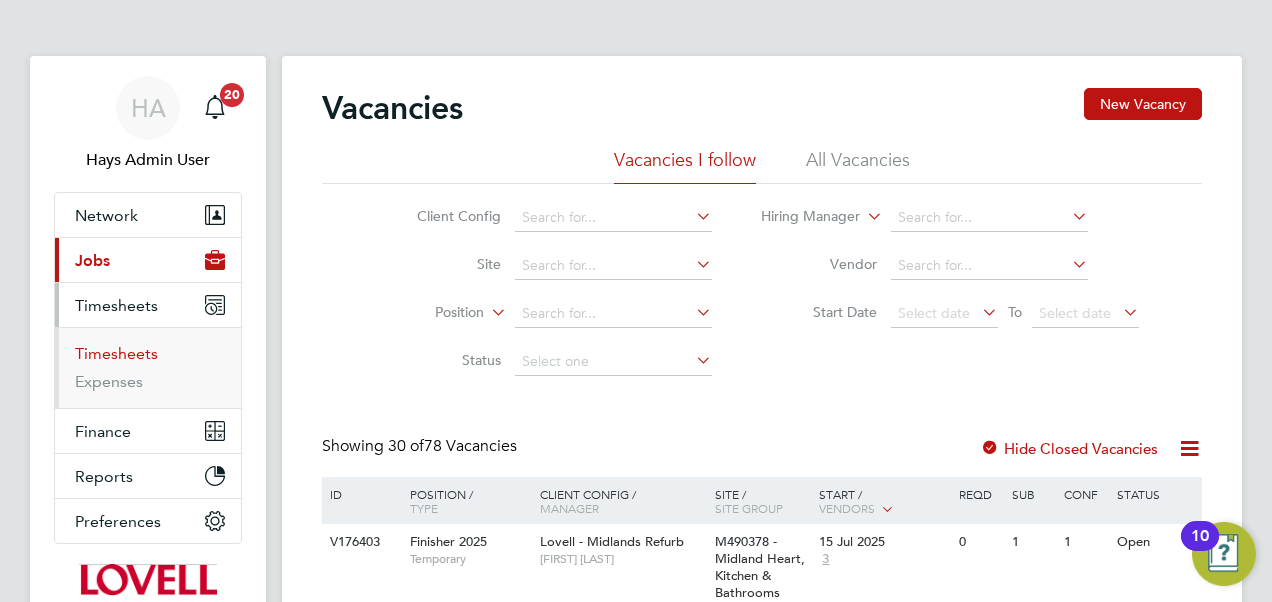click on "Timesheets" at bounding box center (116, 353) 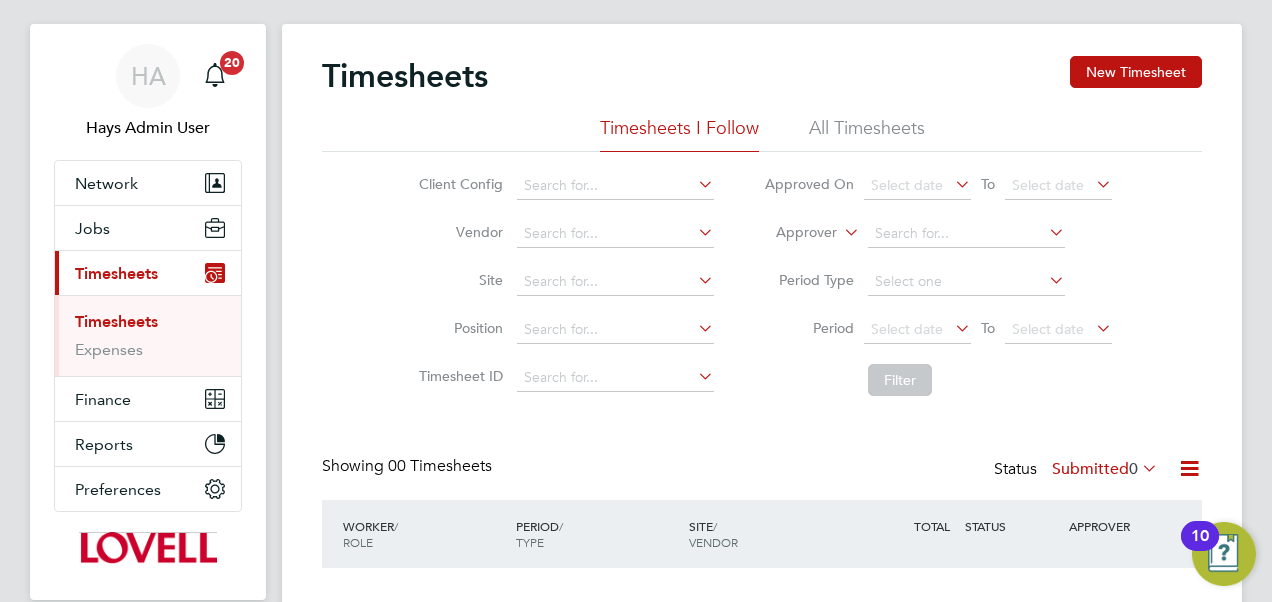 scroll, scrollTop: 33, scrollLeft: 0, axis: vertical 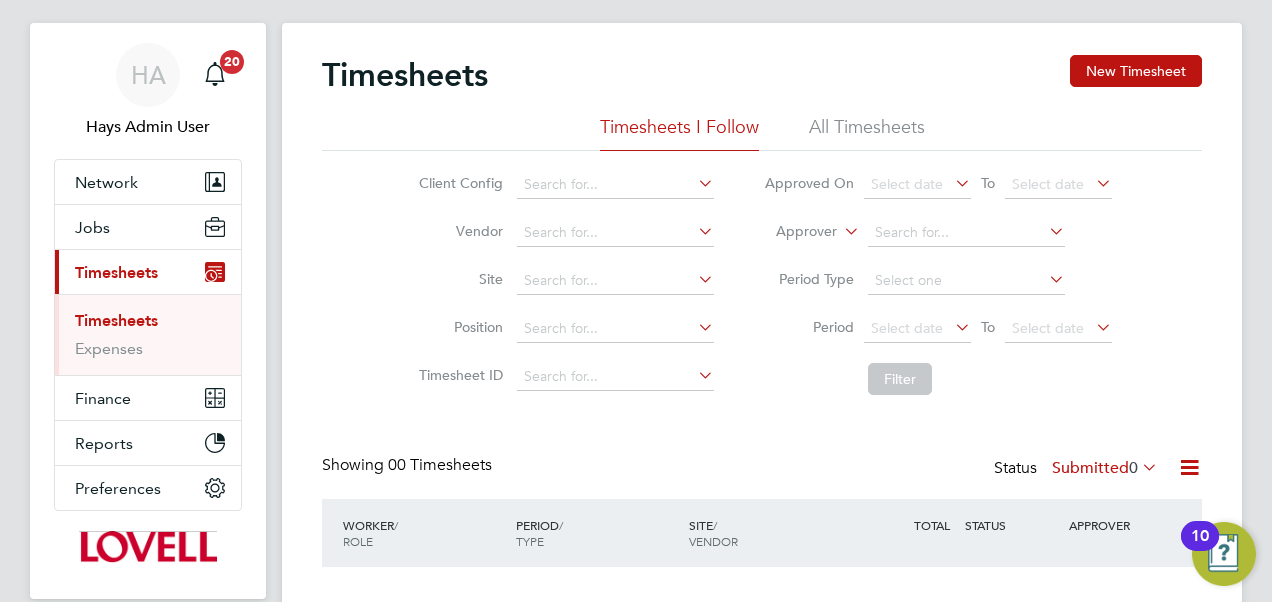 click on "Timesheets" at bounding box center (116, 320) 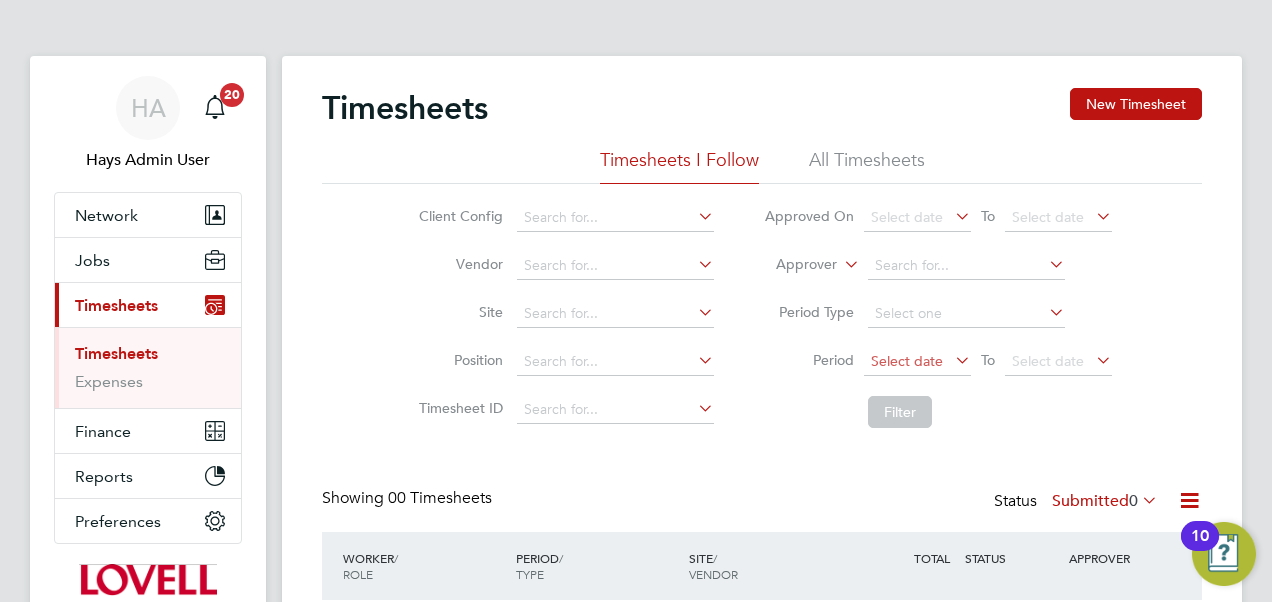 click on "Select date" 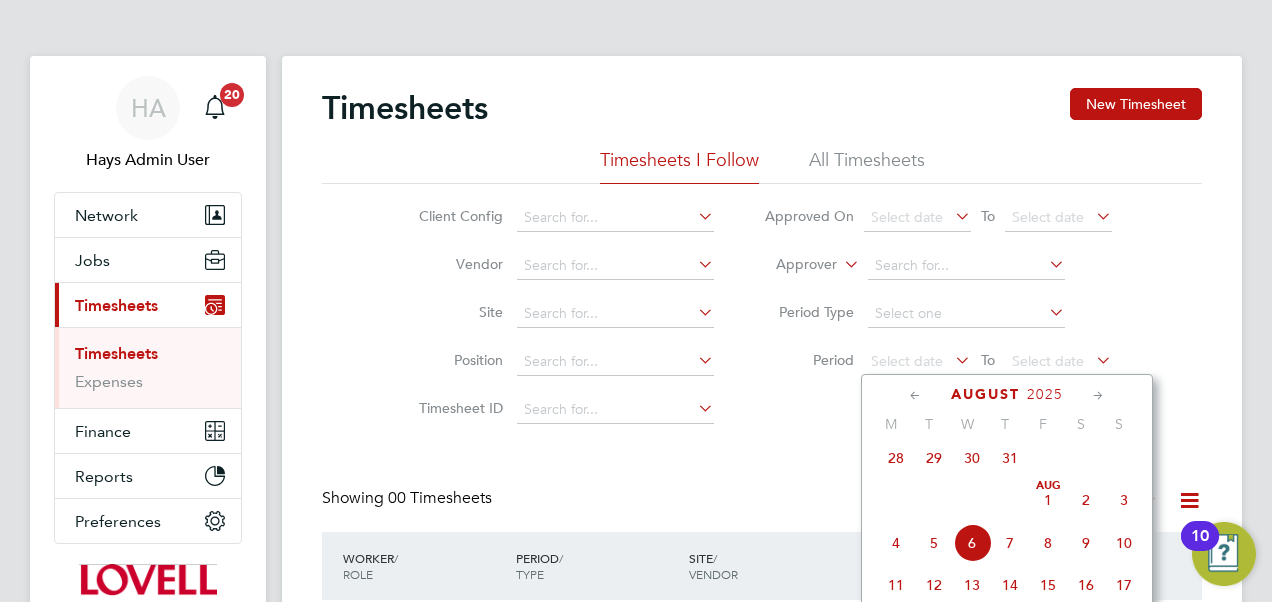 scroll, scrollTop: 614, scrollLeft: 0, axis: vertical 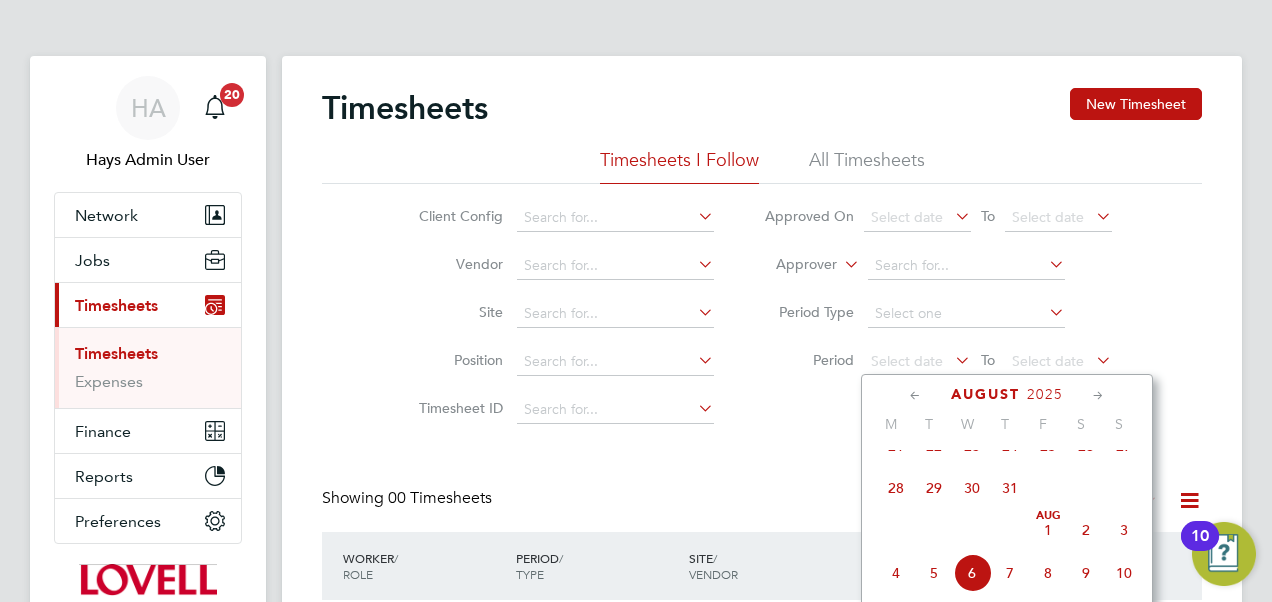 click on "26" 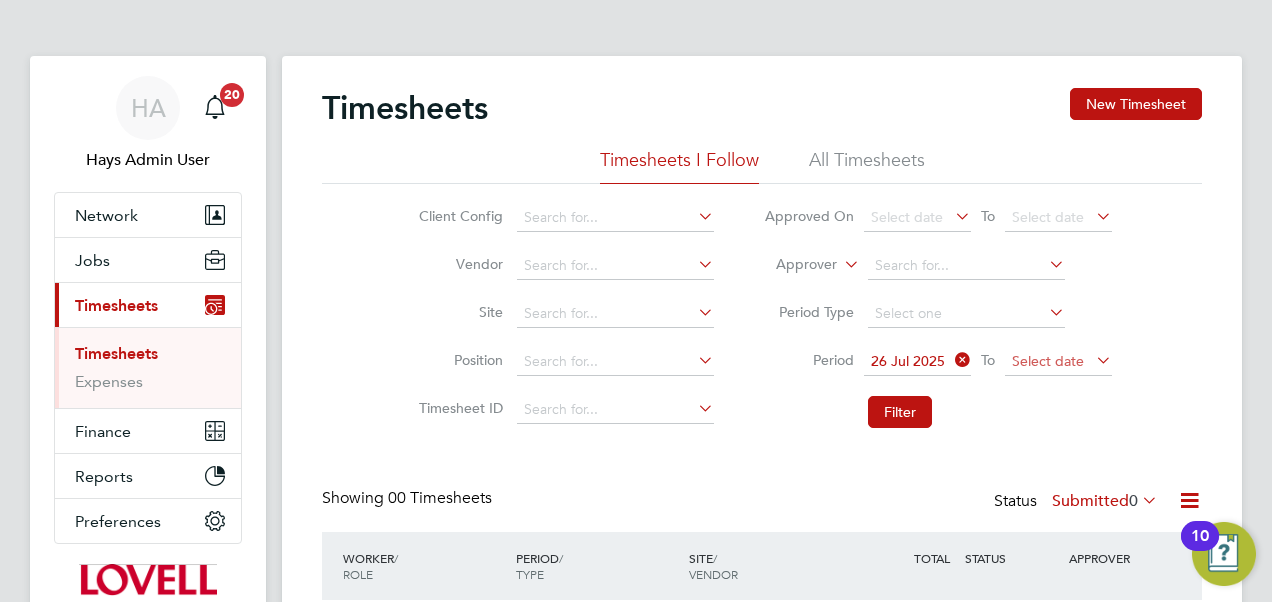 click on "Select date" 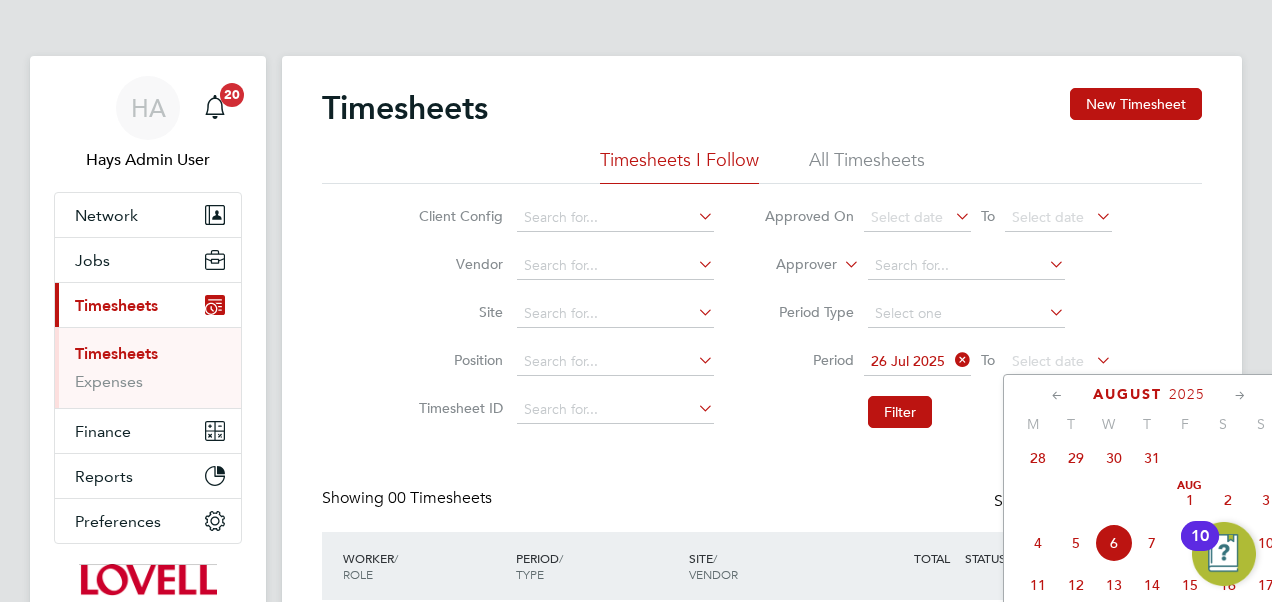 scroll, scrollTop: 53, scrollLeft: 0, axis: vertical 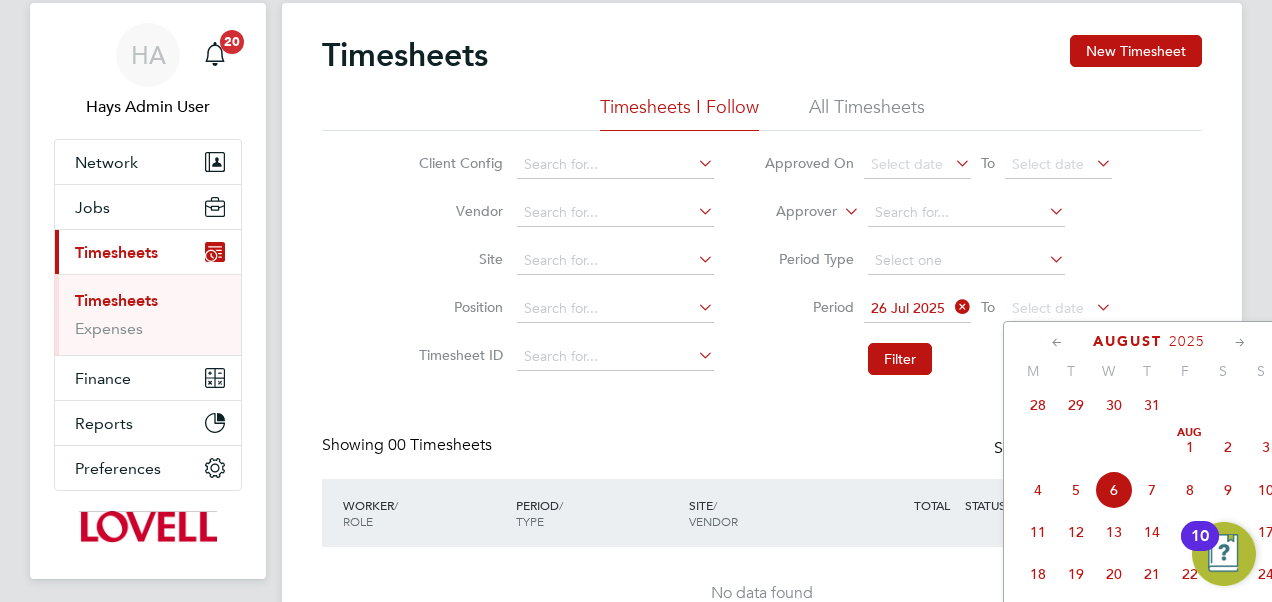 click on "Aug 1" 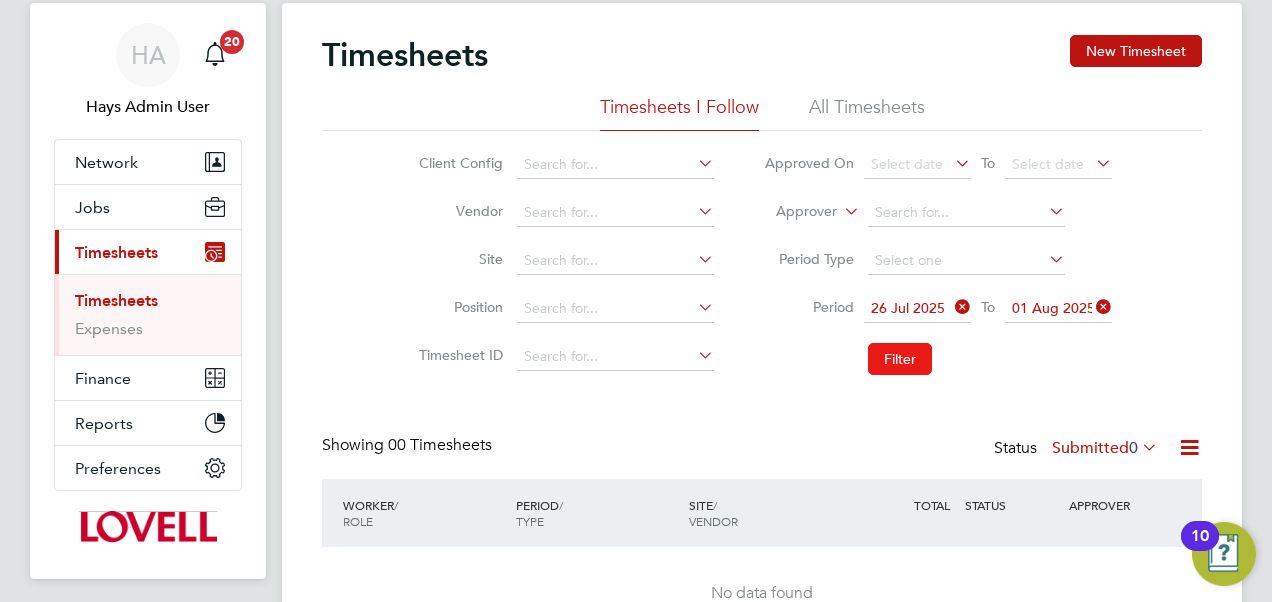 click on "Filter" 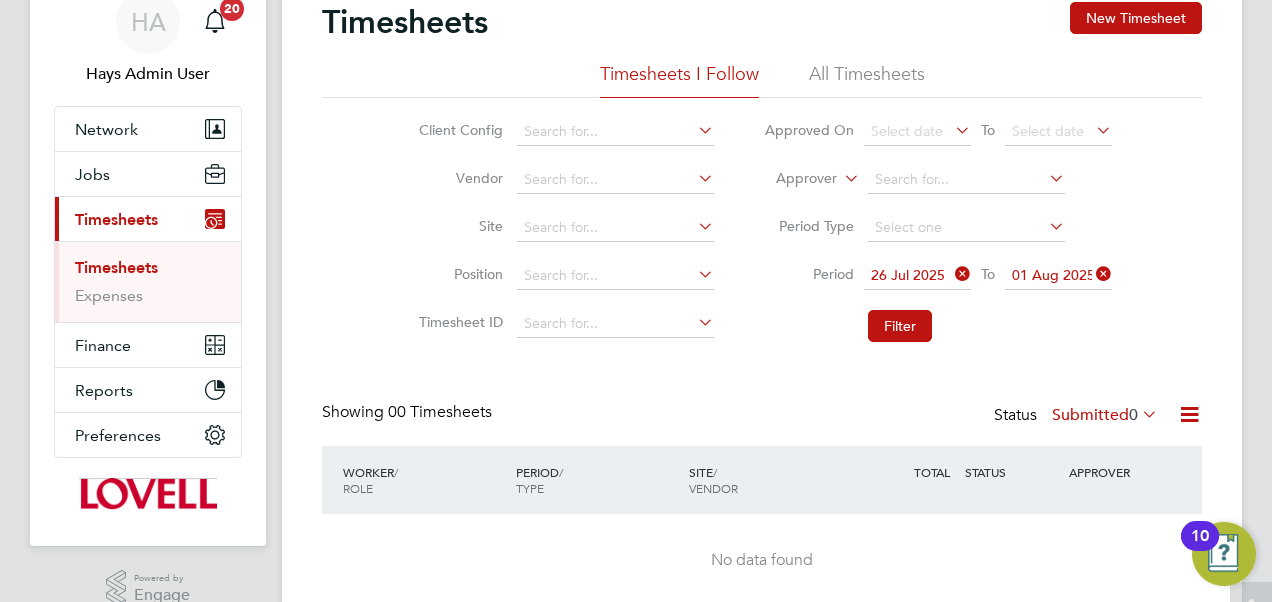 scroll, scrollTop: 86, scrollLeft: 0, axis: vertical 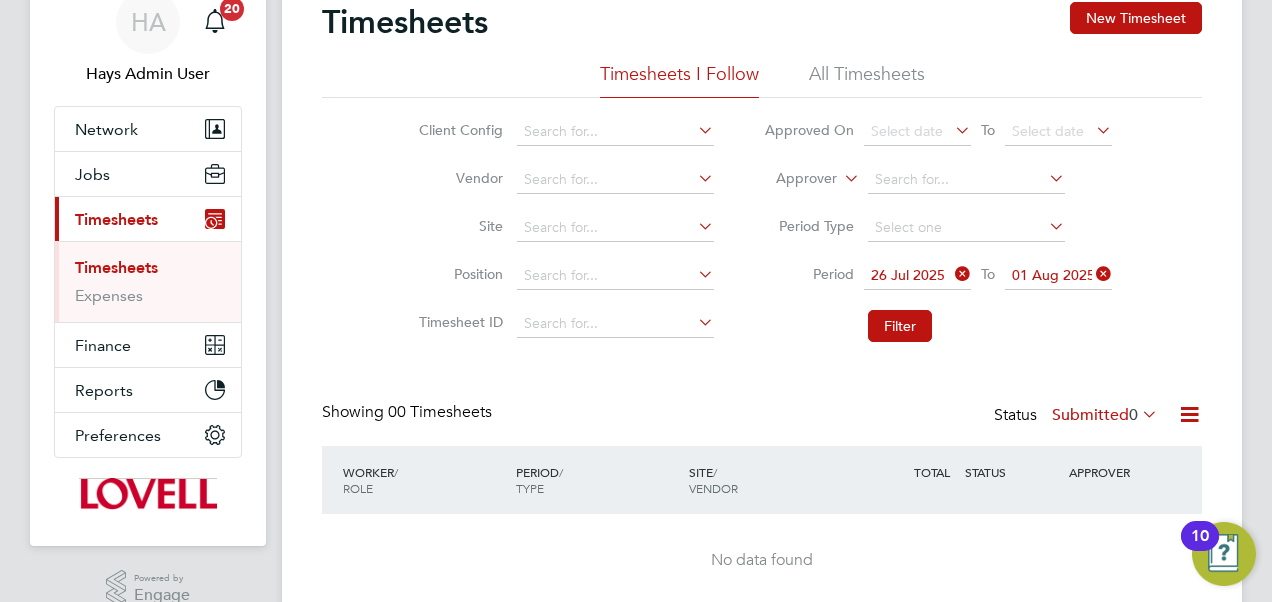 click on "All Timesheets" 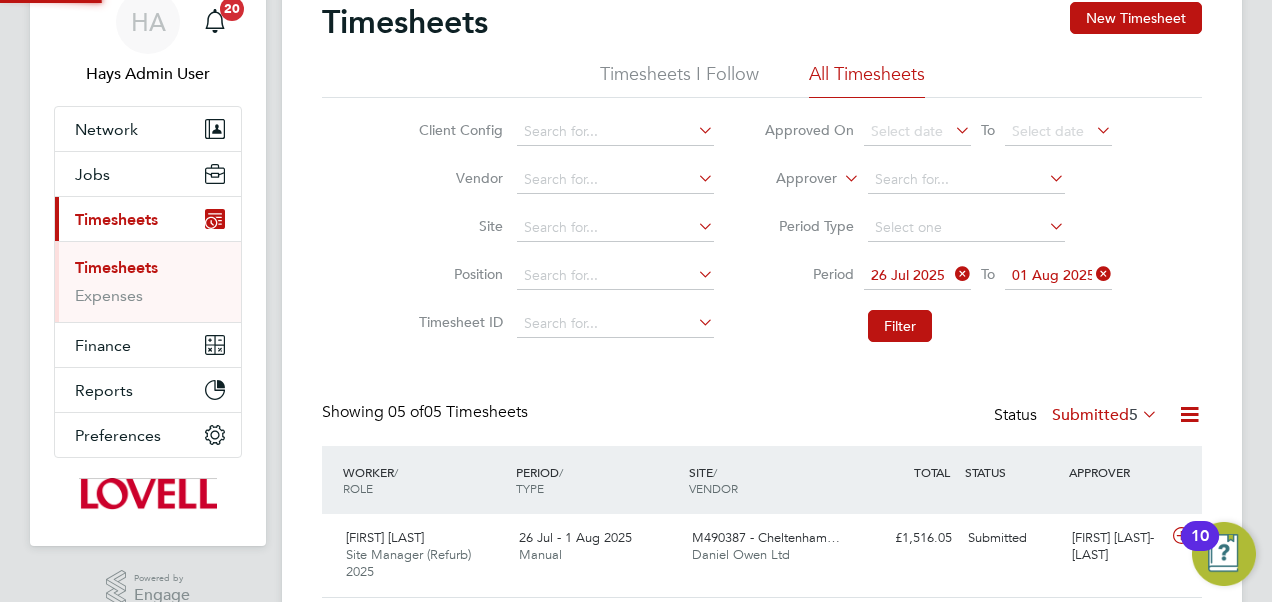 scroll, scrollTop: 10, scrollLeft: 10, axis: both 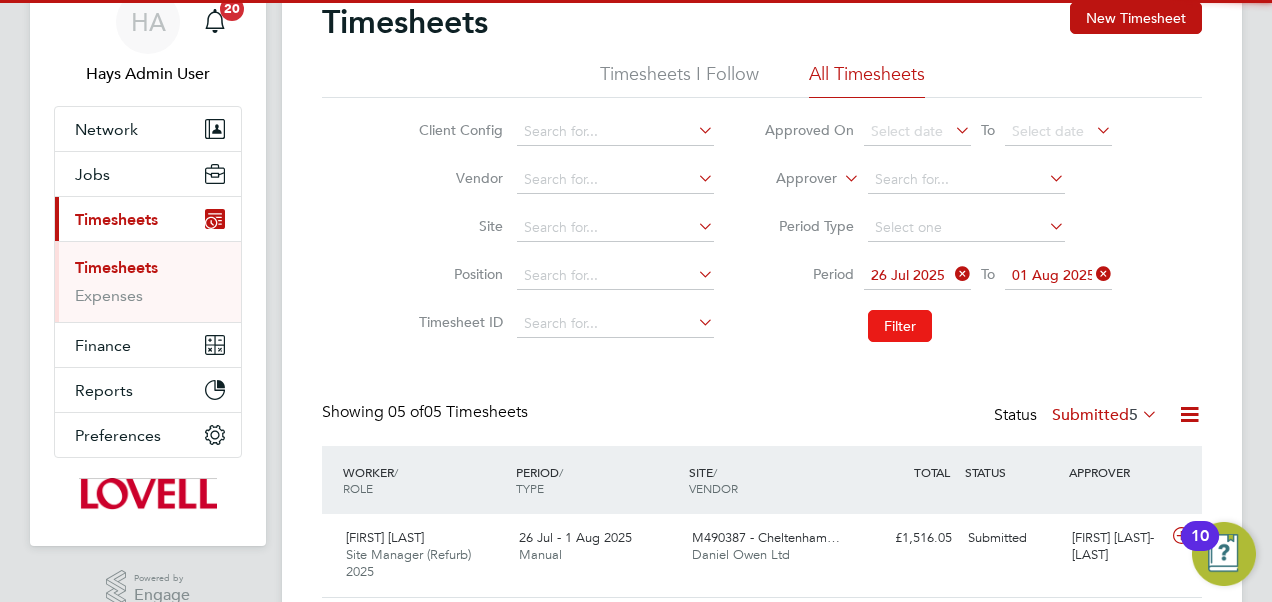 click on "Filter" 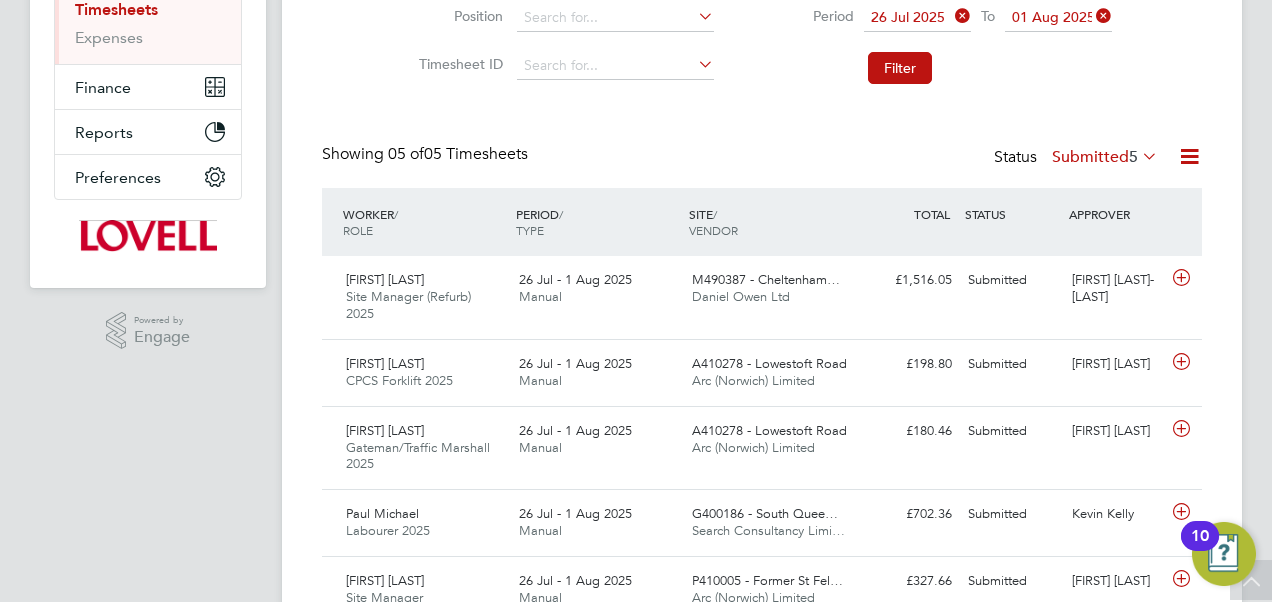 click 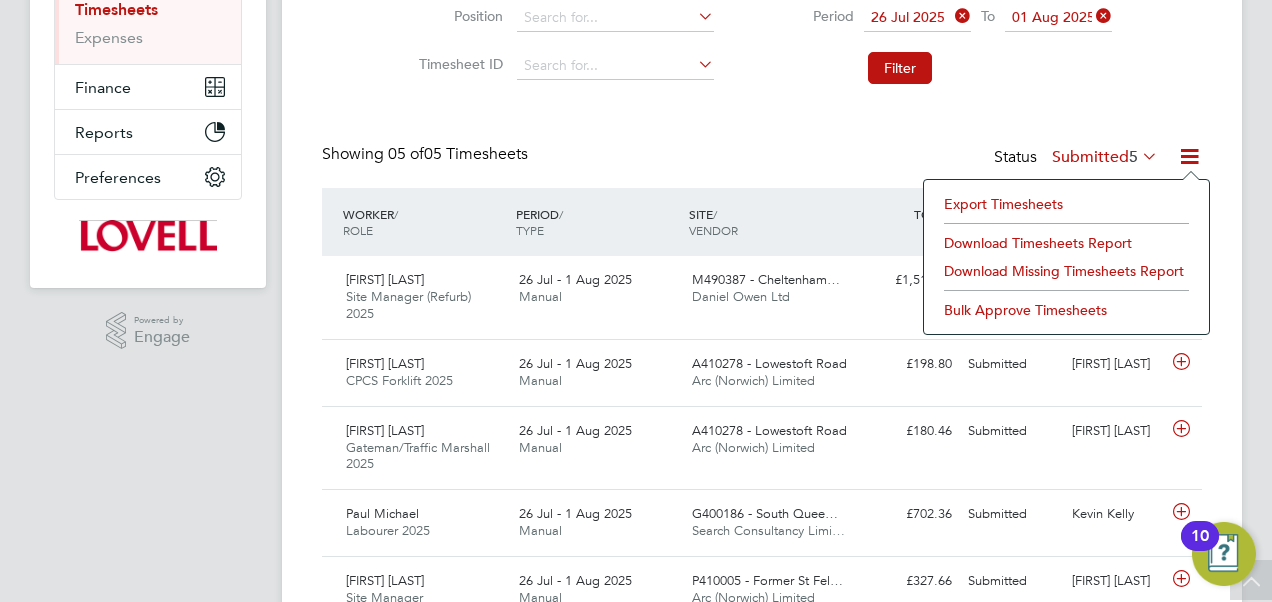 click on "Download Timesheets Report" 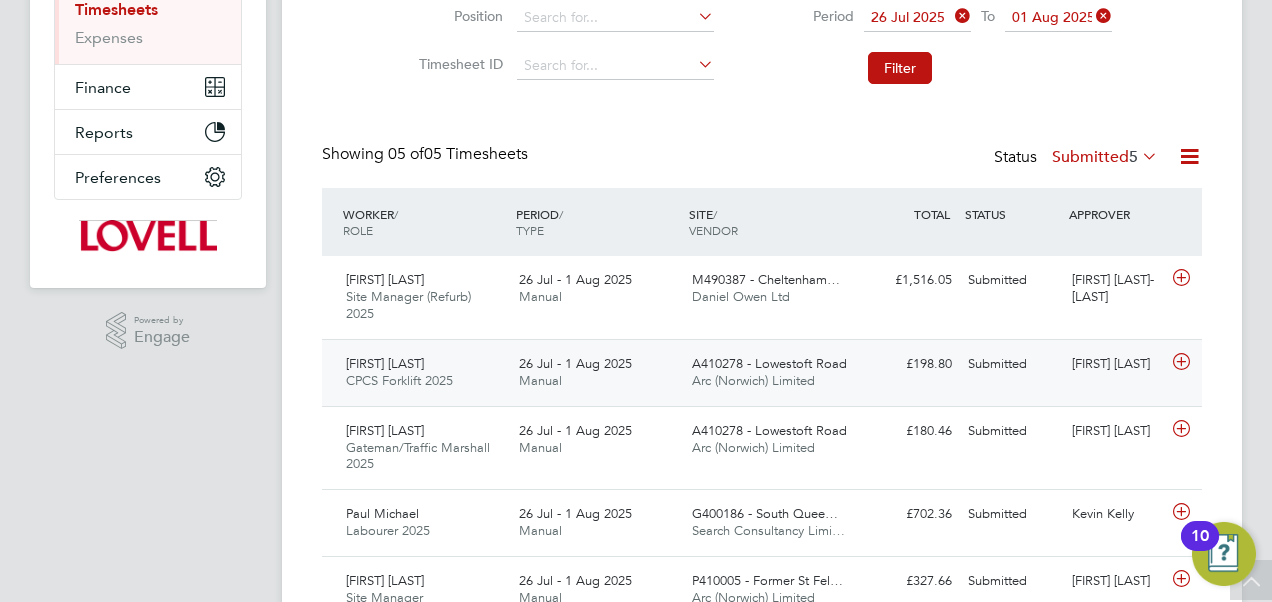 scroll, scrollTop: 435, scrollLeft: 0, axis: vertical 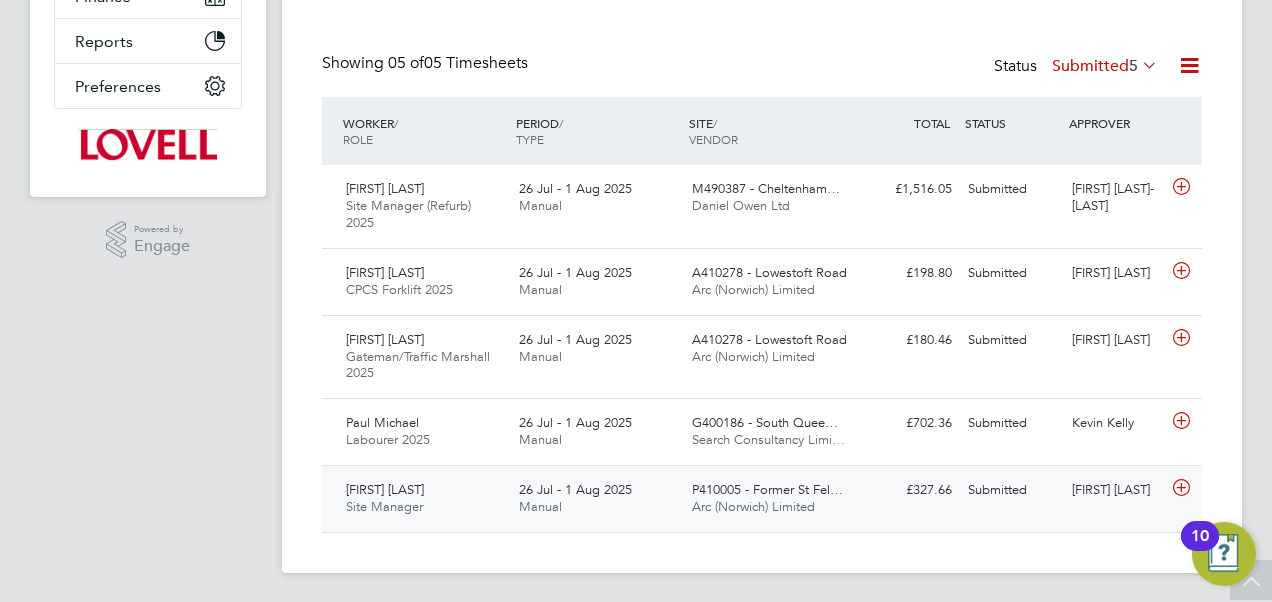 click on "26 Jul - 1 Aug 2025" 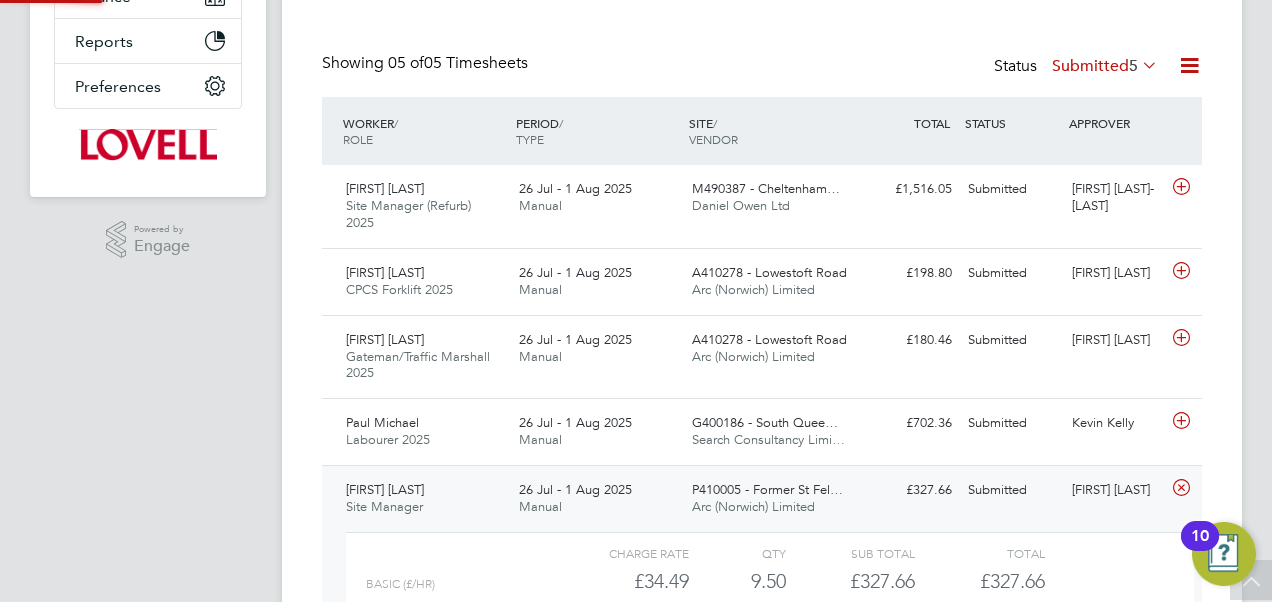 scroll, scrollTop: 10, scrollLeft: 10, axis: both 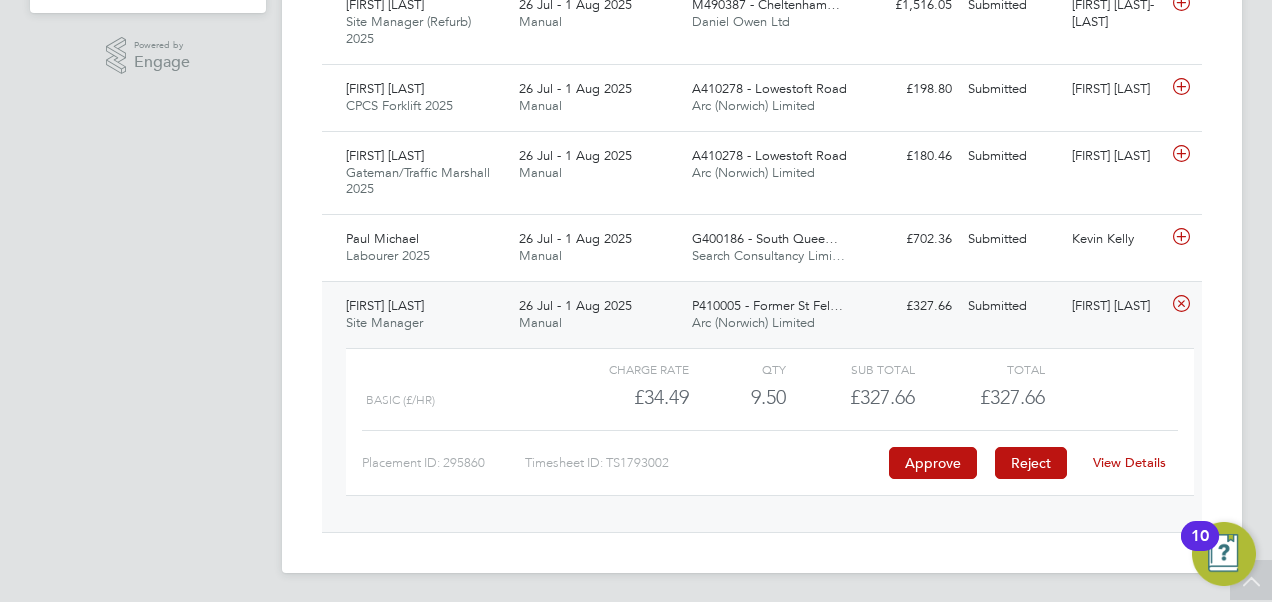 click on "Reject" 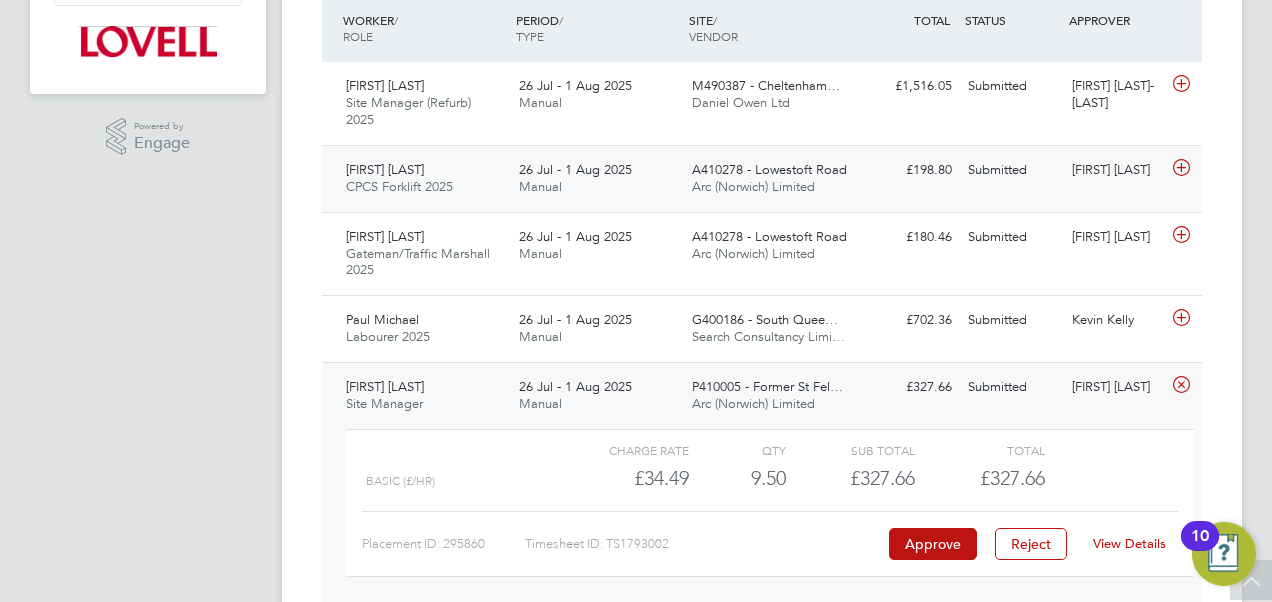 scroll, scrollTop: 537, scrollLeft: 0, axis: vertical 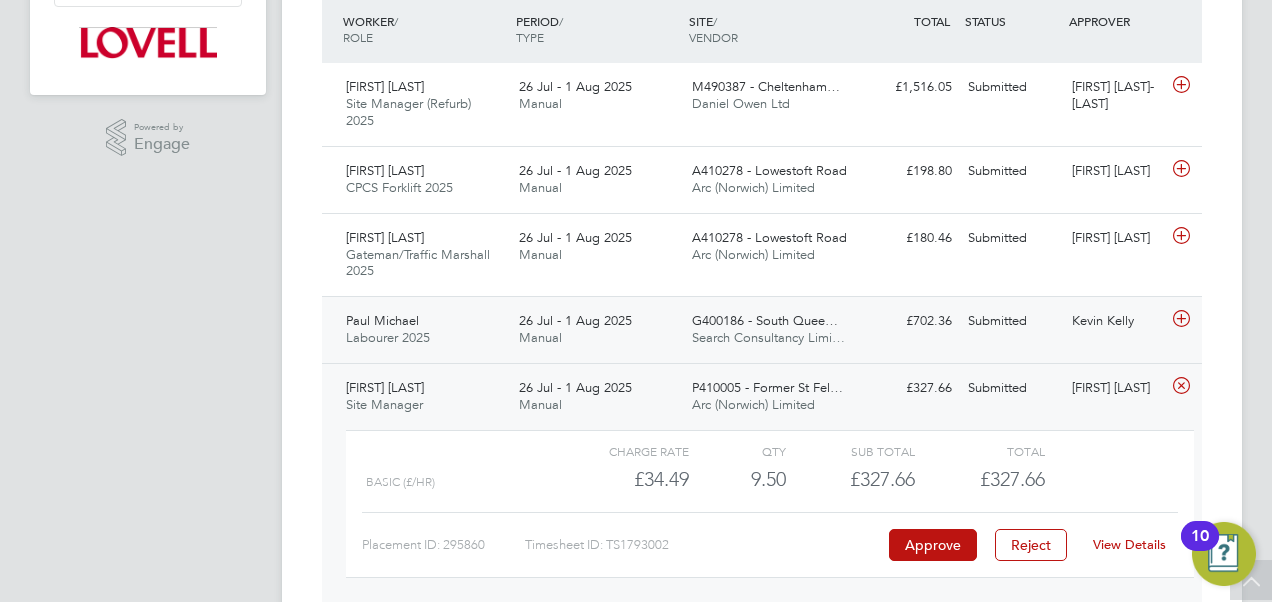 click on "£702.36 Submitted" 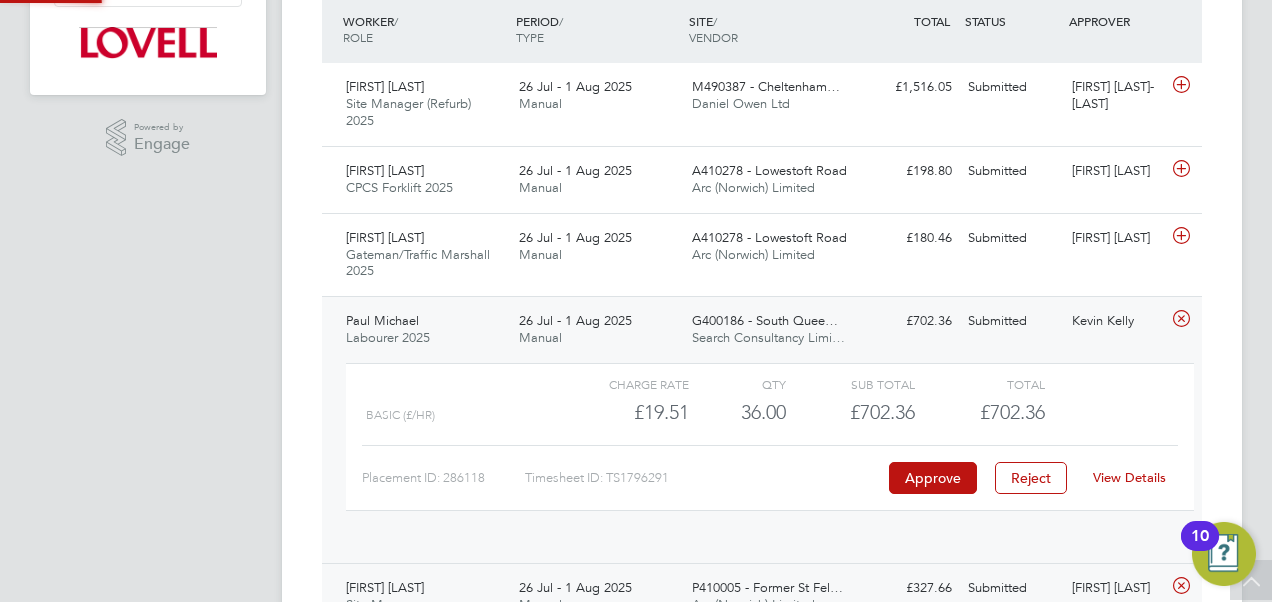 scroll, scrollTop: 10, scrollLeft: 10, axis: both 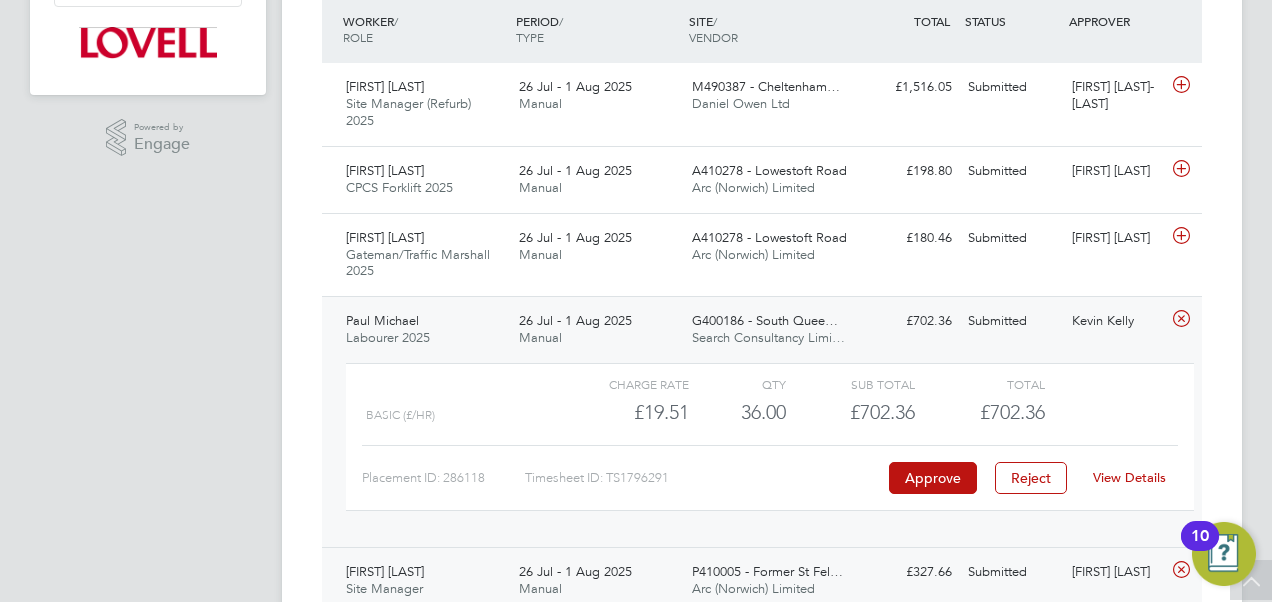 click on "View Details" 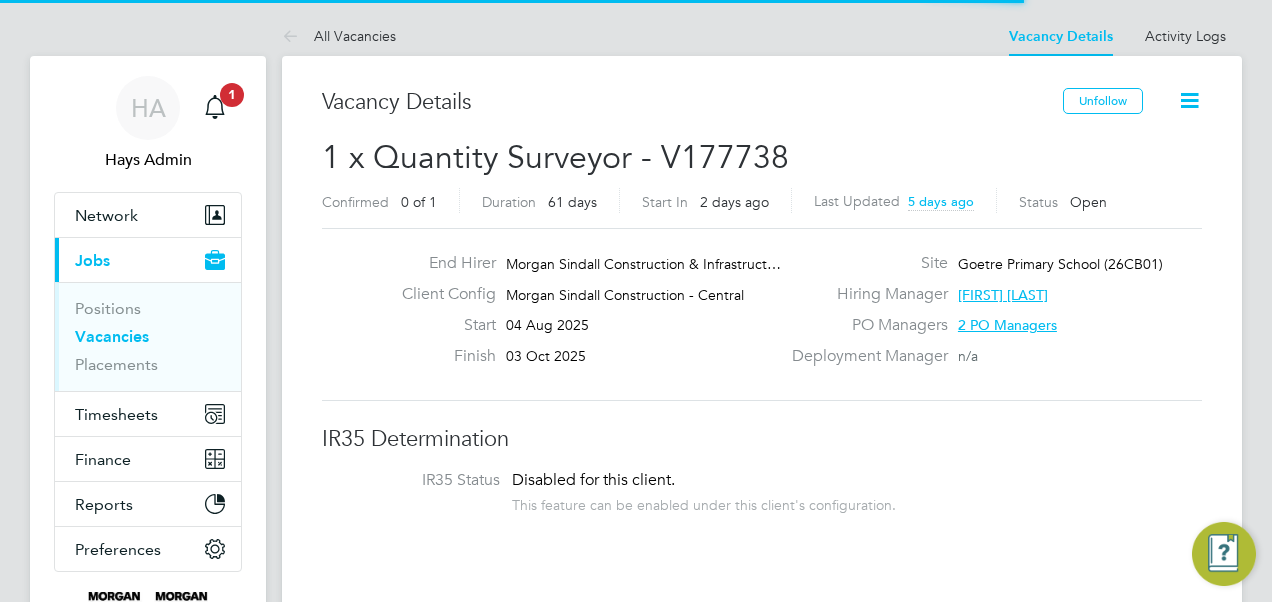 scroll, scrollTop: 0, scrollLeft: 0, axis: both 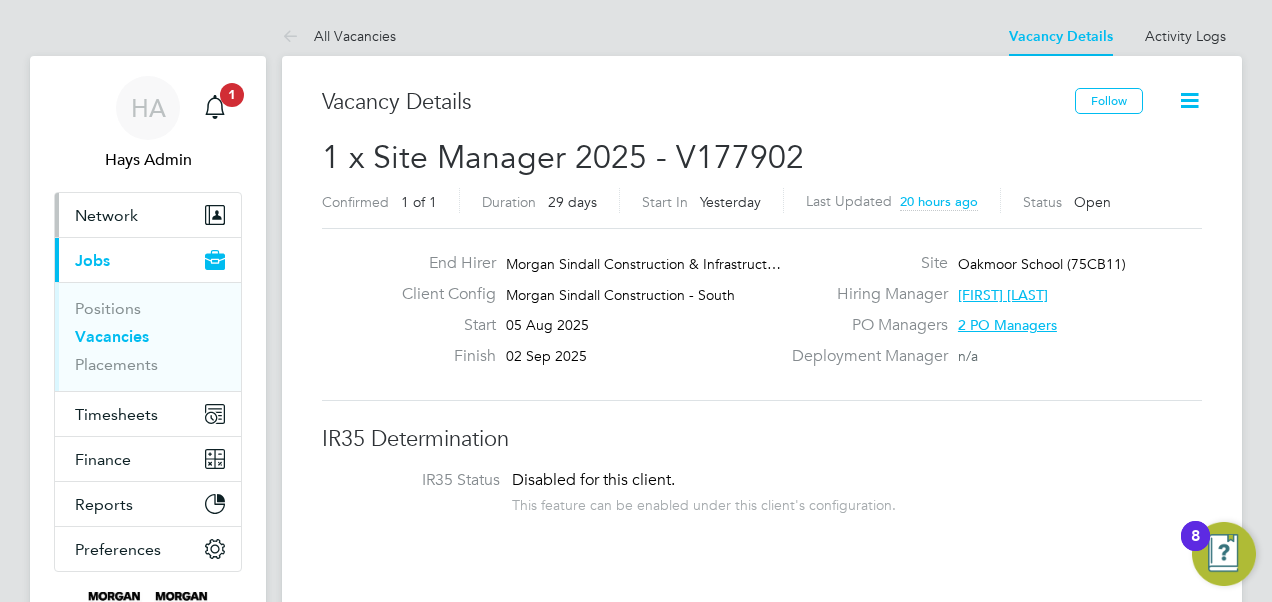 click on "Network" at bounding box center [106, 215] 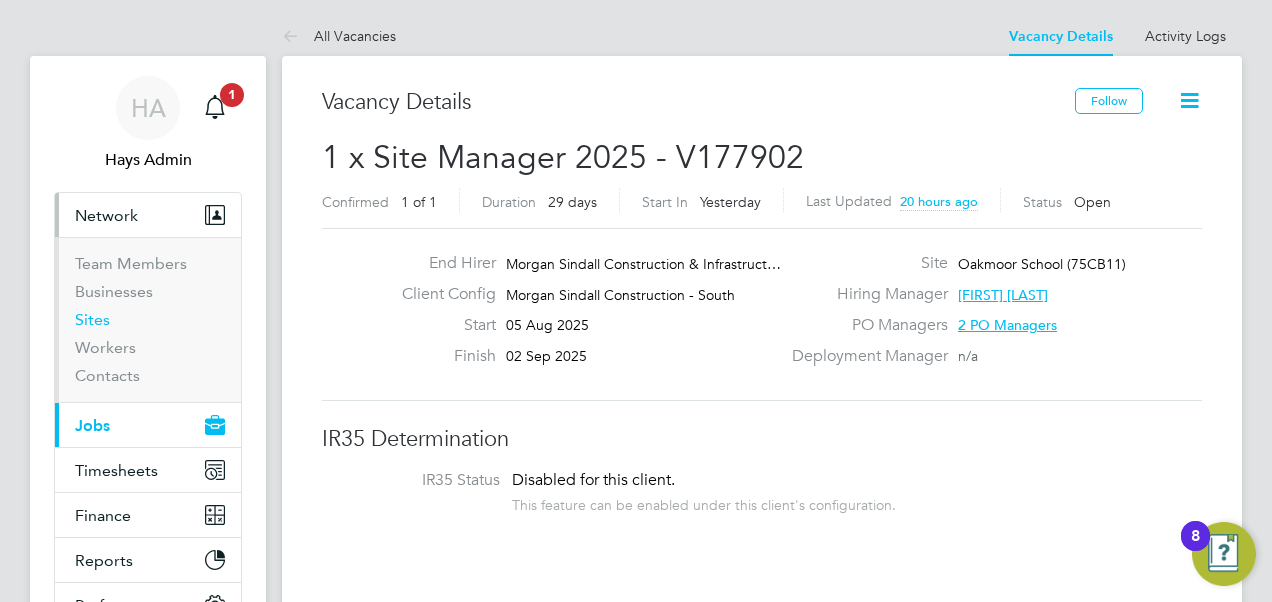 click on "Sites" at bounding box center [92, 319] 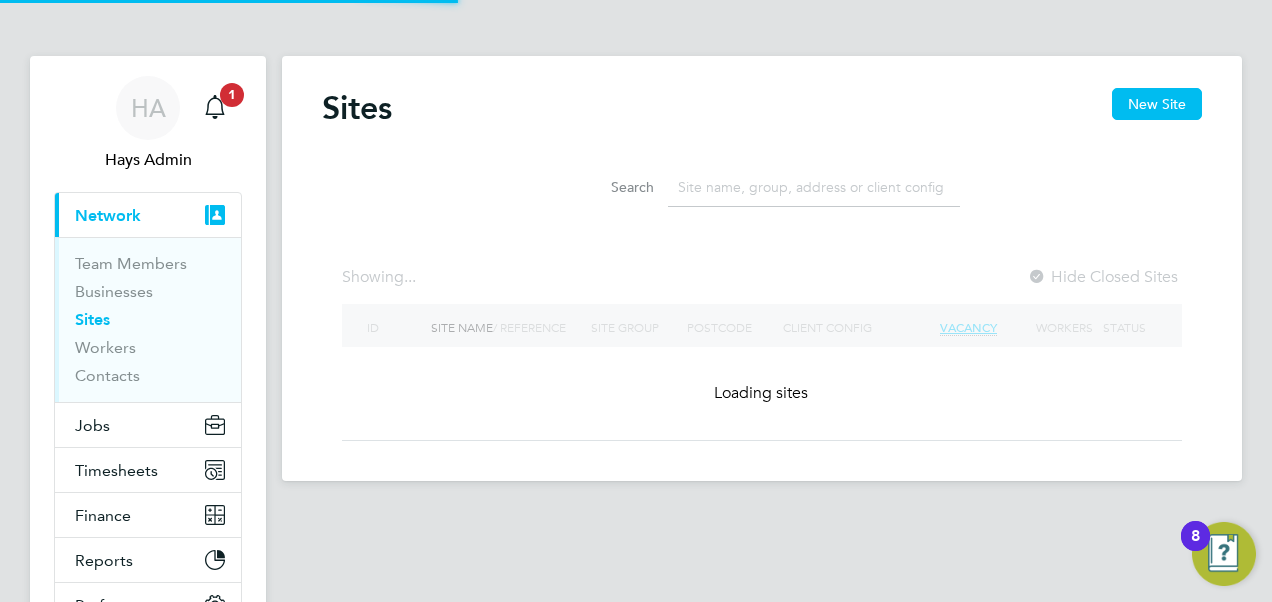click 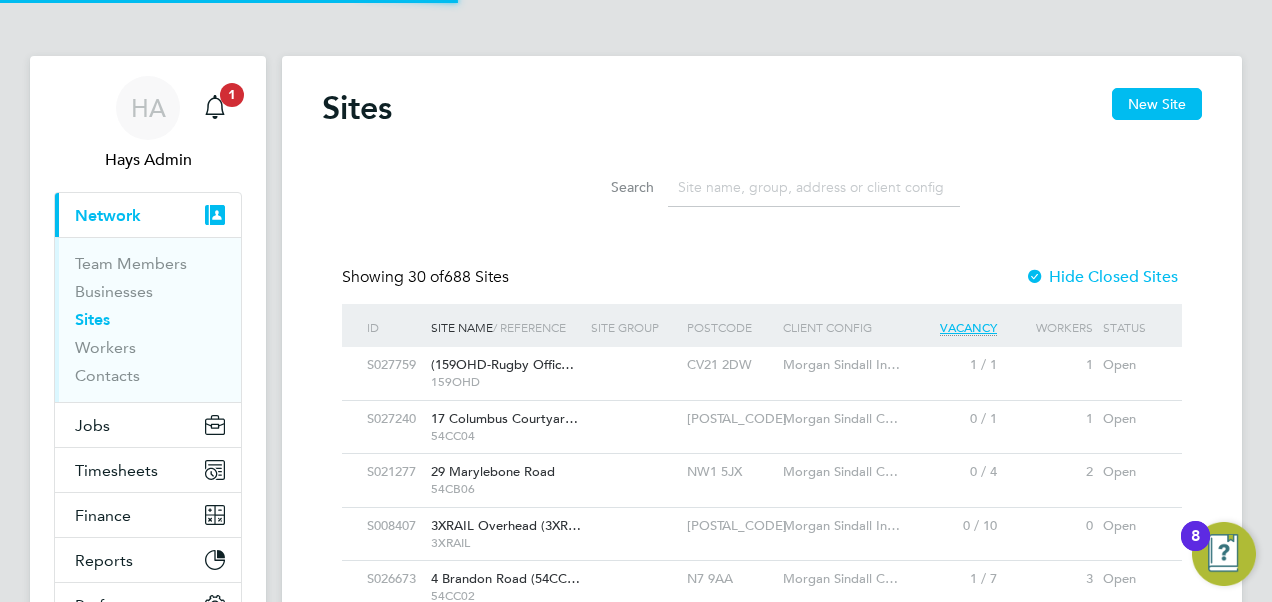 click 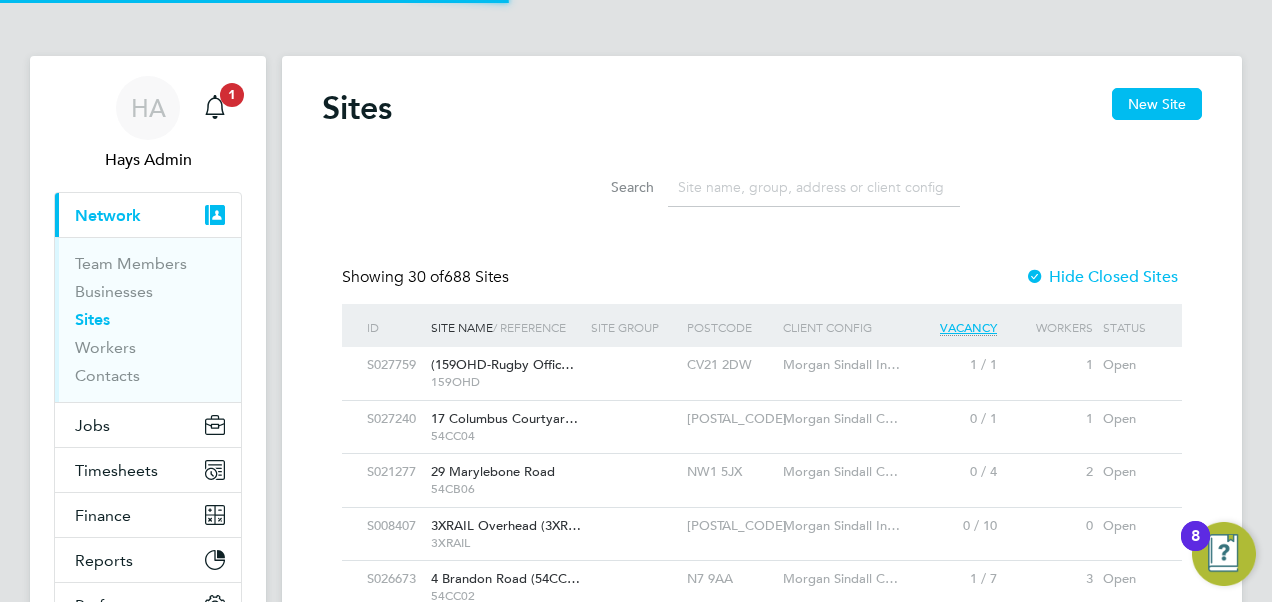 scroll, scrollTop: 10, scrollLeft: 10, axis: both 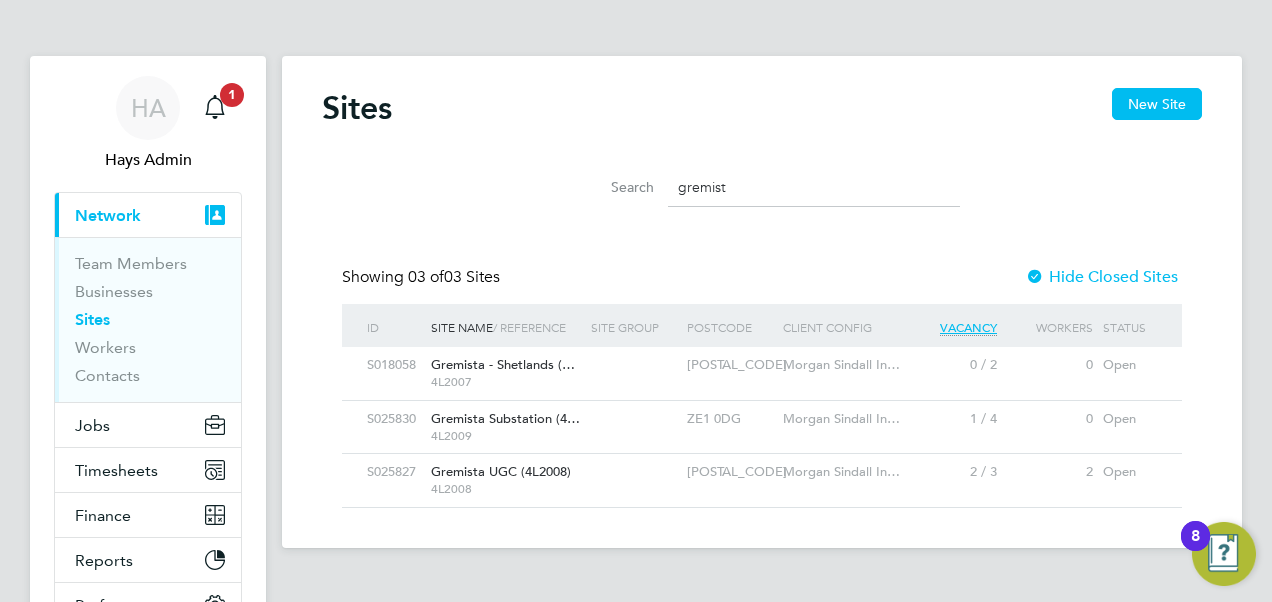 type on "gremist" 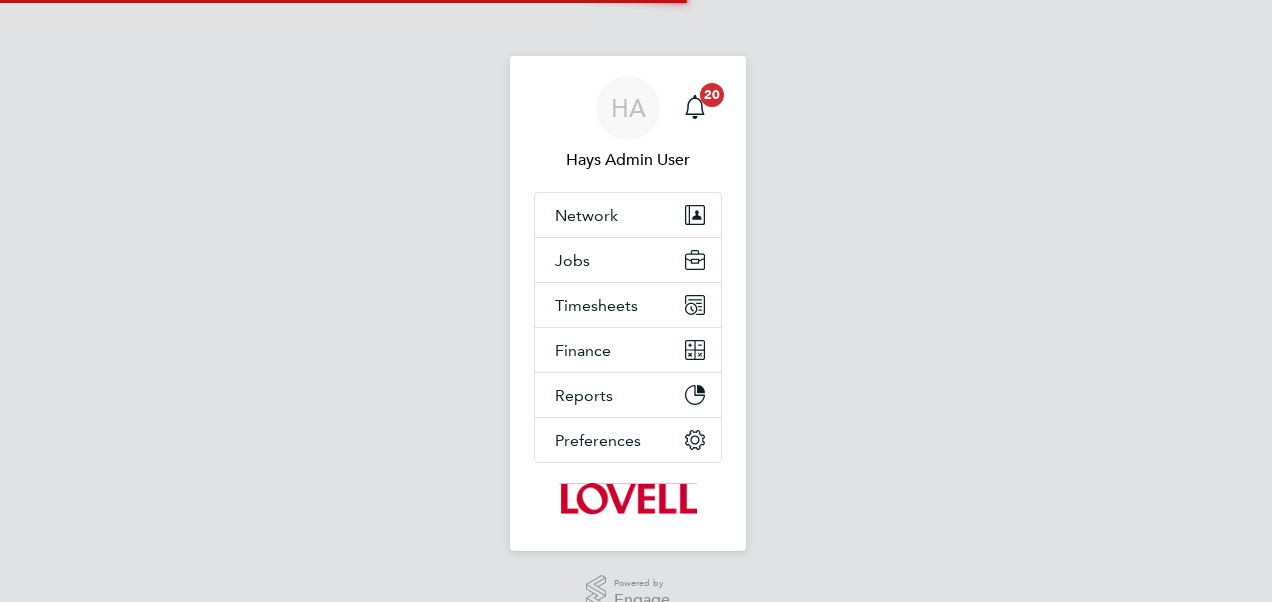 scroll, scrollTop: 0, scrollLeft: 0, axis: both 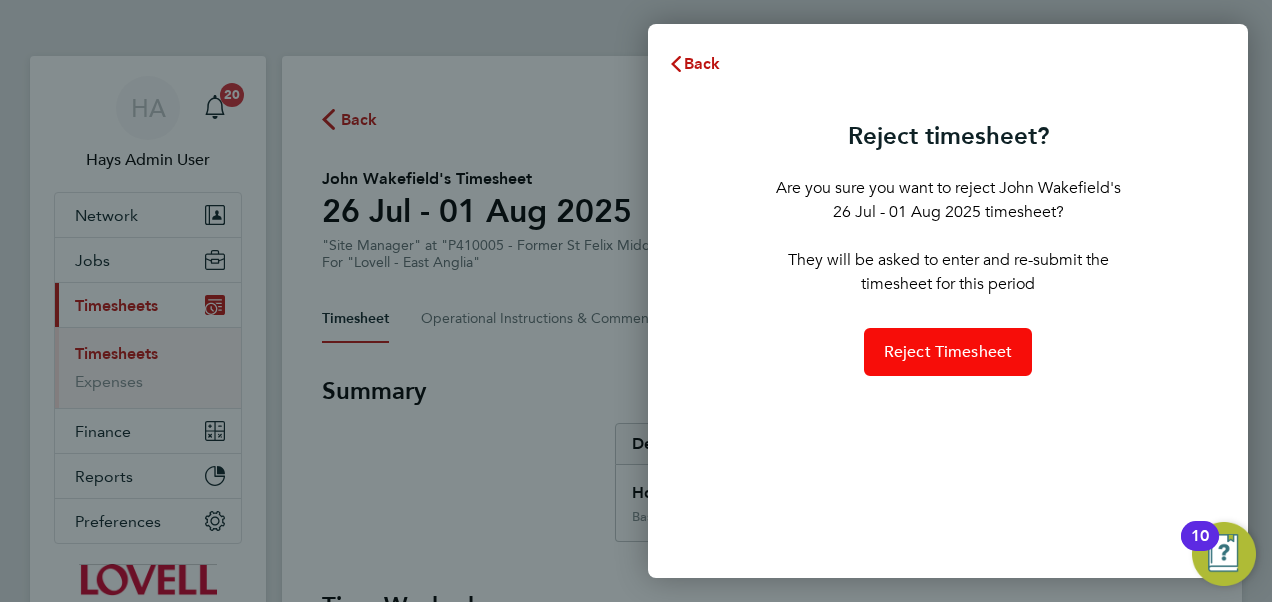 click on "Reject Timesheet" 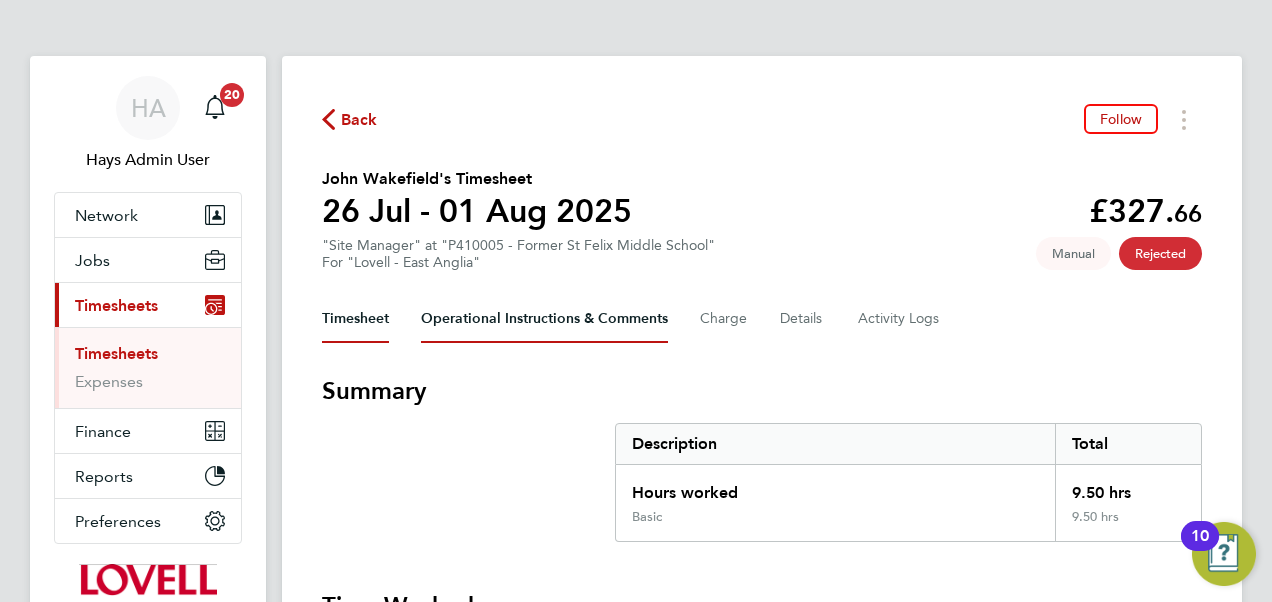 click on "Operational Instructions & Comments" at bounding box center (544, 319) 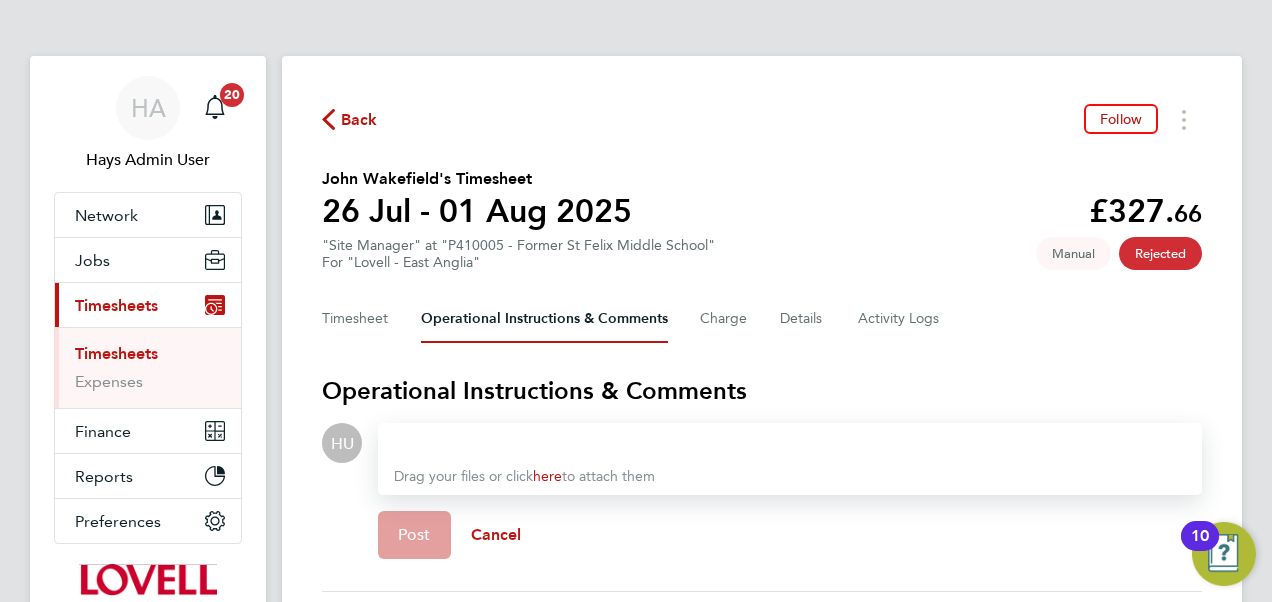 type 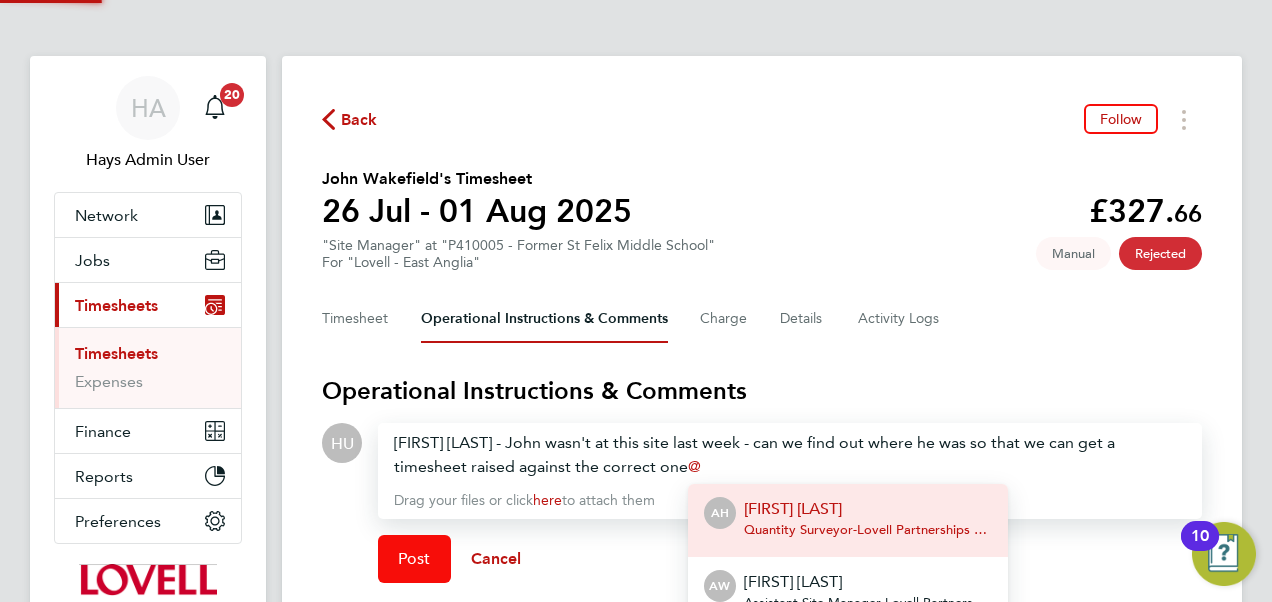 type 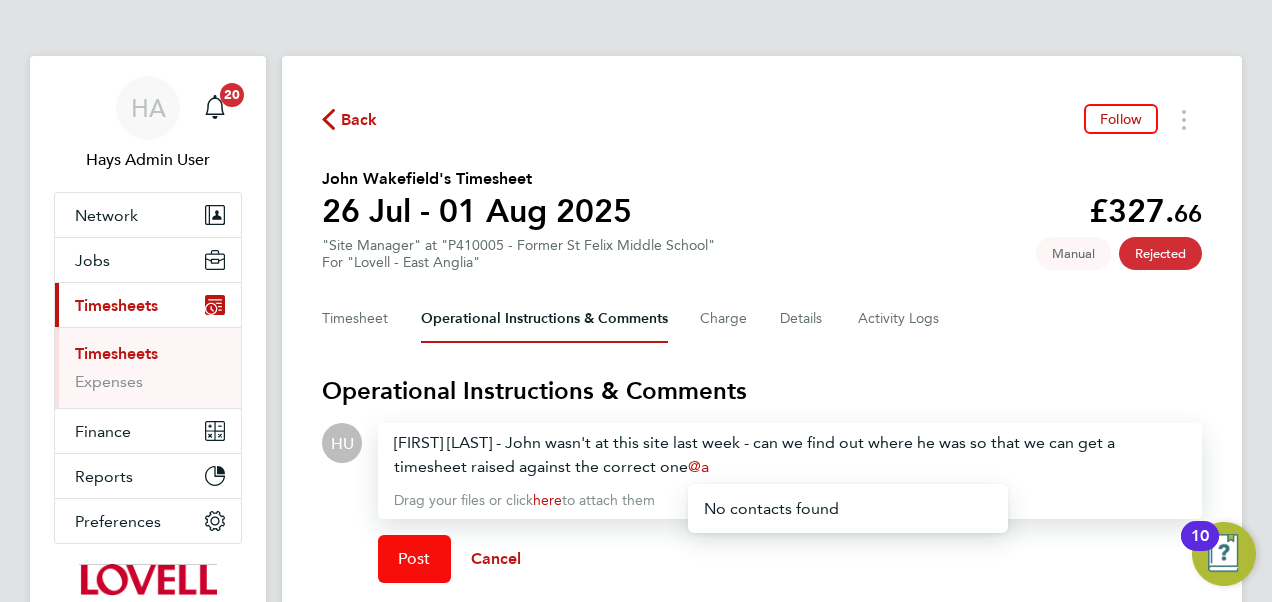 type 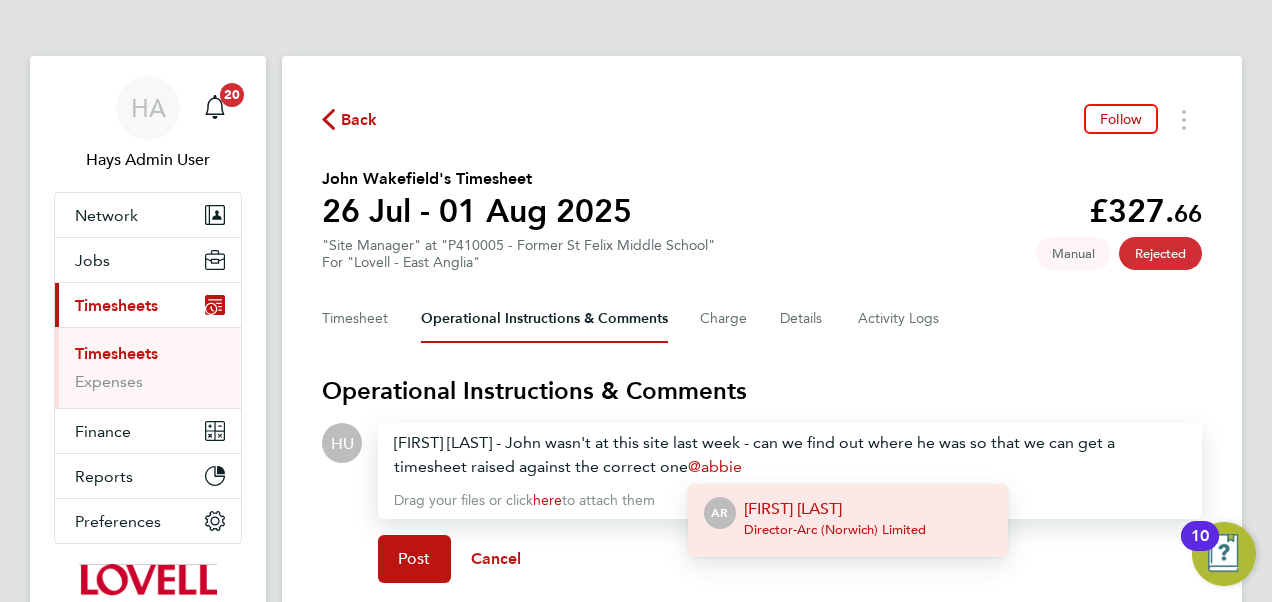 click on "Director   -   Arc (Norwich) Limited" at bounding box center (835, 530) 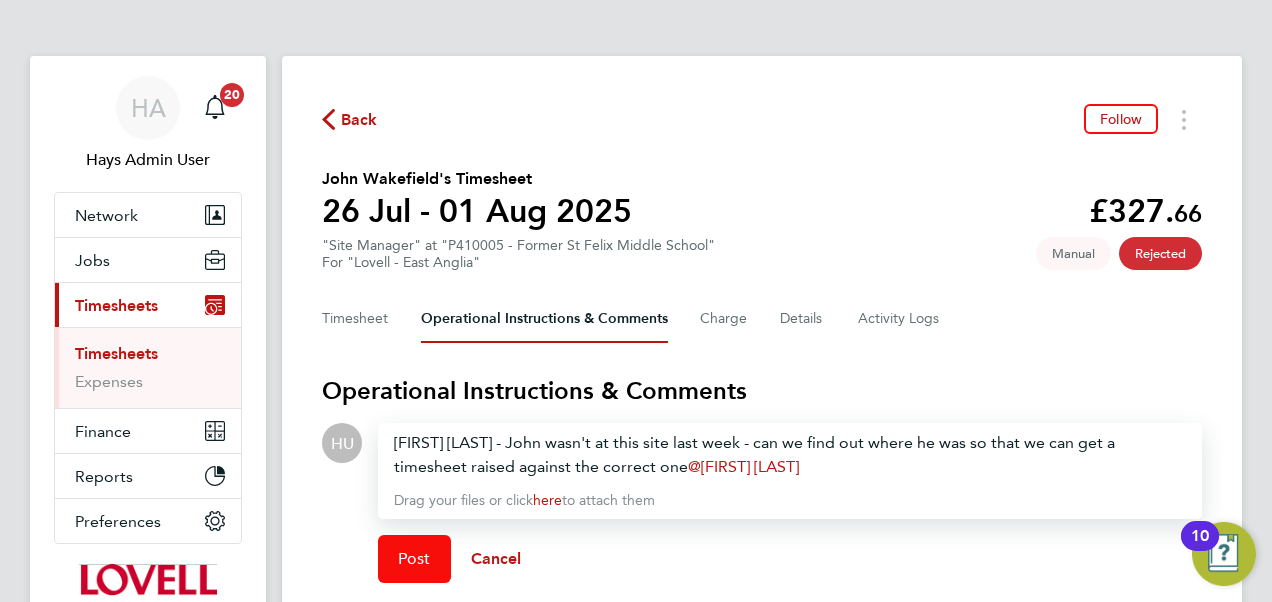 click on "Post" 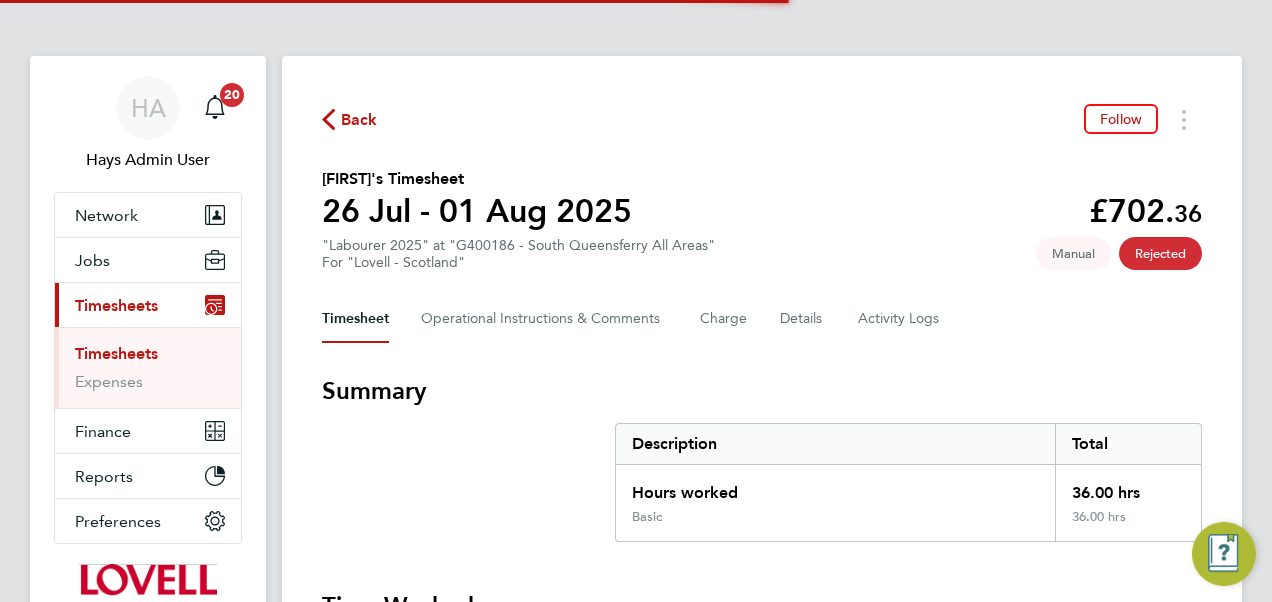 scroll, scrollTop: 0, scrollLeft: 0, axis: both 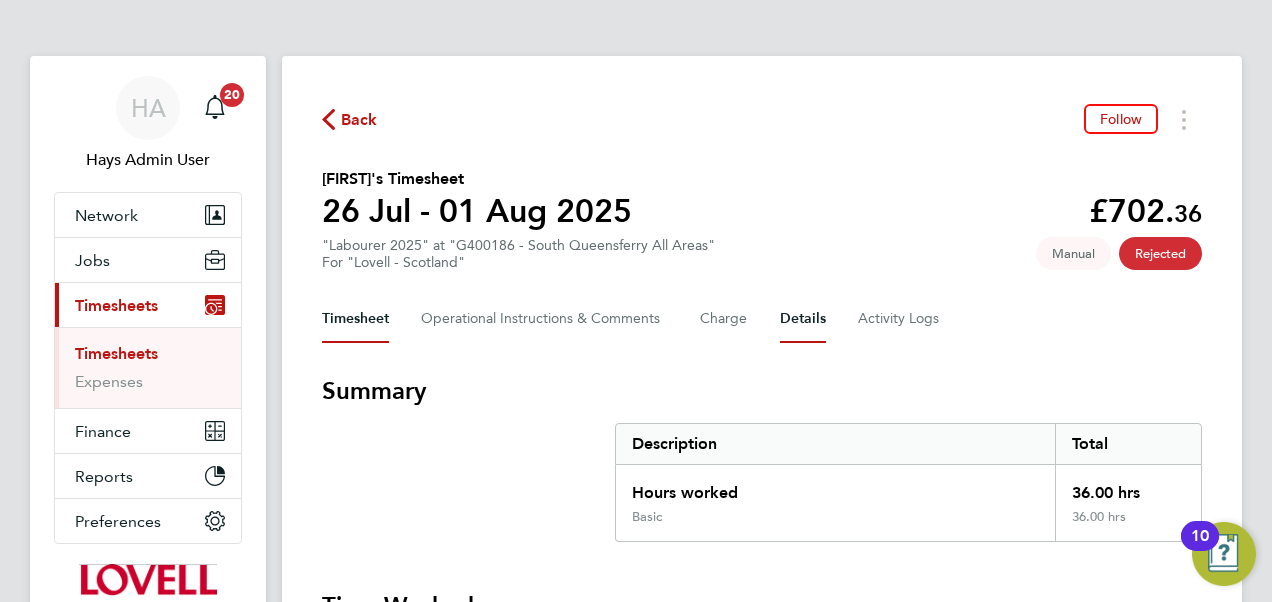 click on "Details" at bounding box center [803, 319] 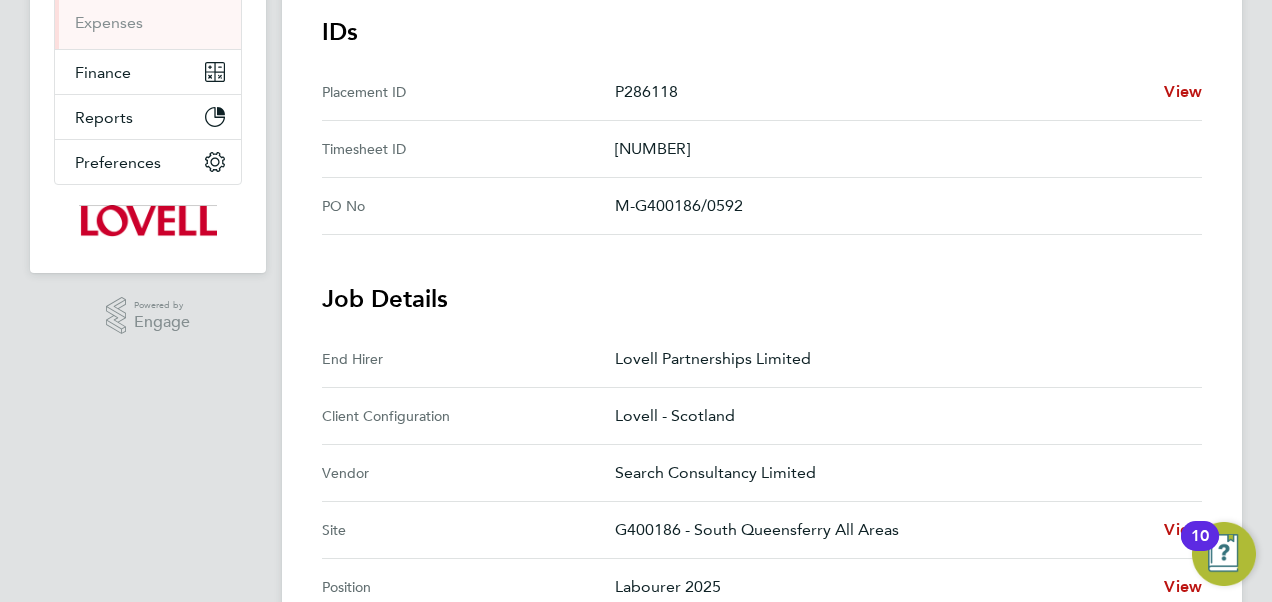scroll, scrollTop: 33, scrollLeft: 0, axis: vertical 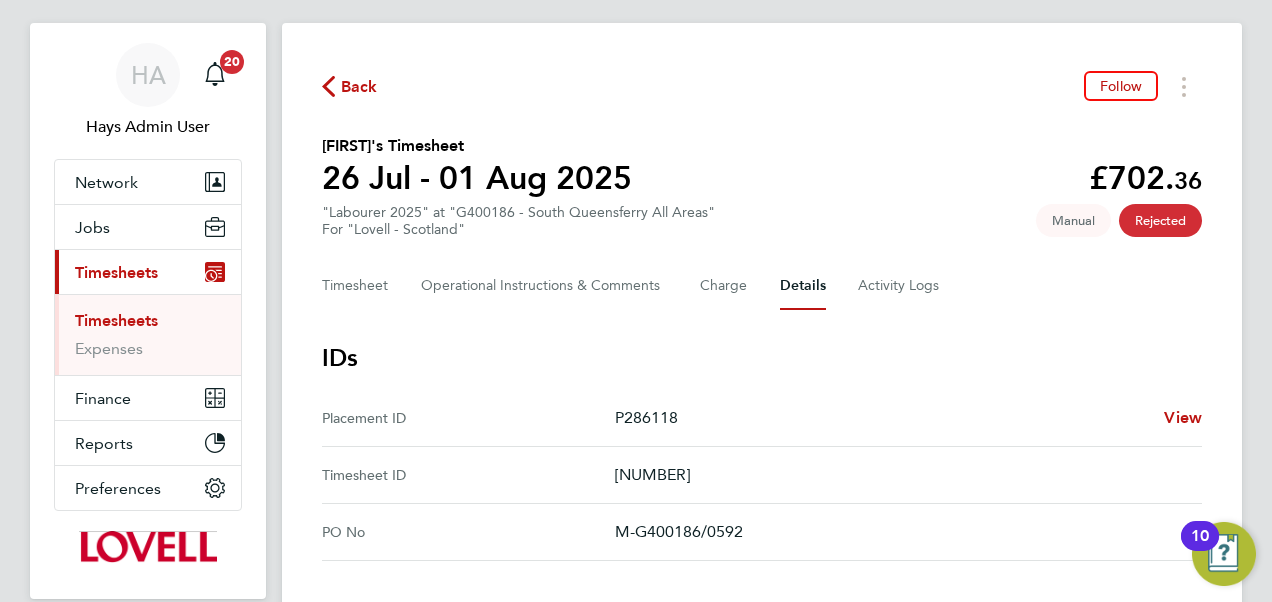 click on "Details" at bounding box center (803, 286) 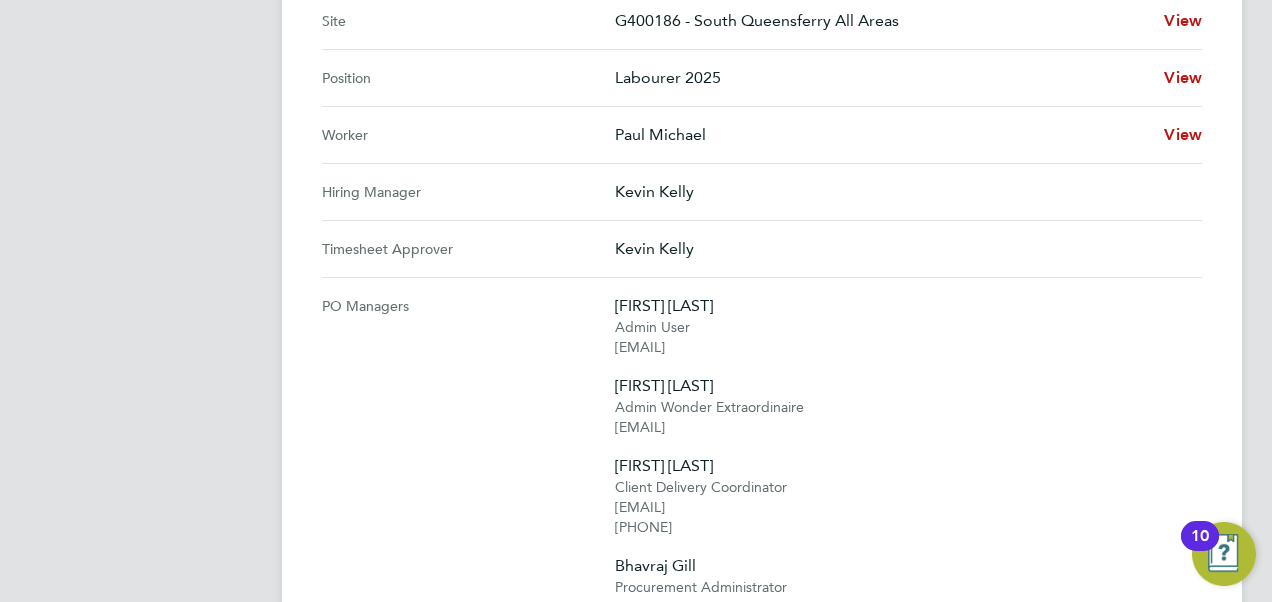 scroll, scrollTop: 0, scrollLeft: 0, axis: both 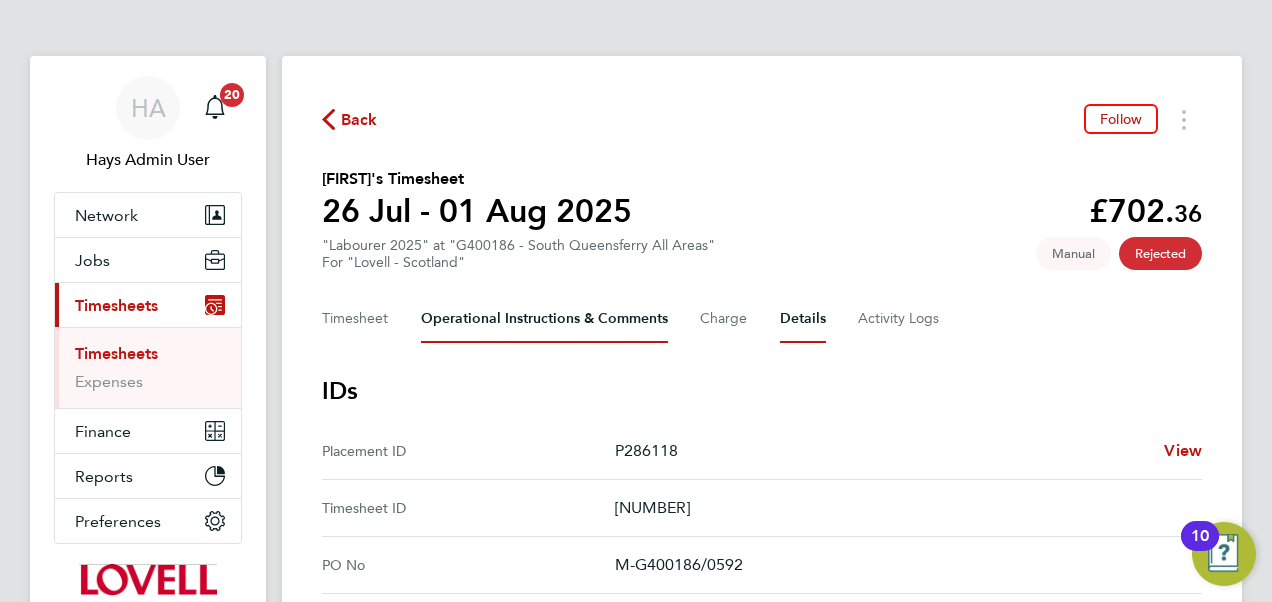 click on "Operational Instructions & Comments" at bounding box center [544, 319] 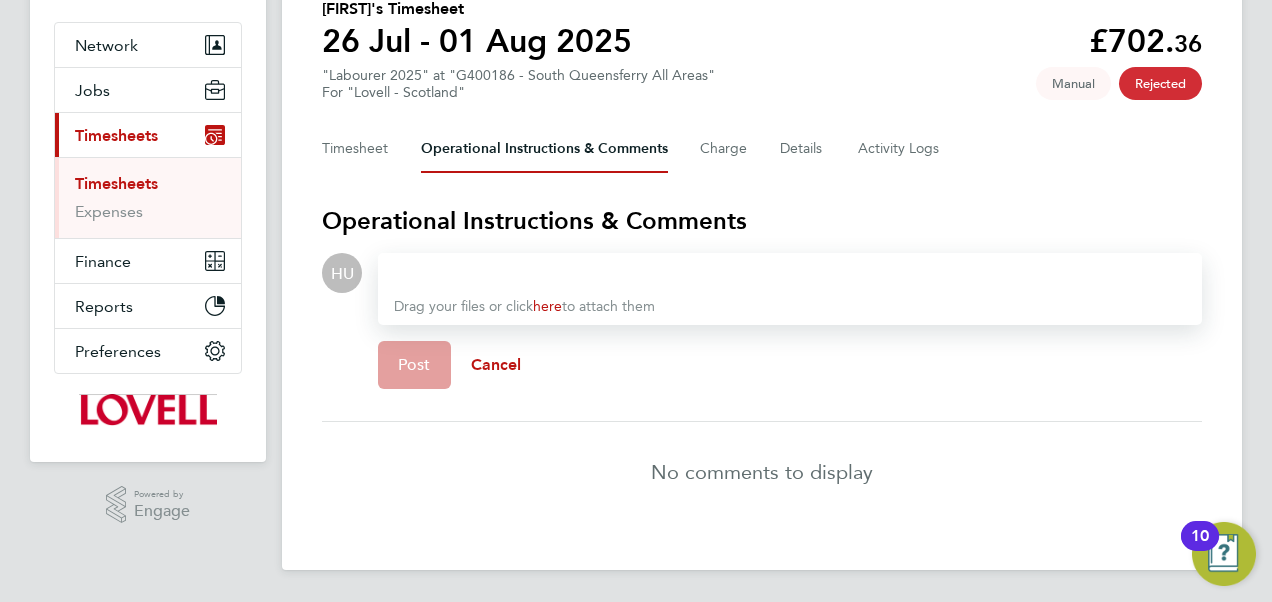scroll, scrollTop: 170, scrollLeft: 0, axis: vertical 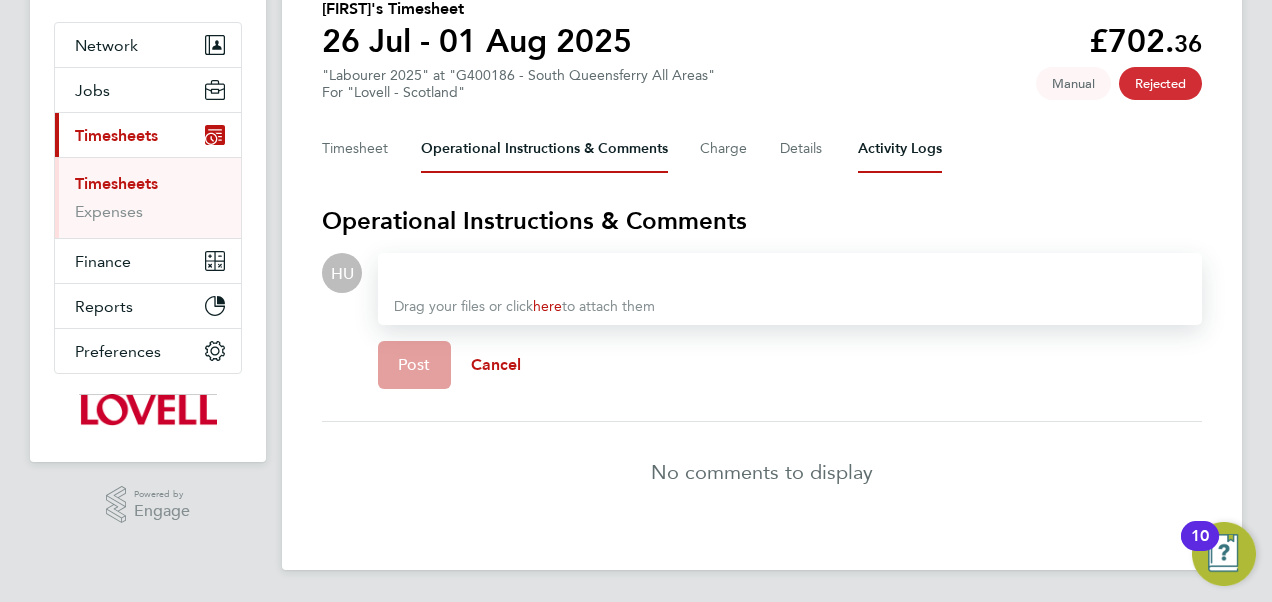 click on "Activity Logs" at bounding box center [900, 149] 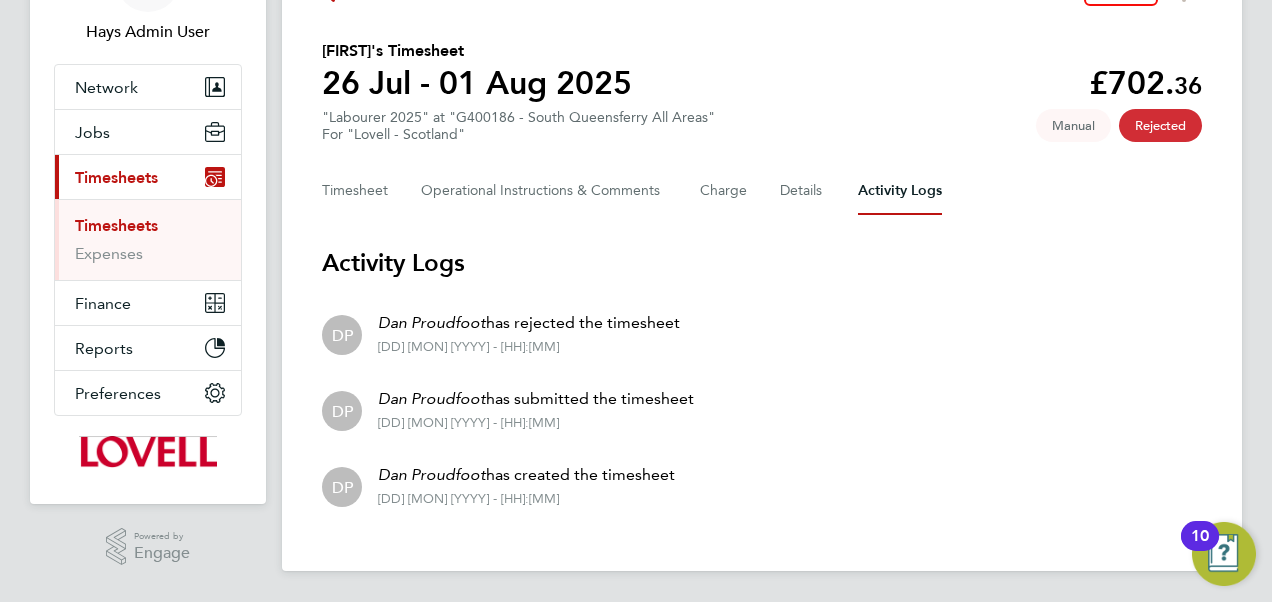 scroll, scrollTop: 72, scrollLeft: 0, axis: vertical 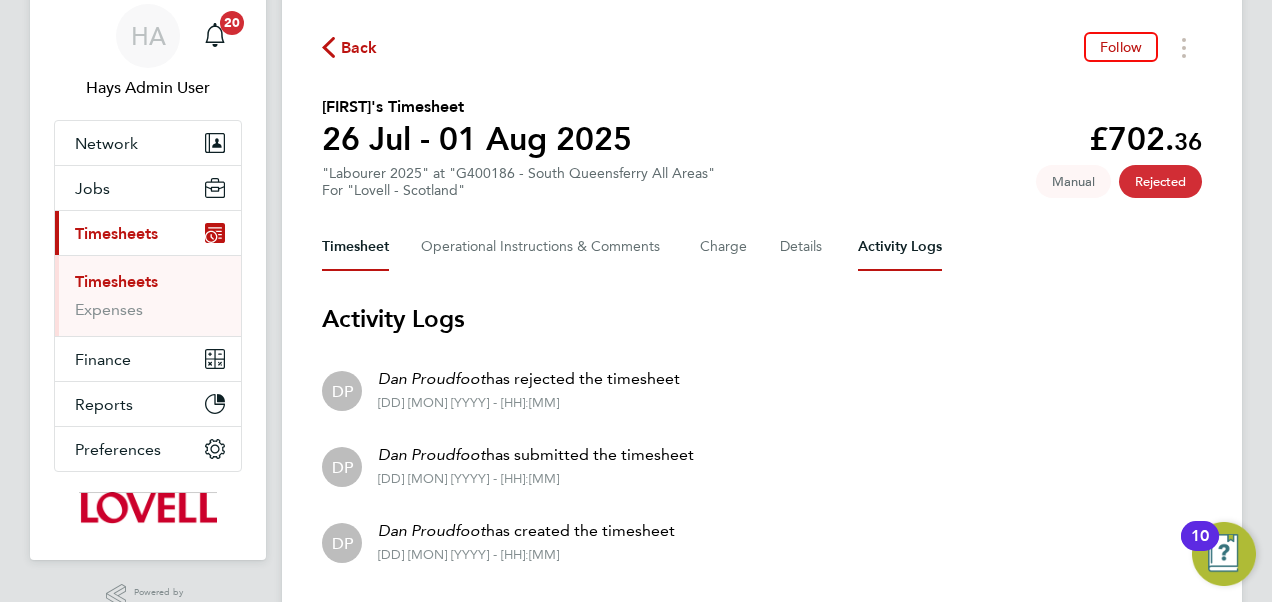 click on "Timesheet" at bounding box center (355, 247) 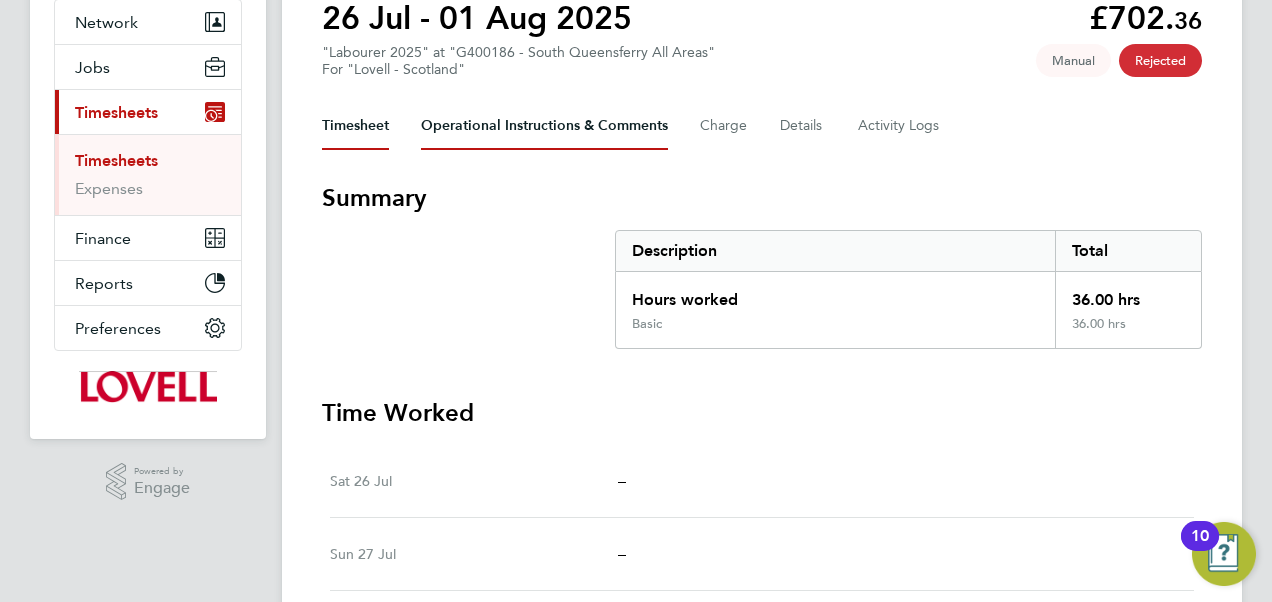 scroll, scrollTop: 192, scrollLeft: 0, axis: vertical 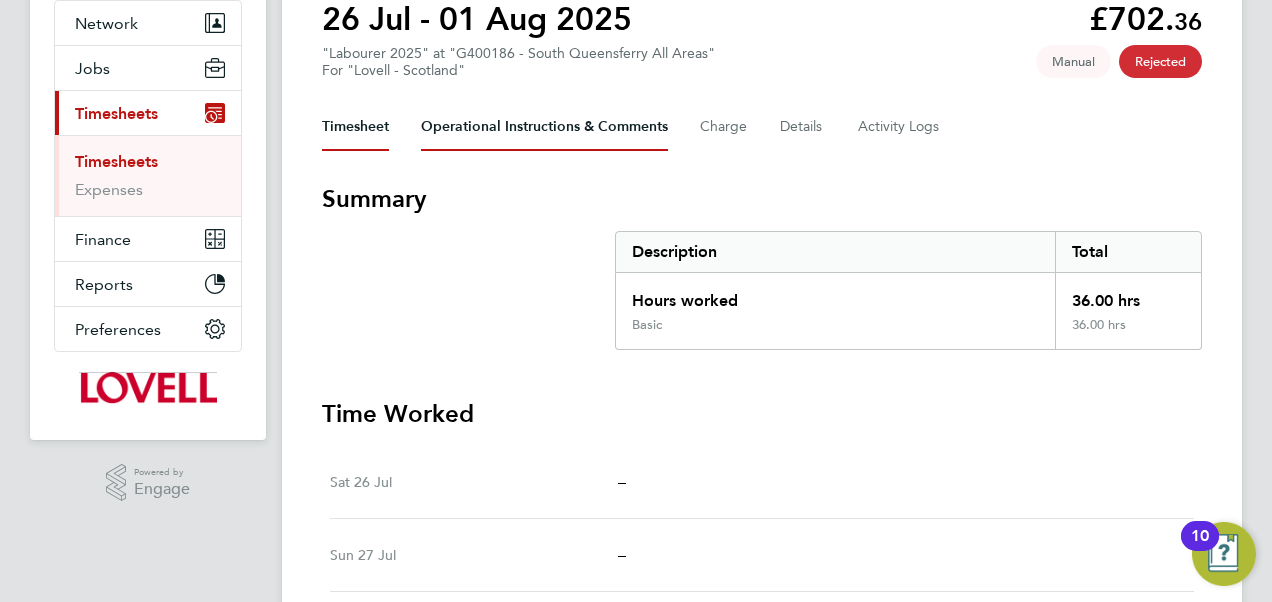 click on "Operational Instructions & Comments" at bounding box center (544, 127) 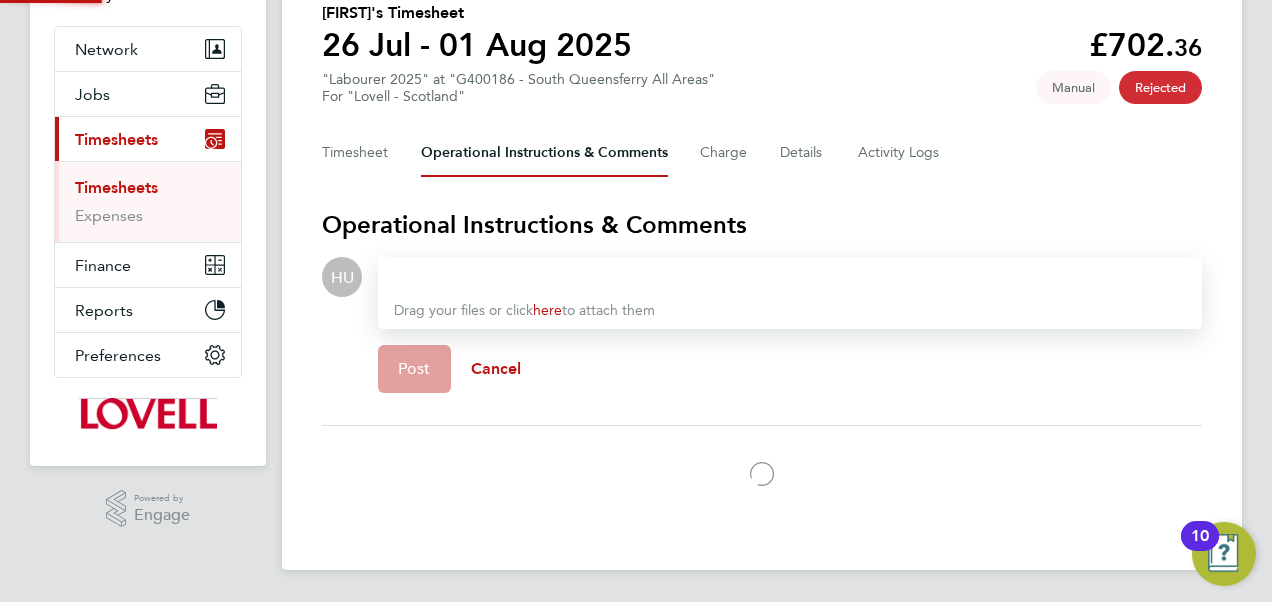 scroll, scrollTop: 0, scrollLeft: 0, axis: both 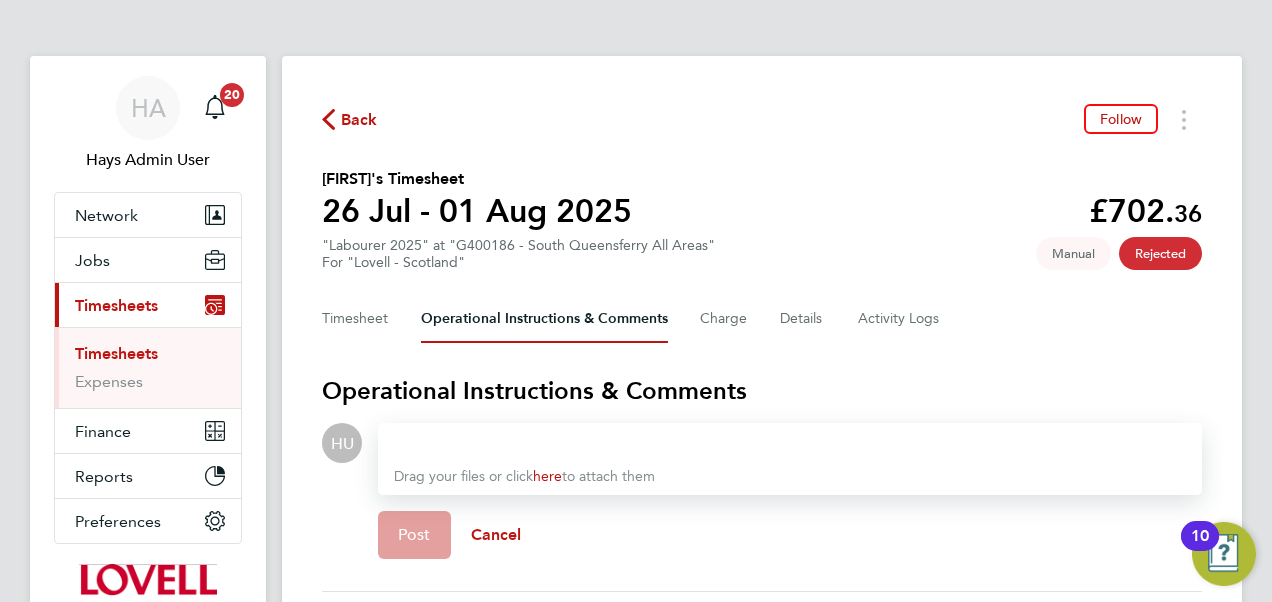 click on "Back" 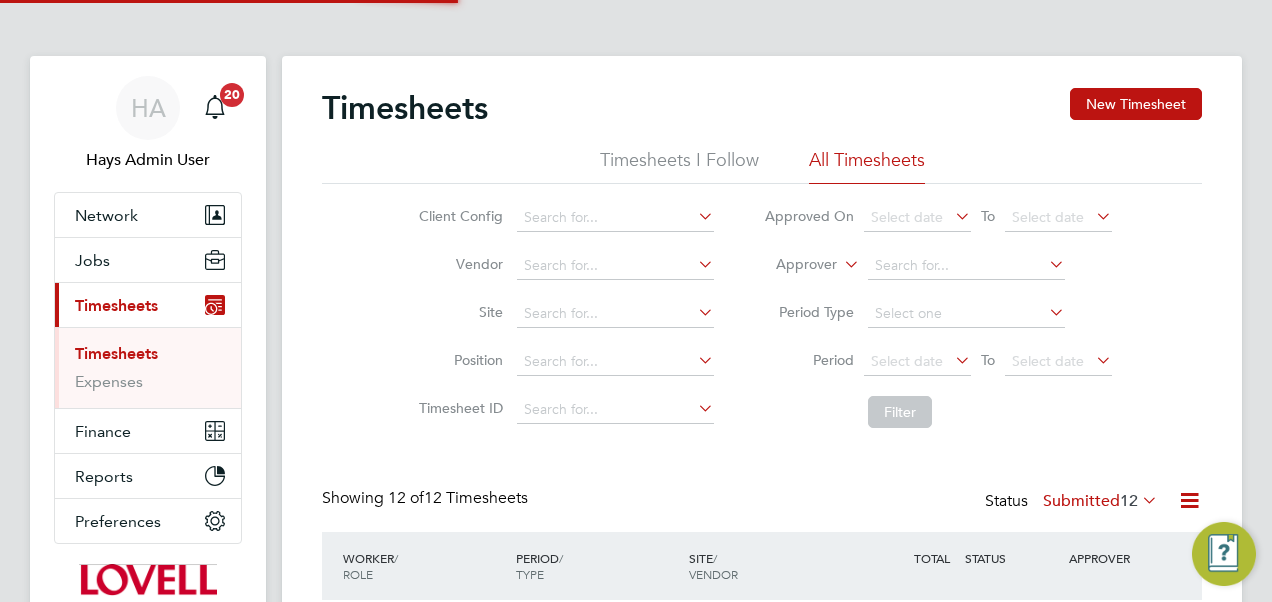 scroll, scrollTop: 10, scrollLeft: 10, axis: both 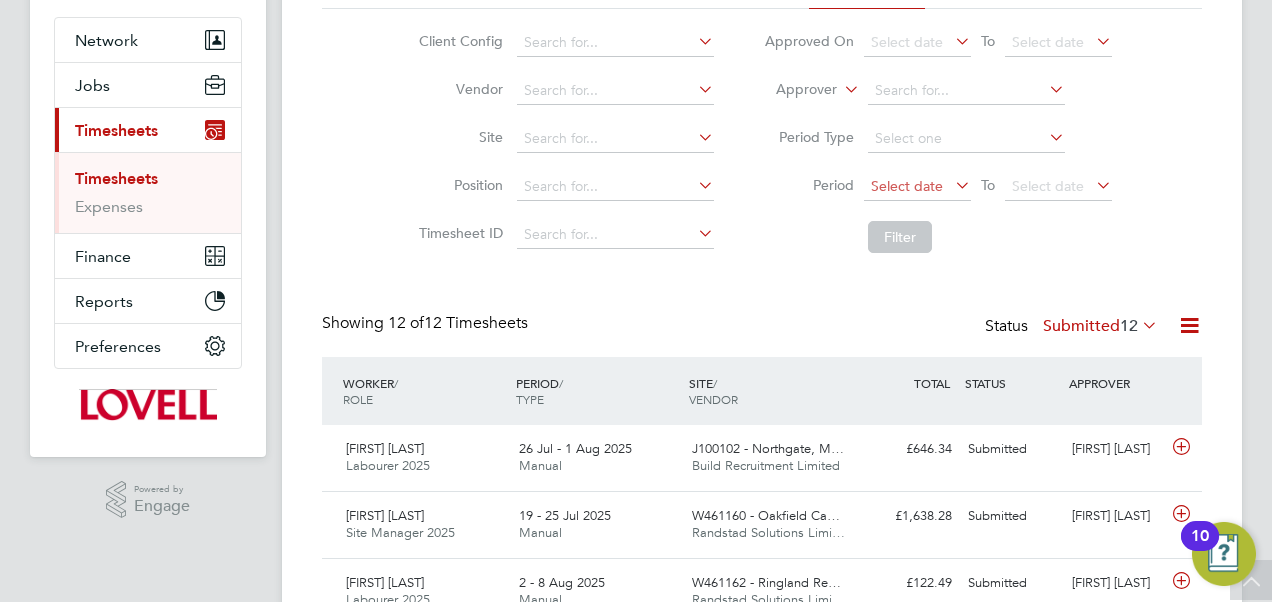 click on "Select date" 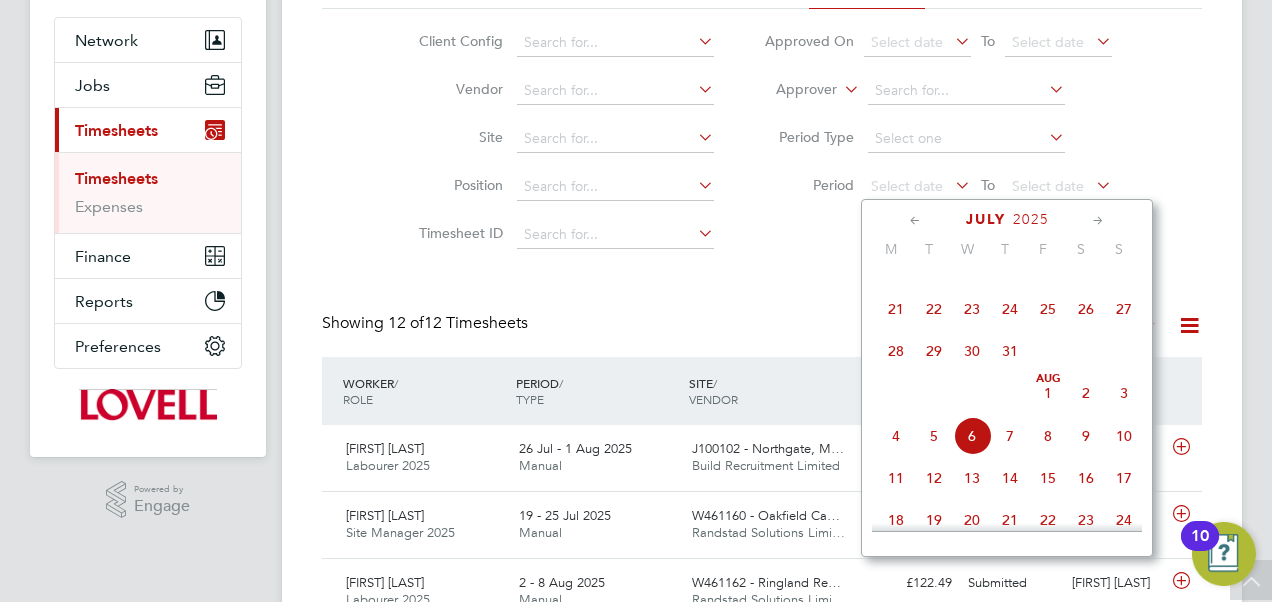 click on "26" 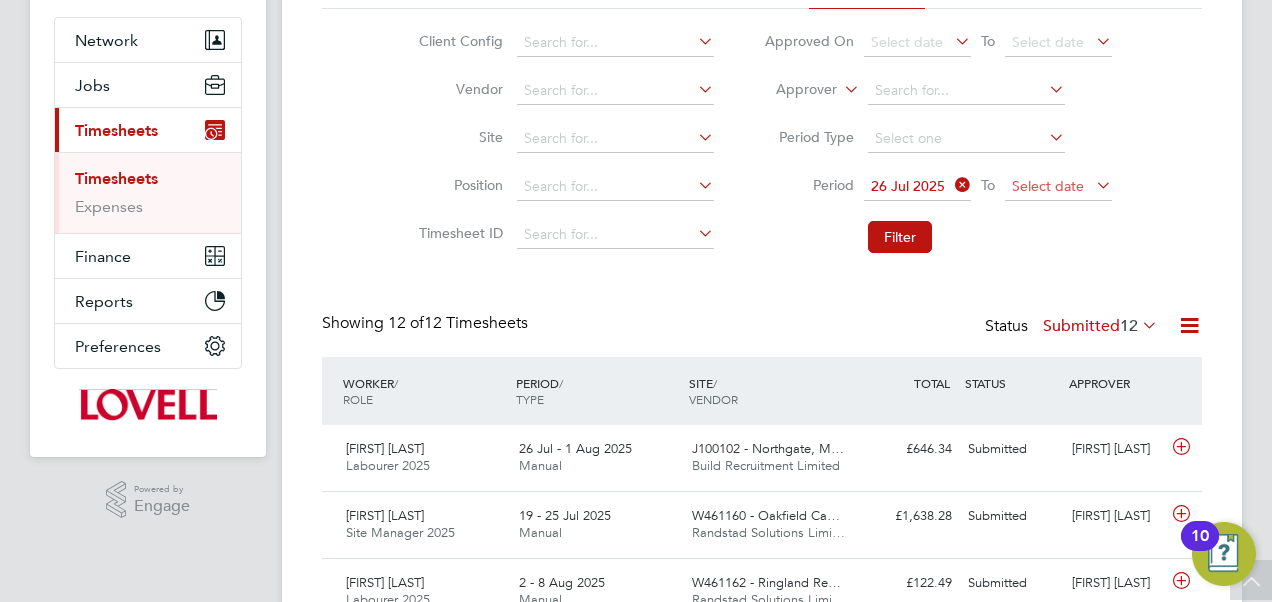 click on "Select date" 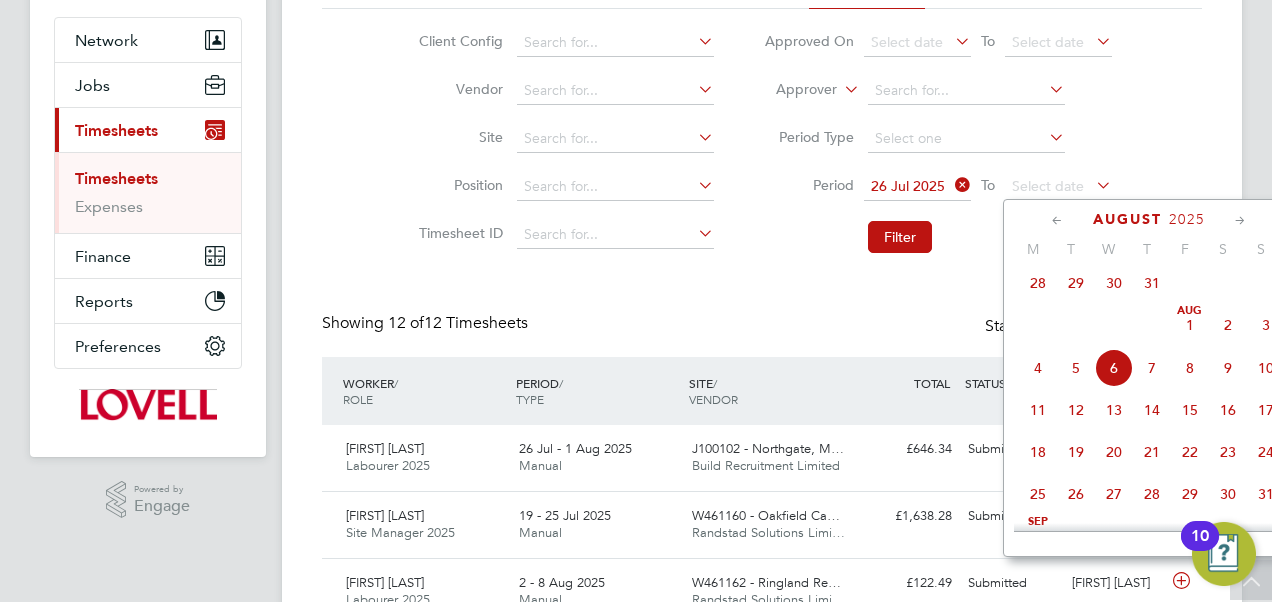 click on "Aug 1" 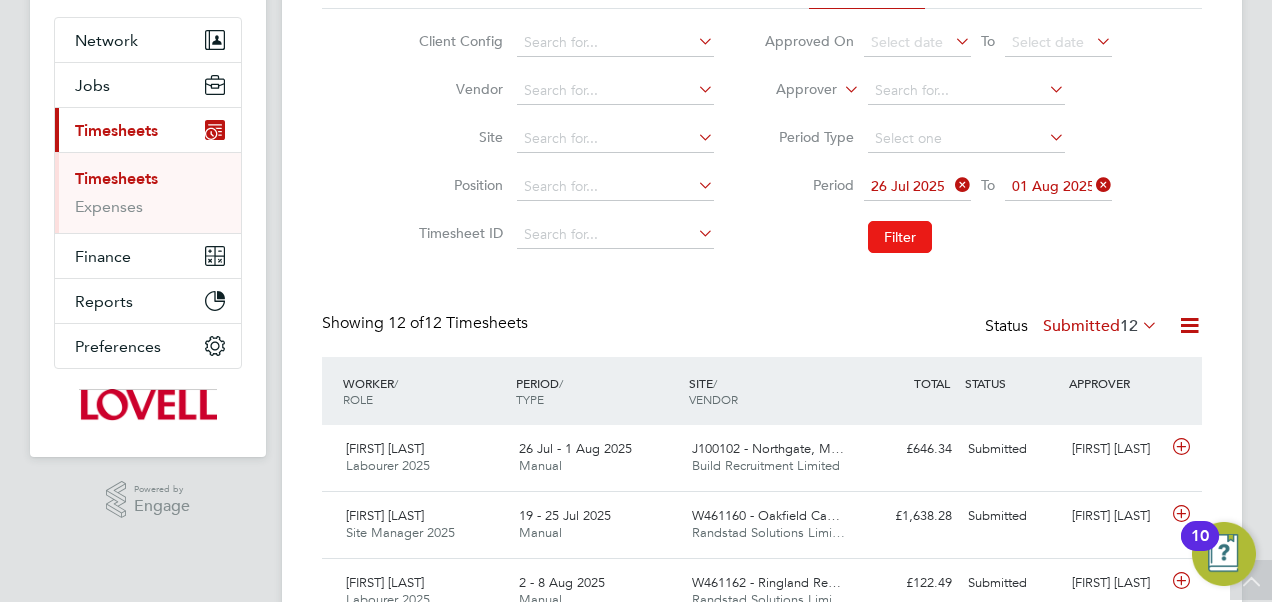 click on "Filter" 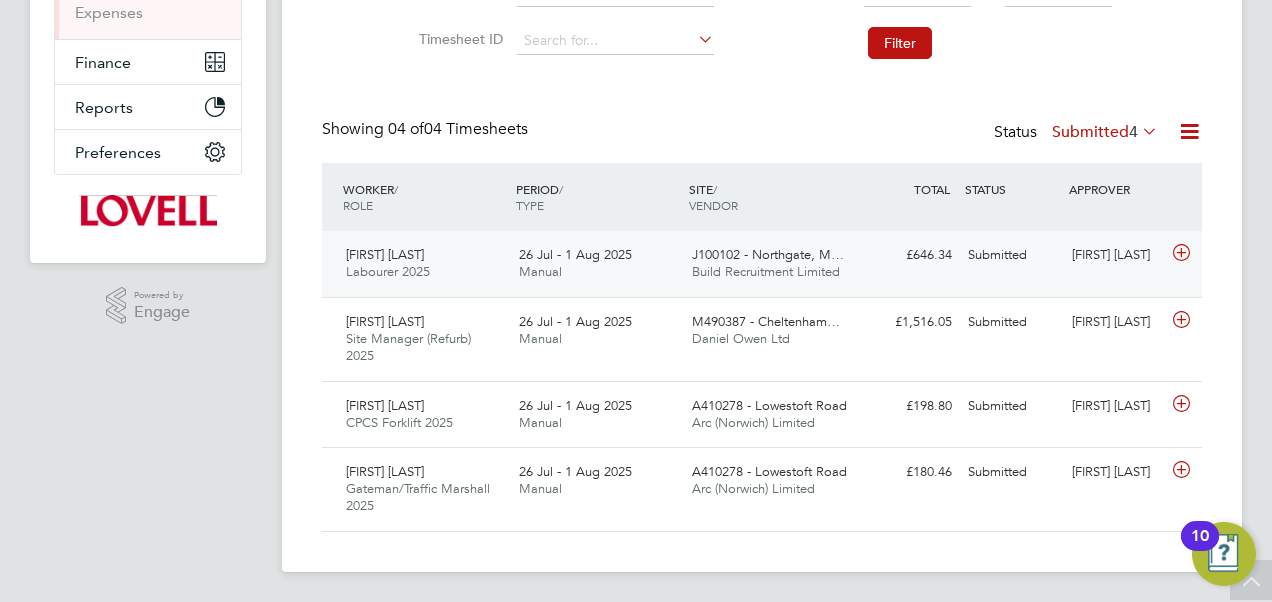 click on "26 Jul - 1 Aug 2025 Manual" 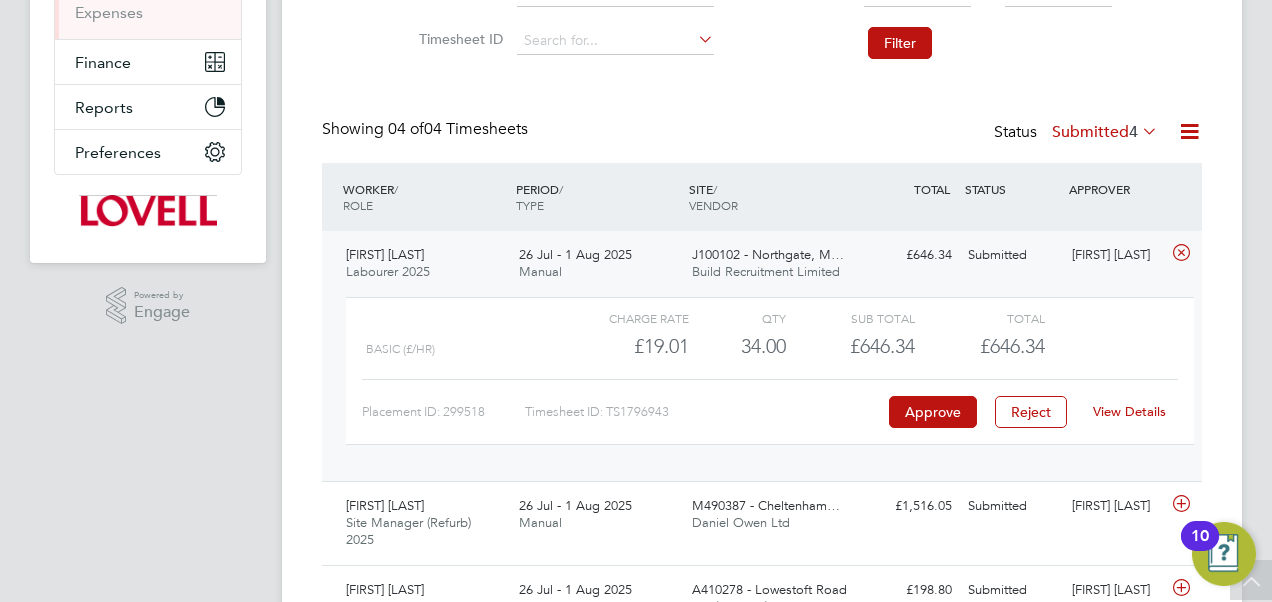 click on "26 Jul - 1 Aug 2025 Manual" 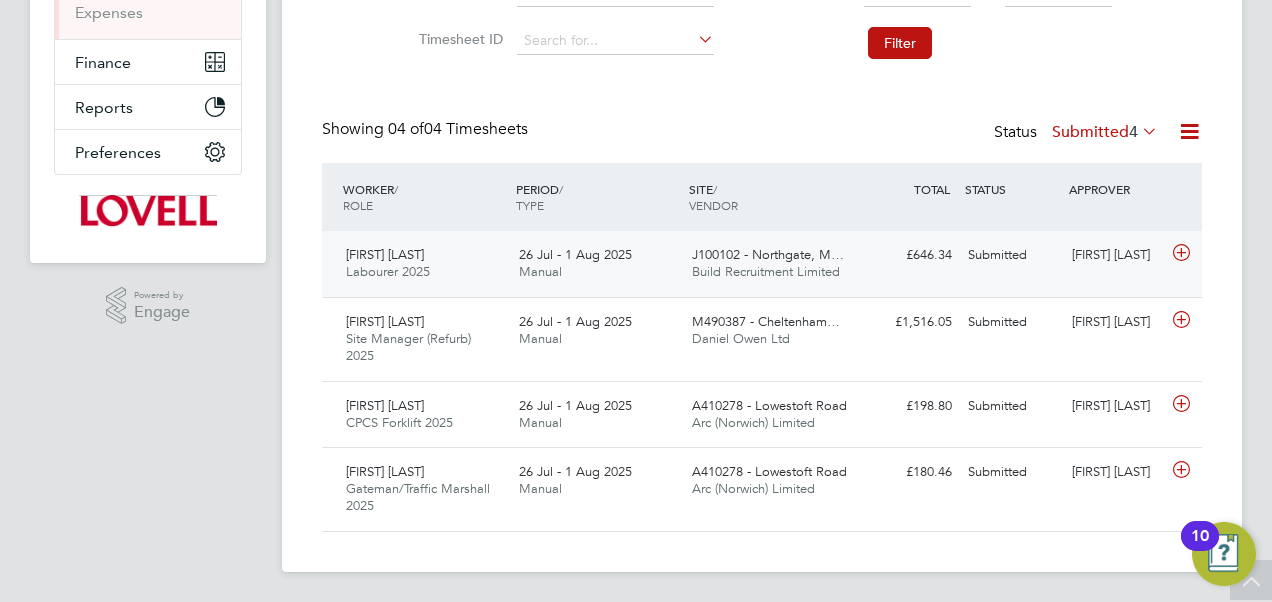 click on "J100102 - Northgate, M… Build Recruitment Limited" 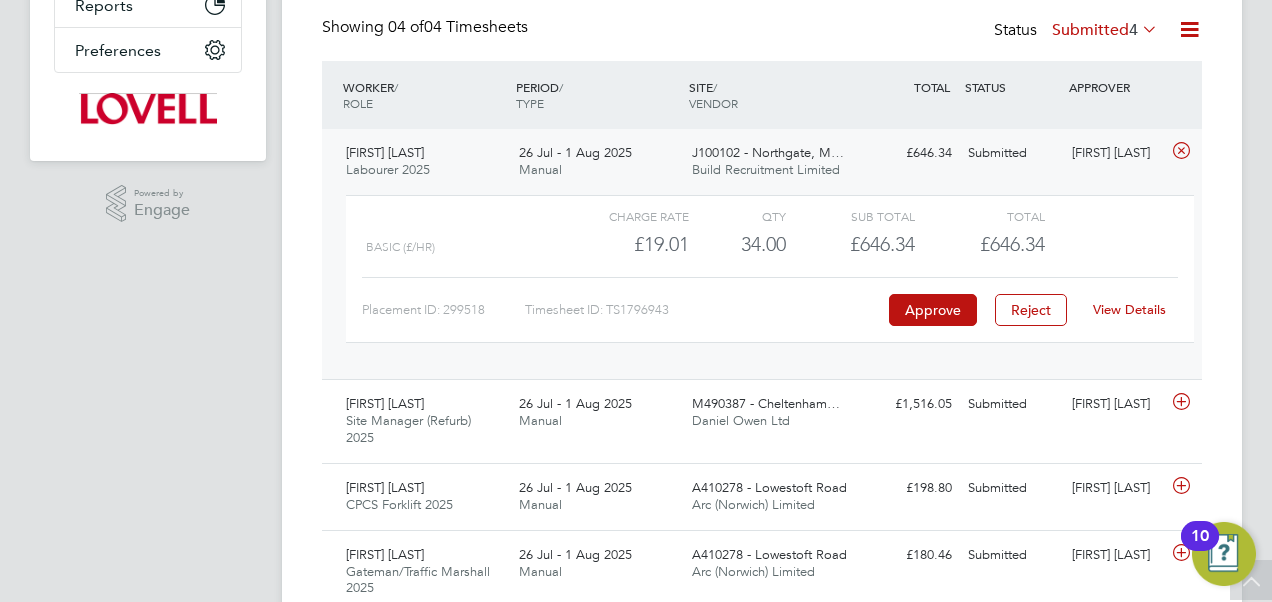 click on "View Details" 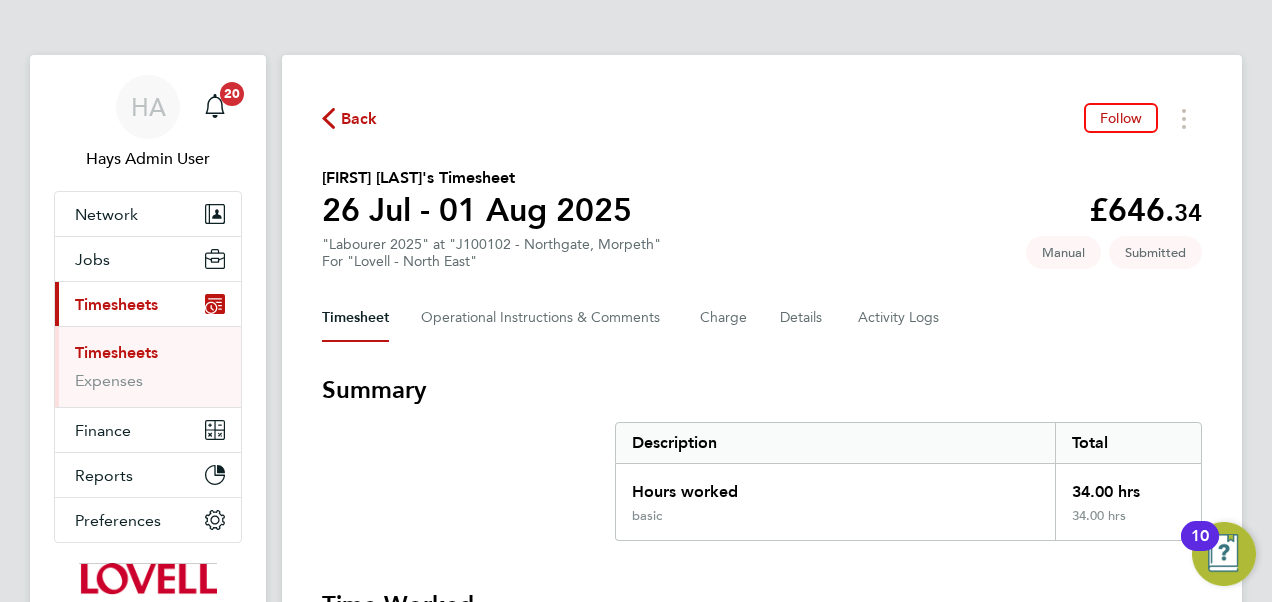 scroll, scrollTop: 2, scrollLeft: 0, axis: vertical 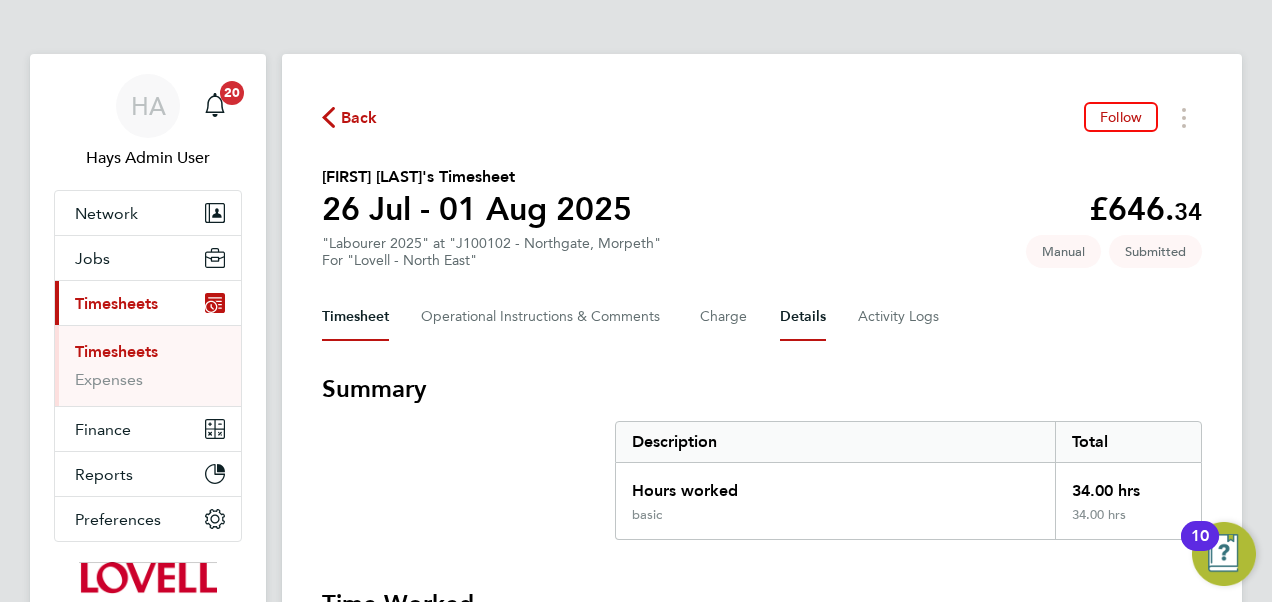 click on "Details" at bounding box center (803, 317) 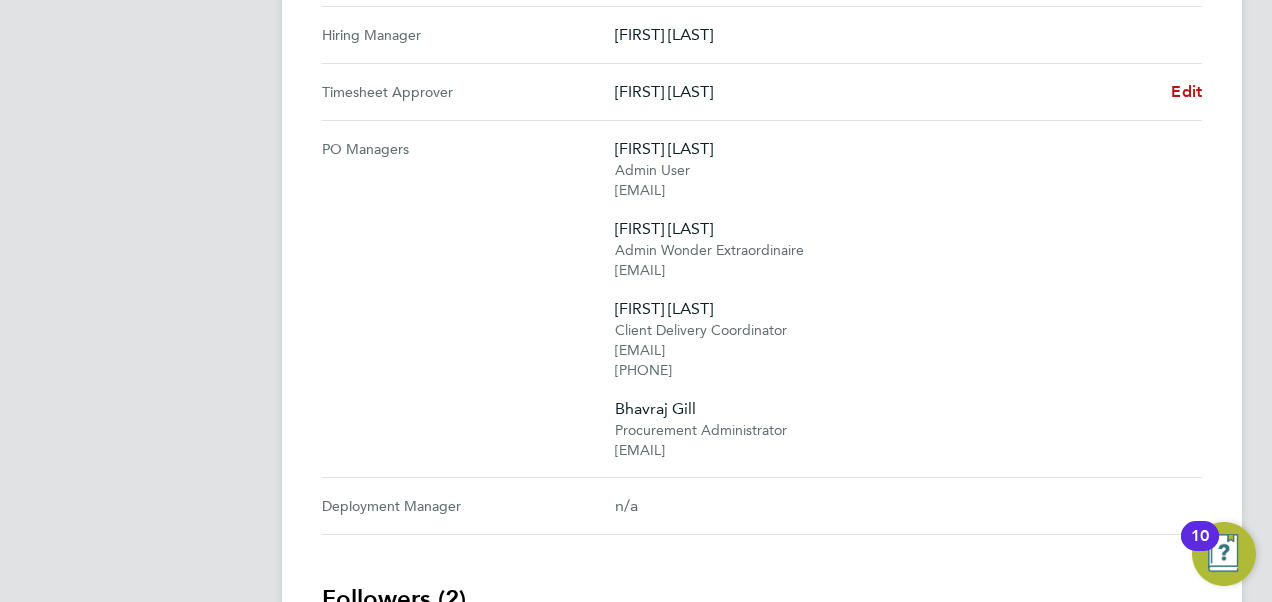 scroll, scrollTop: 984, scrollLeft: 0, axis: vertical 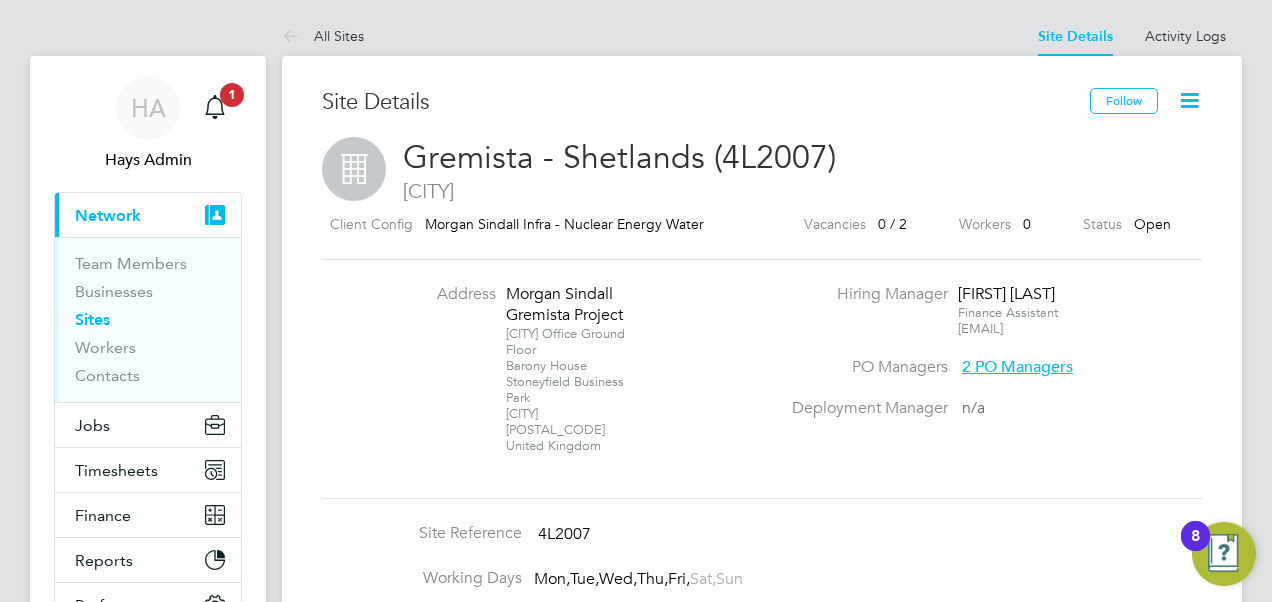 click 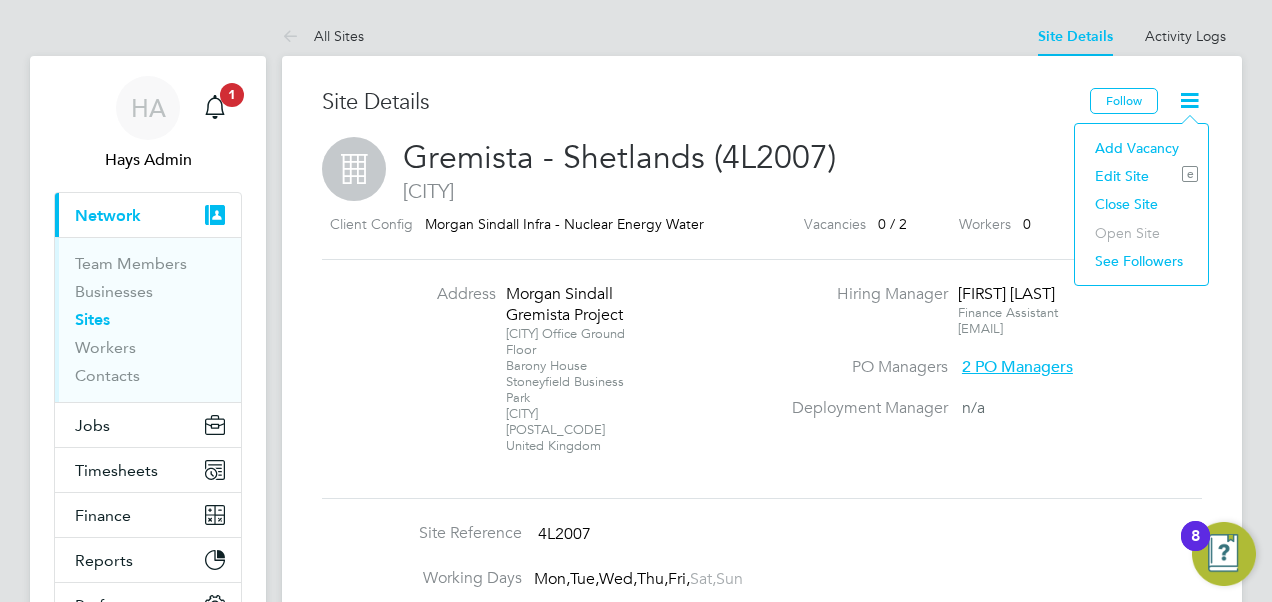 click on "Edit Site e" 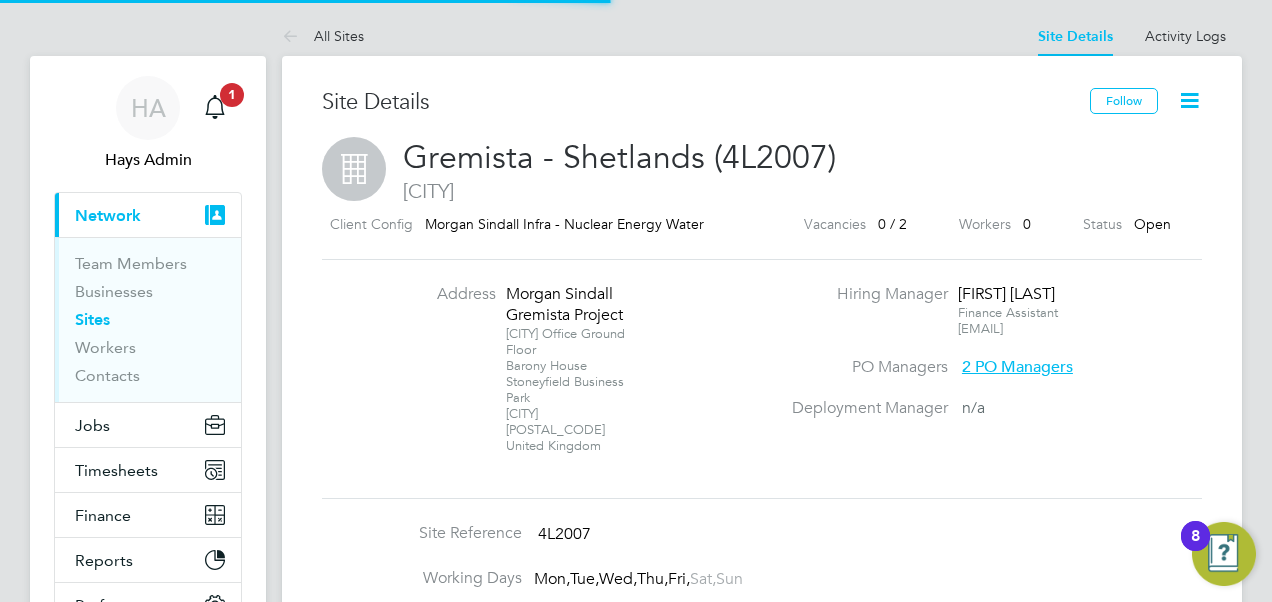 scroll, scrollTop: 10, scrollLeft: 10, axis: both 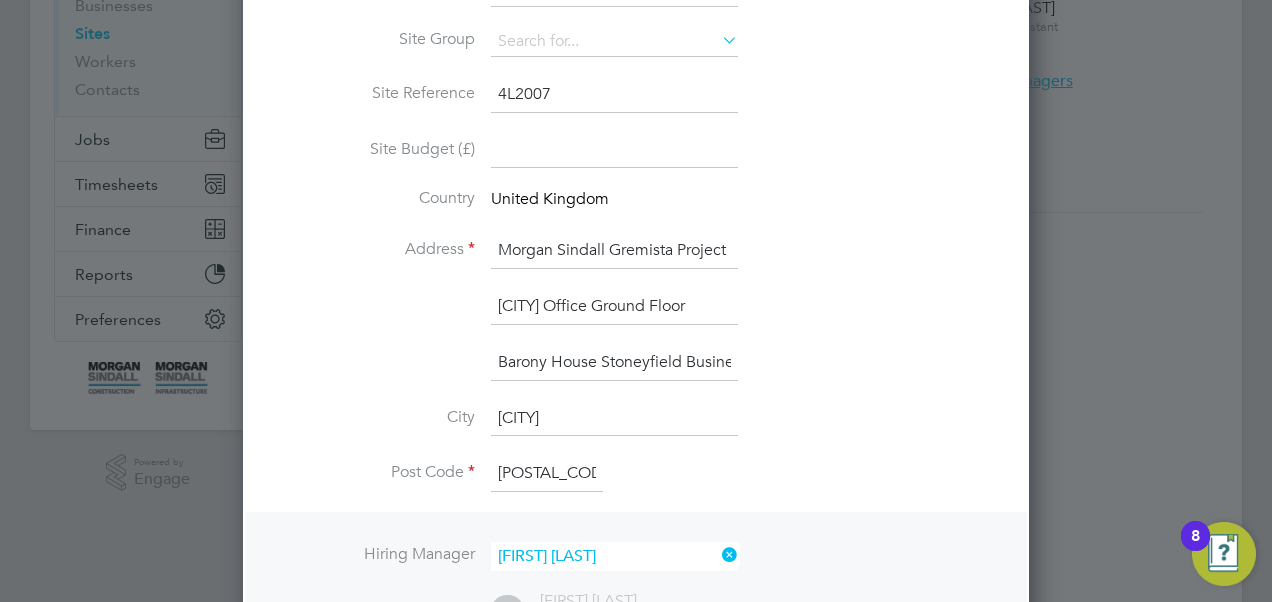 click on "[CITY] Office Ground Floor" at bounding box center (614, 307) 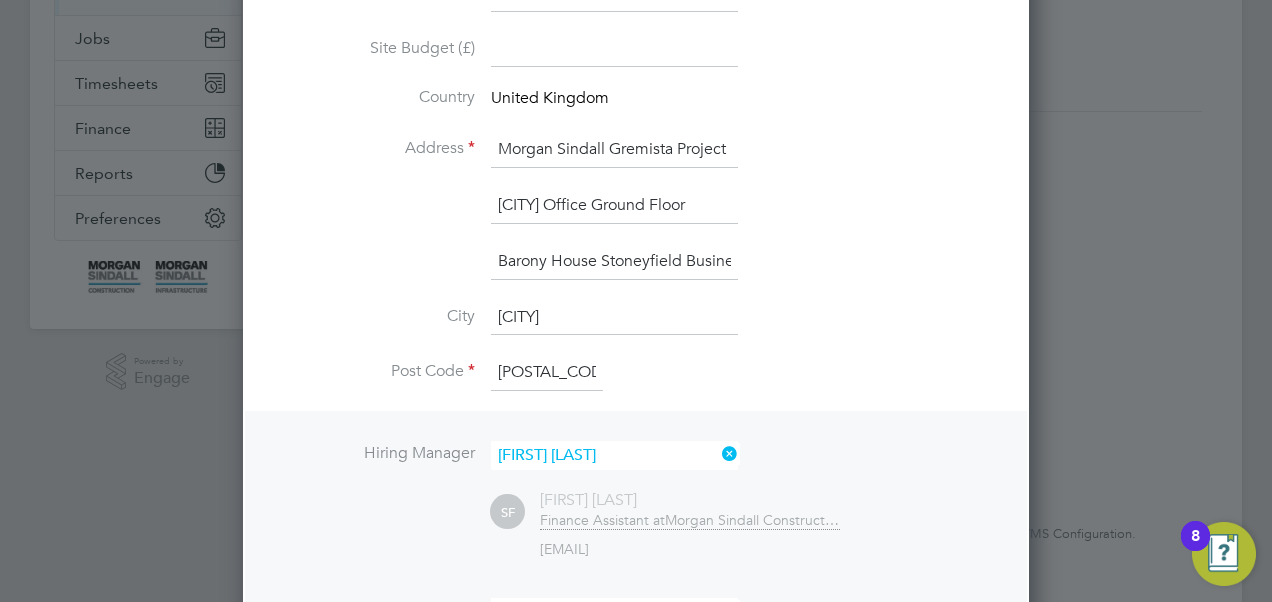 scroll, scrollTop: 390, scrollLeft: 0, axis: vertical 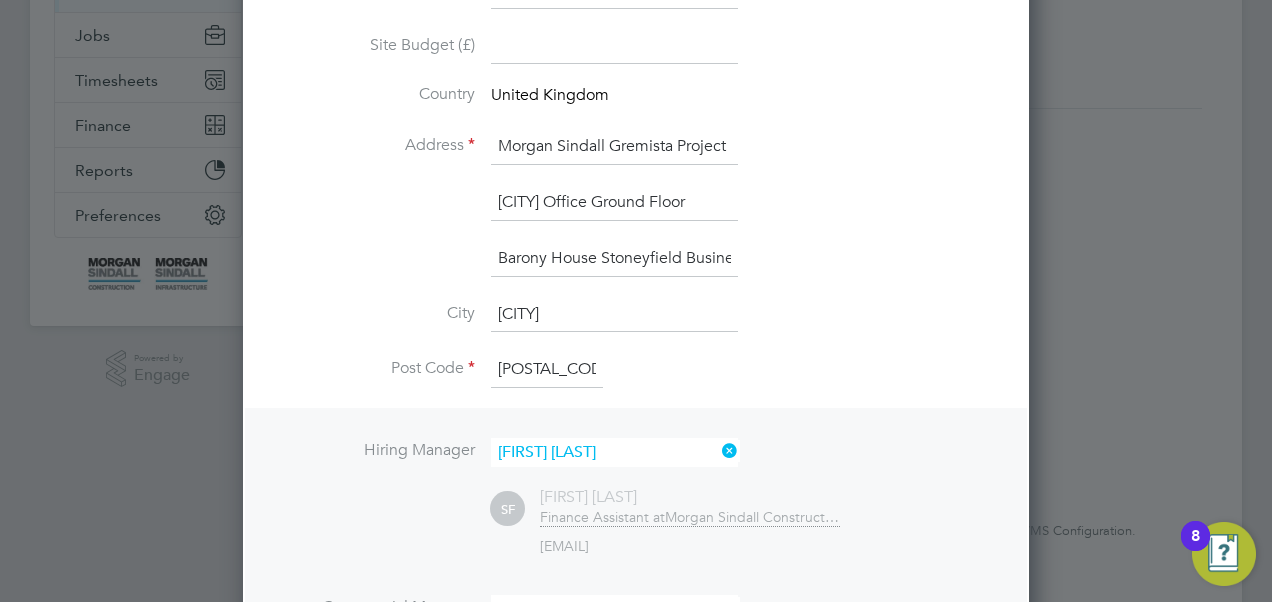 type on "[CITY] Office Ground Floor" 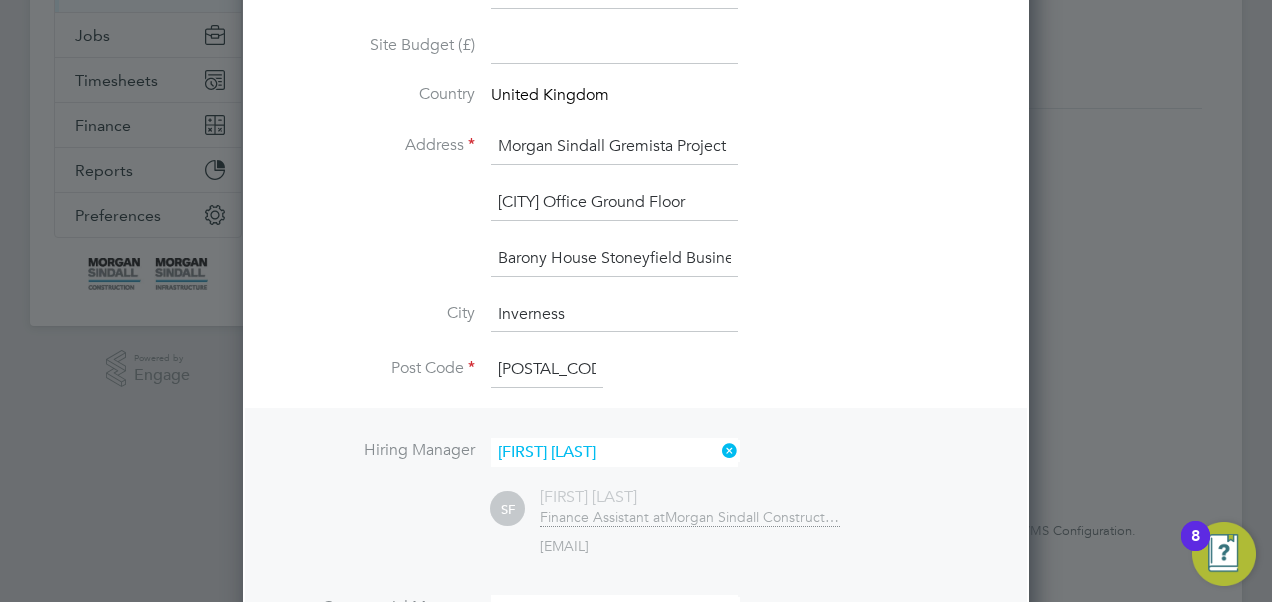 type on "Inverness" 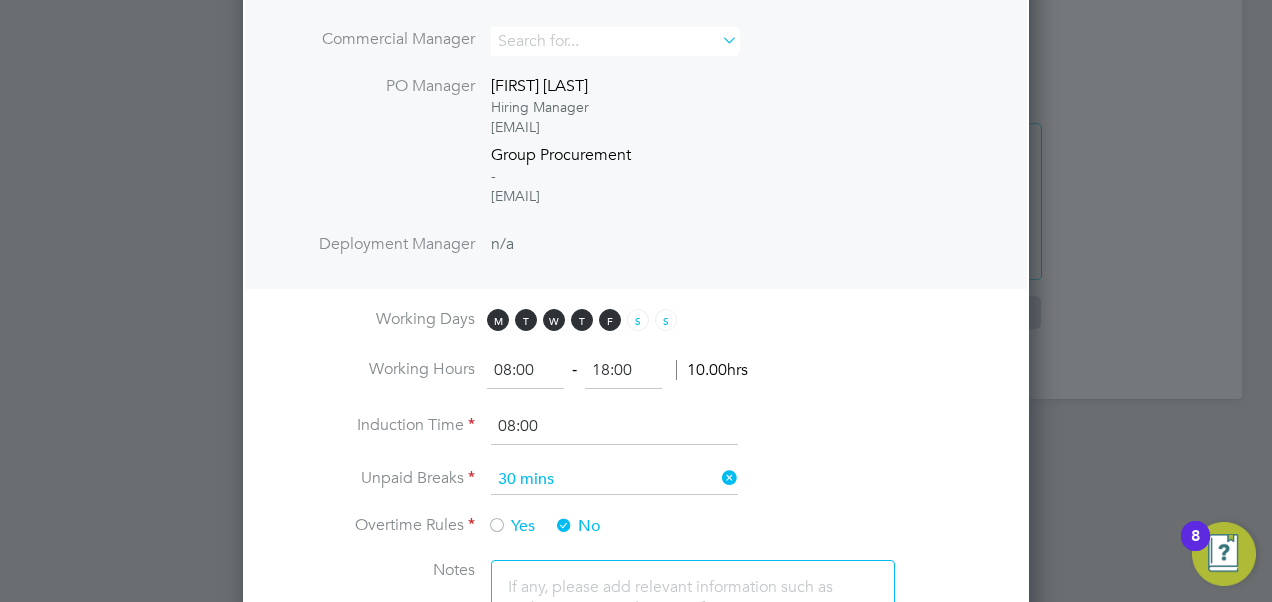 scroll, scrollTop: 1332, scrollLeft: 0, axis: vertical 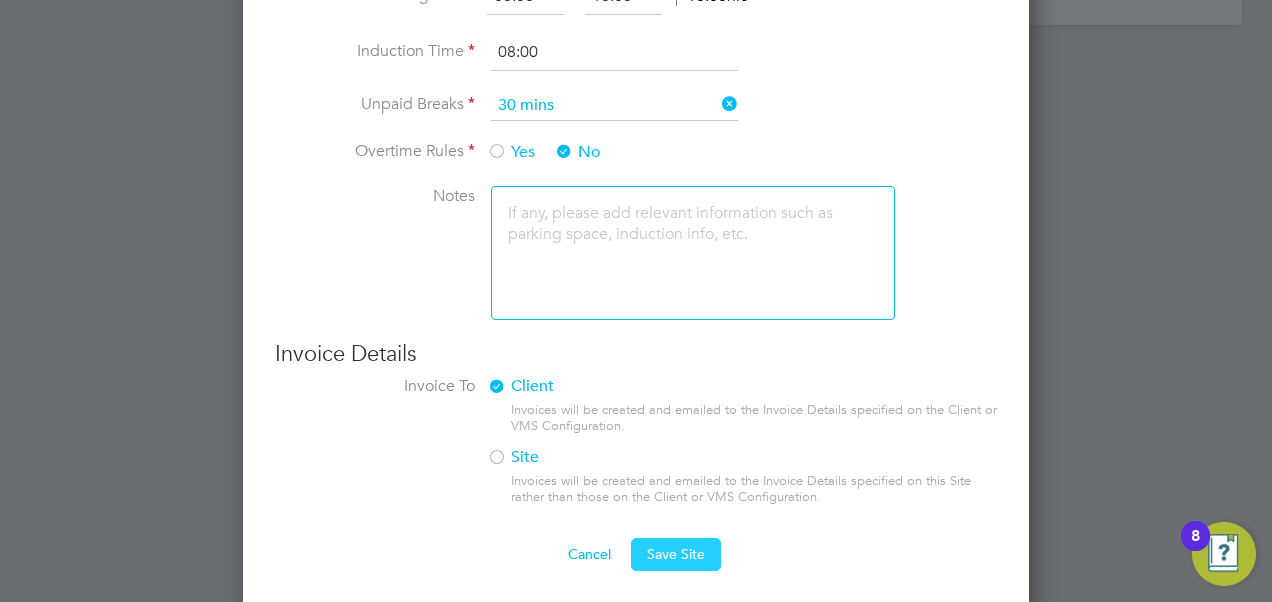 click on "Save Site" at bounding box center [676, 554] 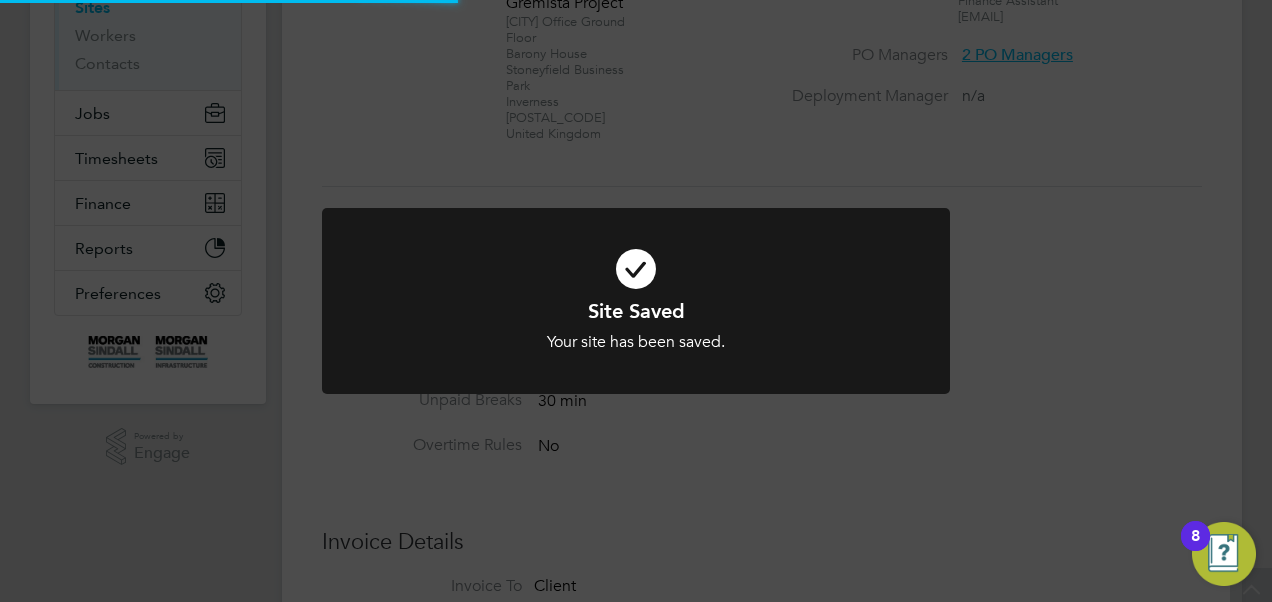 scroll, scrollTop: 0, scrollLeft: 0, axis: both 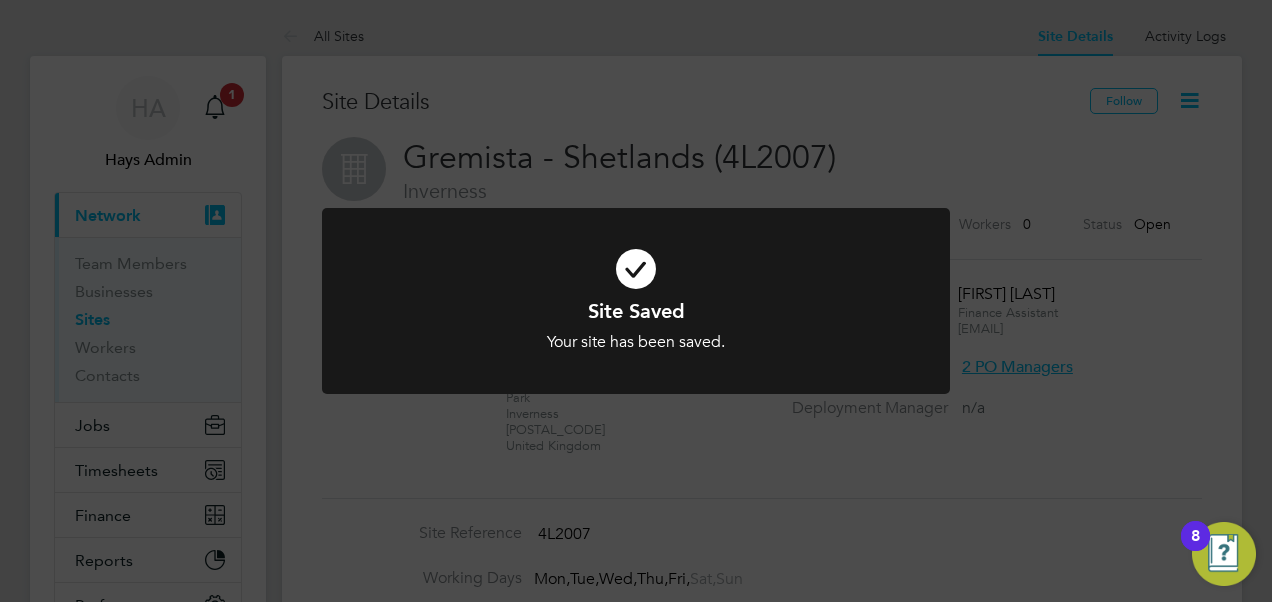 click on "Site Saved Your site has been saved. Cancel Okay" 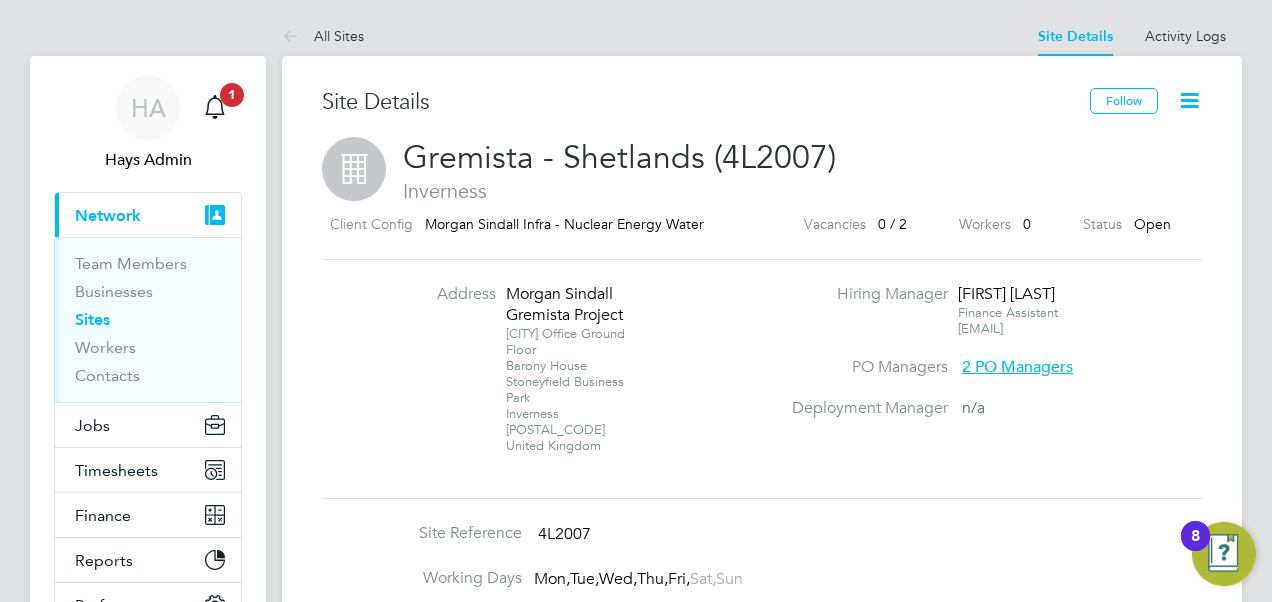 drag, startPoint x: 506, startPoint y: 288, endPoint x: 612, endPoint y: 446, distance: 190.26297 